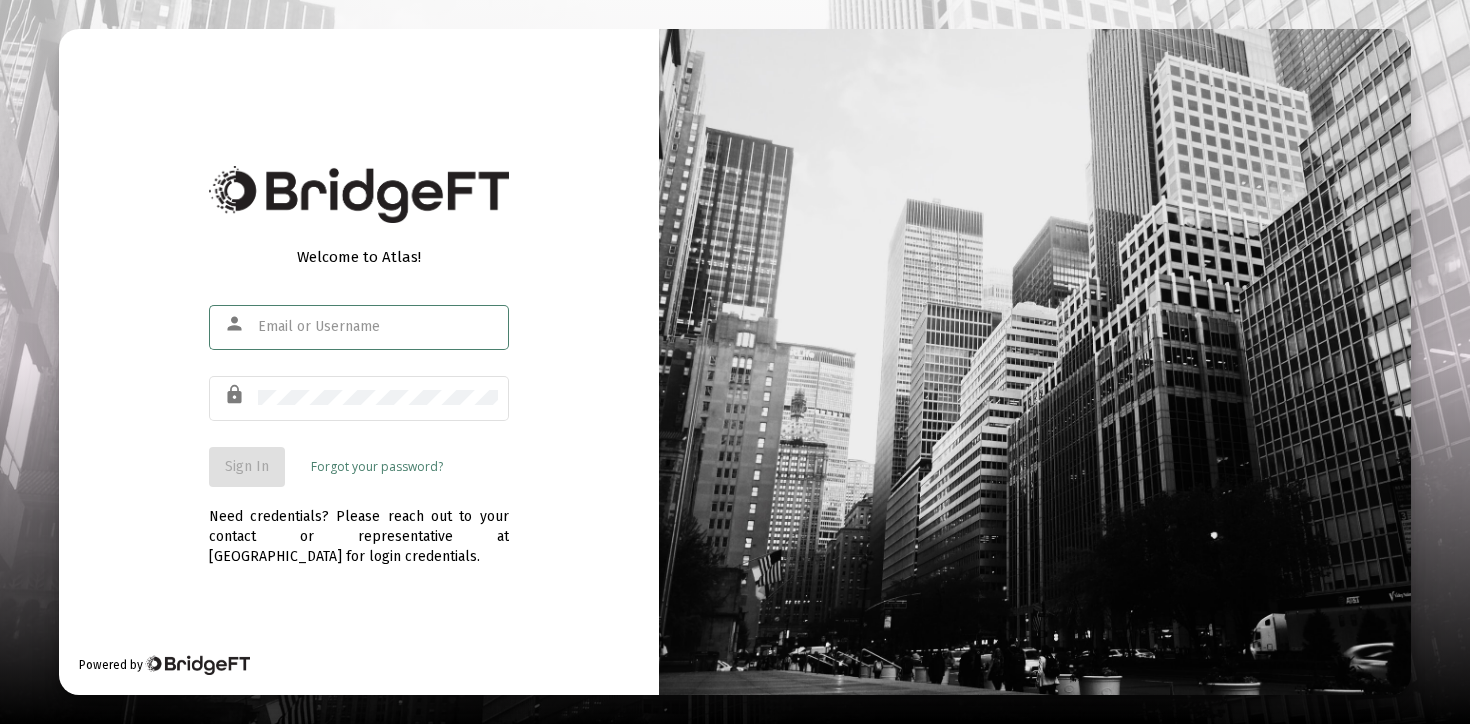scroll, scrollTop: 0, scrollLeft: 0, axis: both 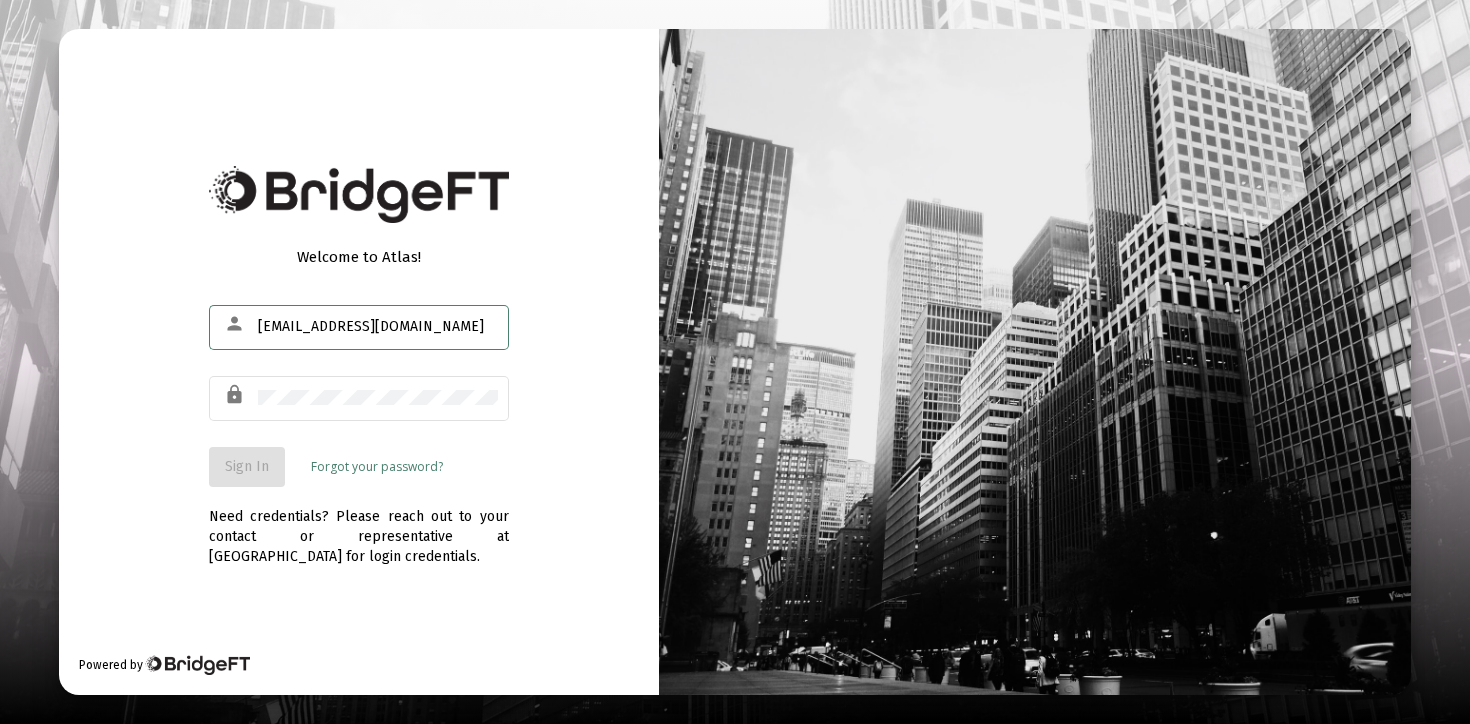 click on "Need credentials? Please reach out to your contact or representative at [GEOGRAPHIC_DATA] for login credentials." 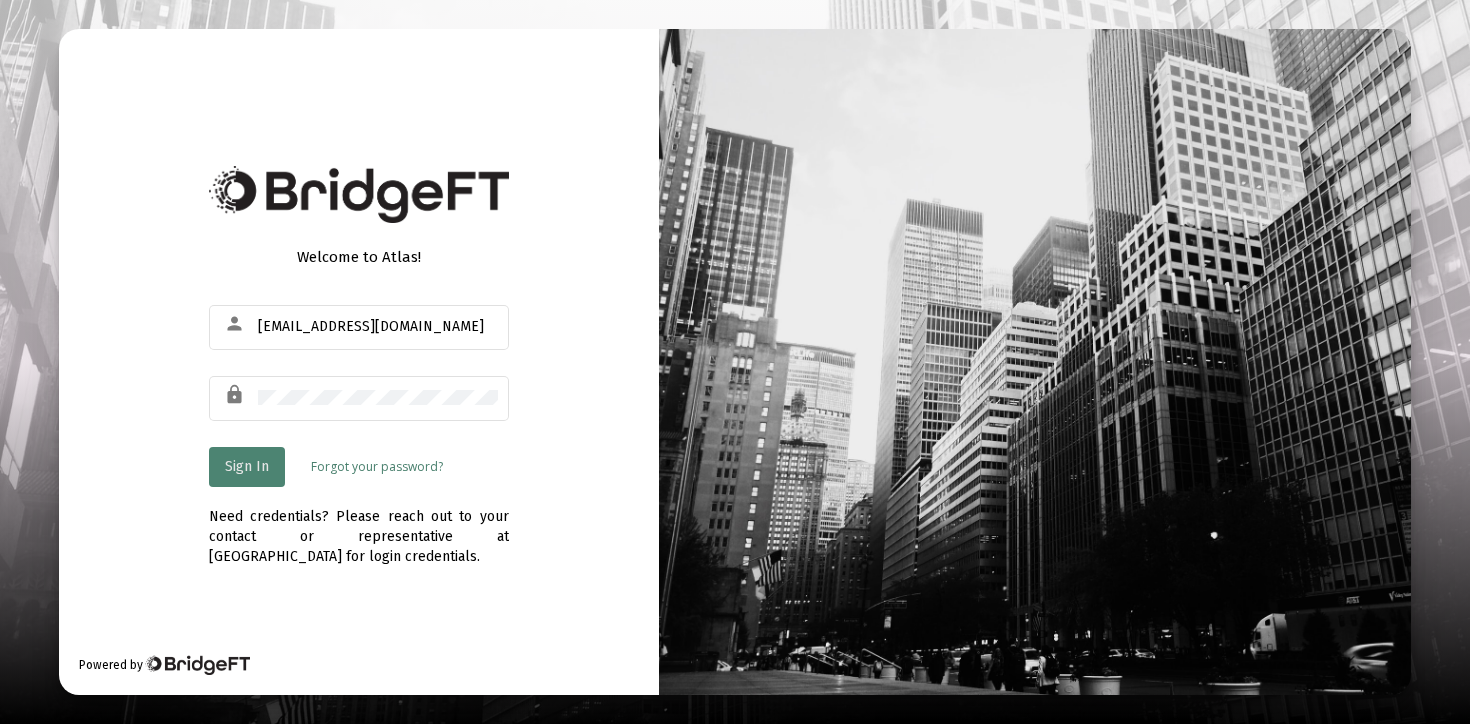 click on "Sign In" 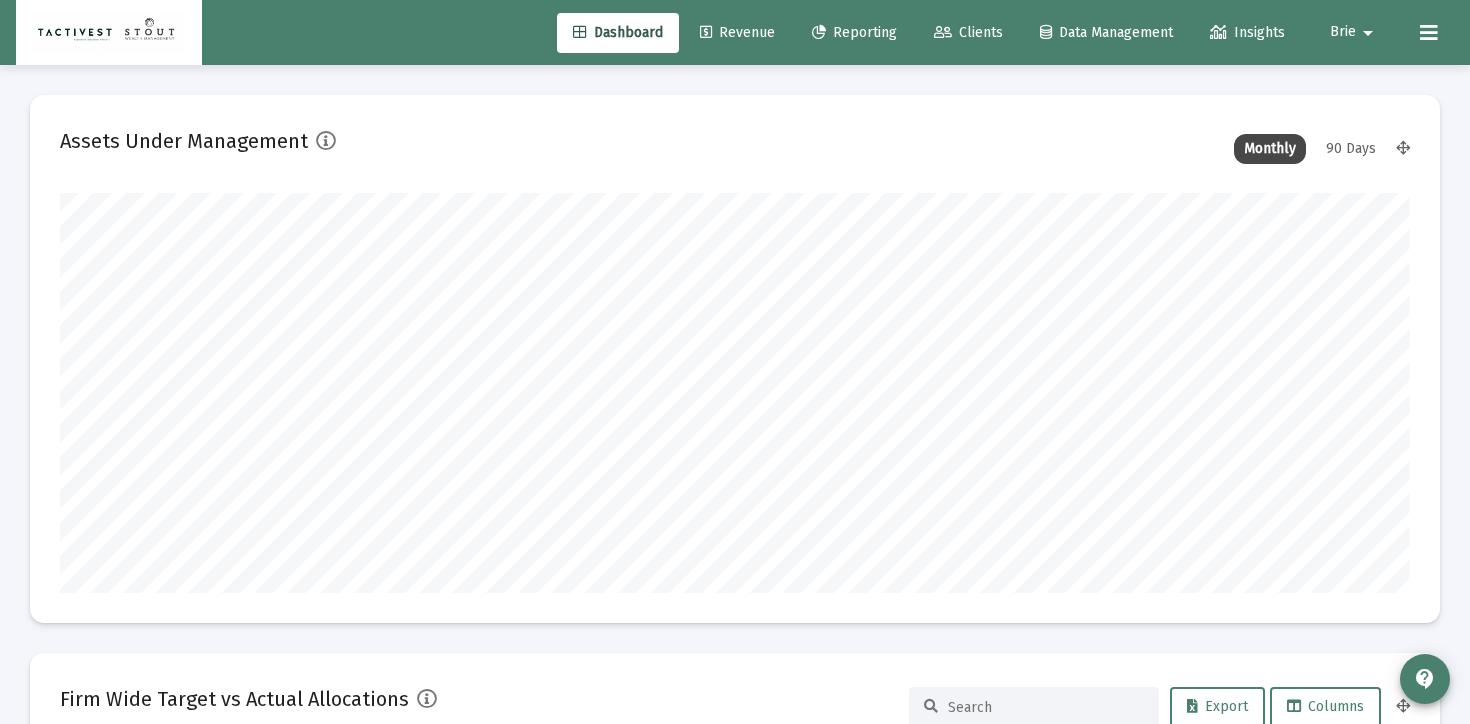 type on "[DATE]" 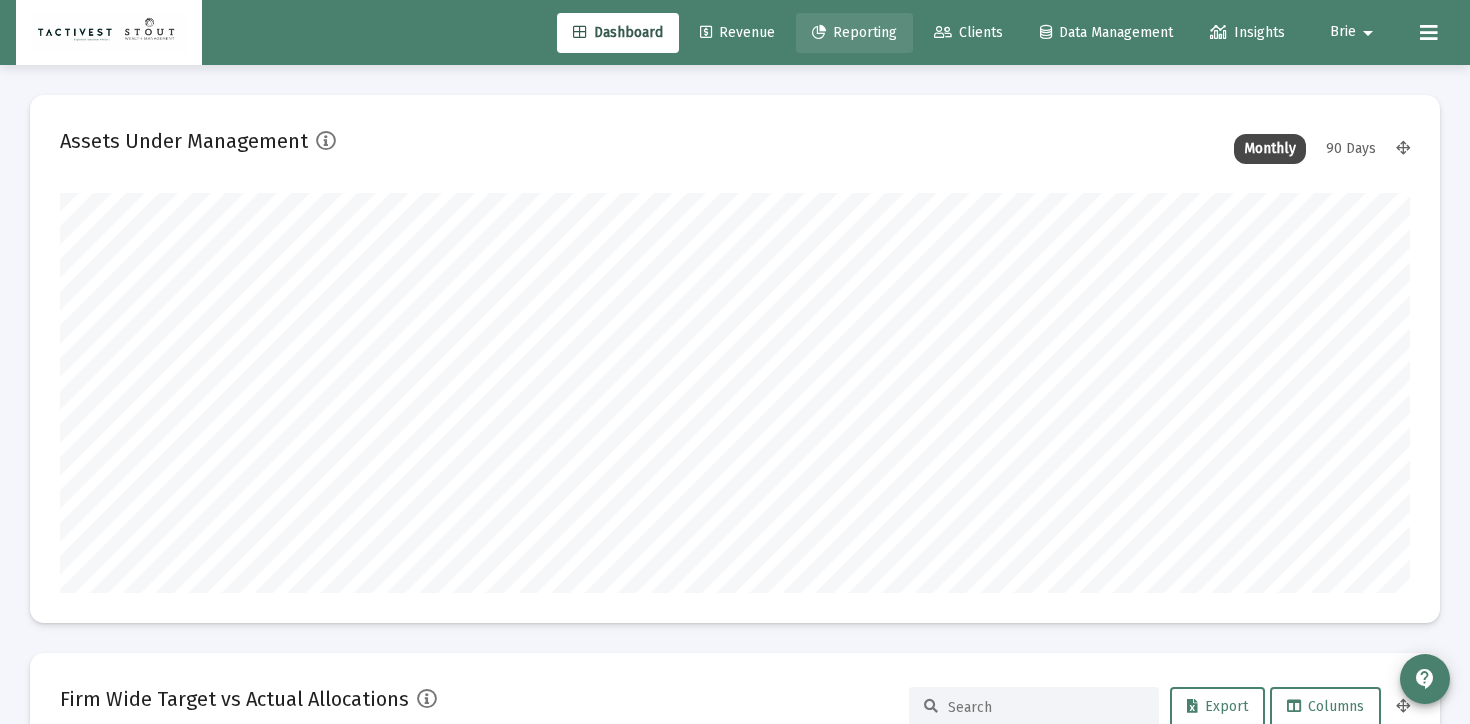 click on "Reporting" 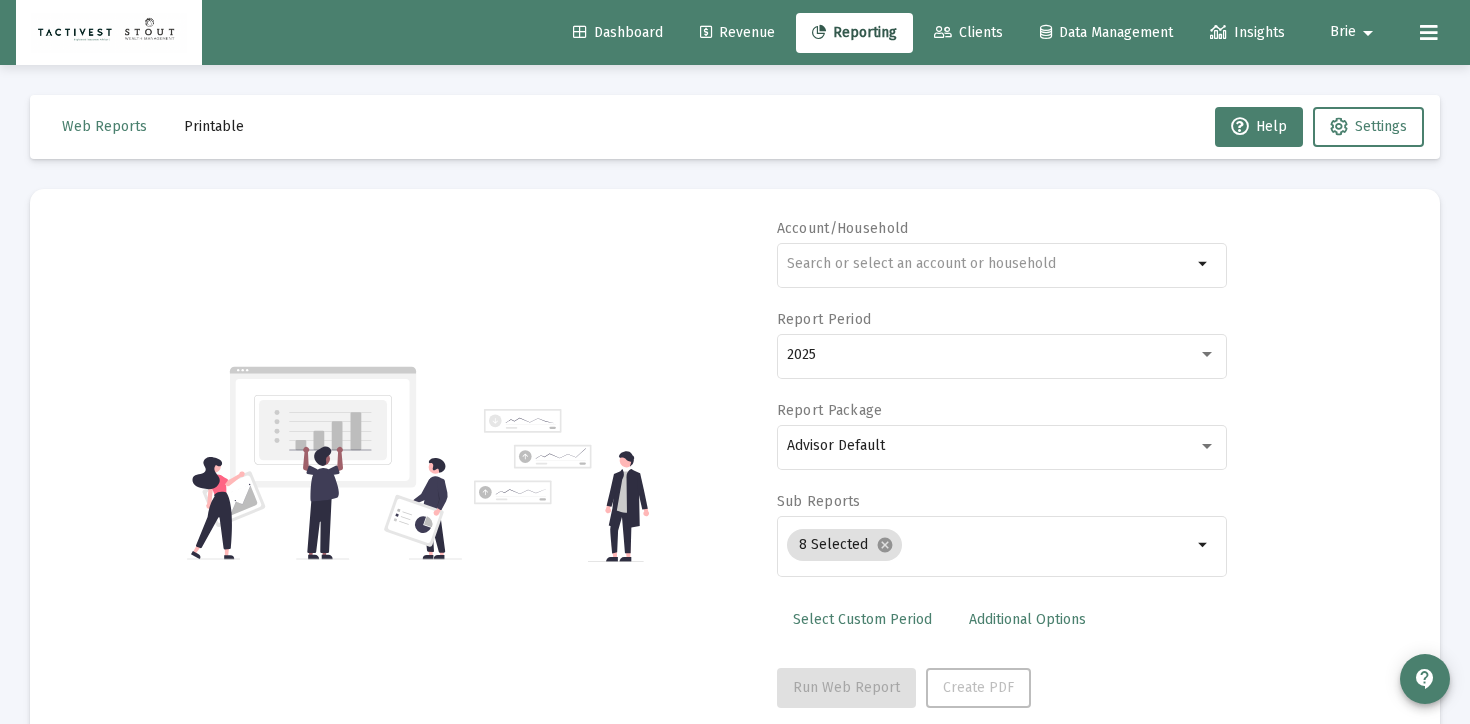 click on "arrow_drop_down" 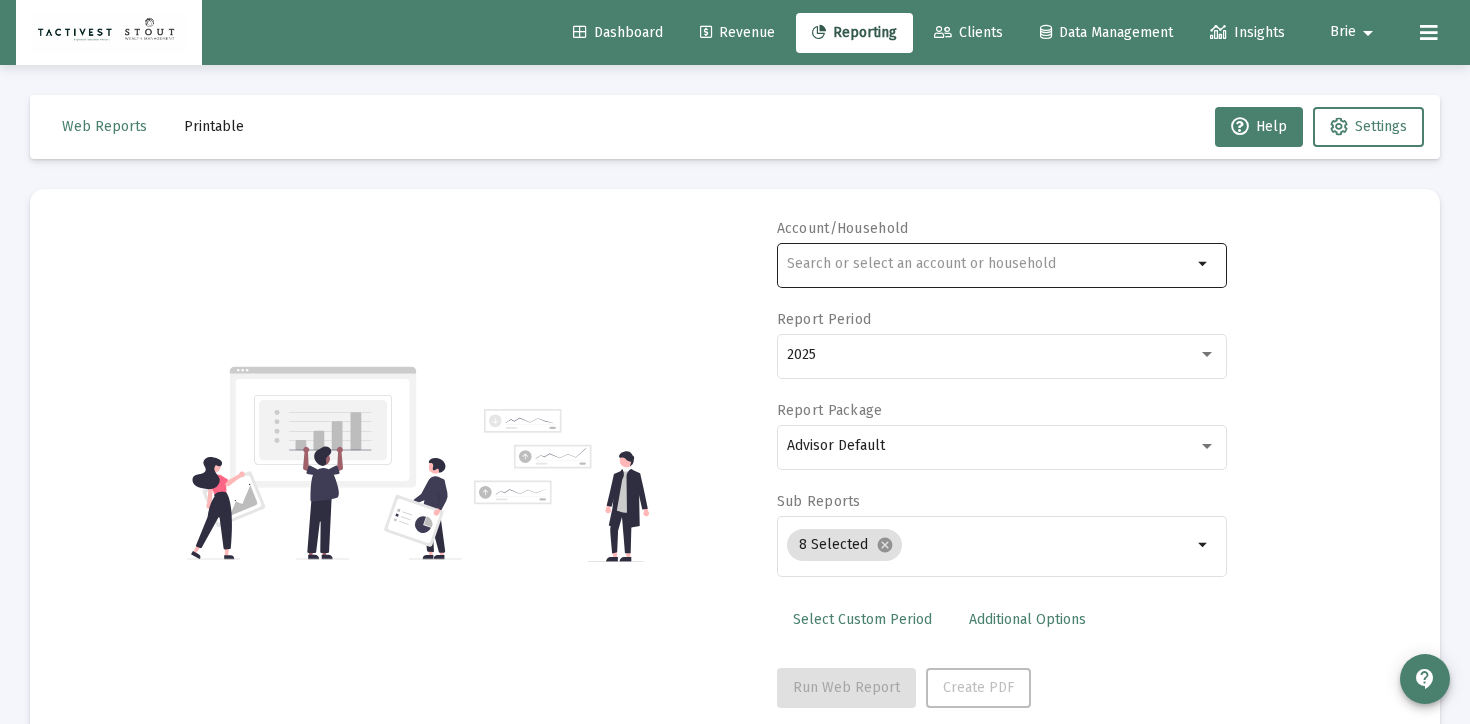click 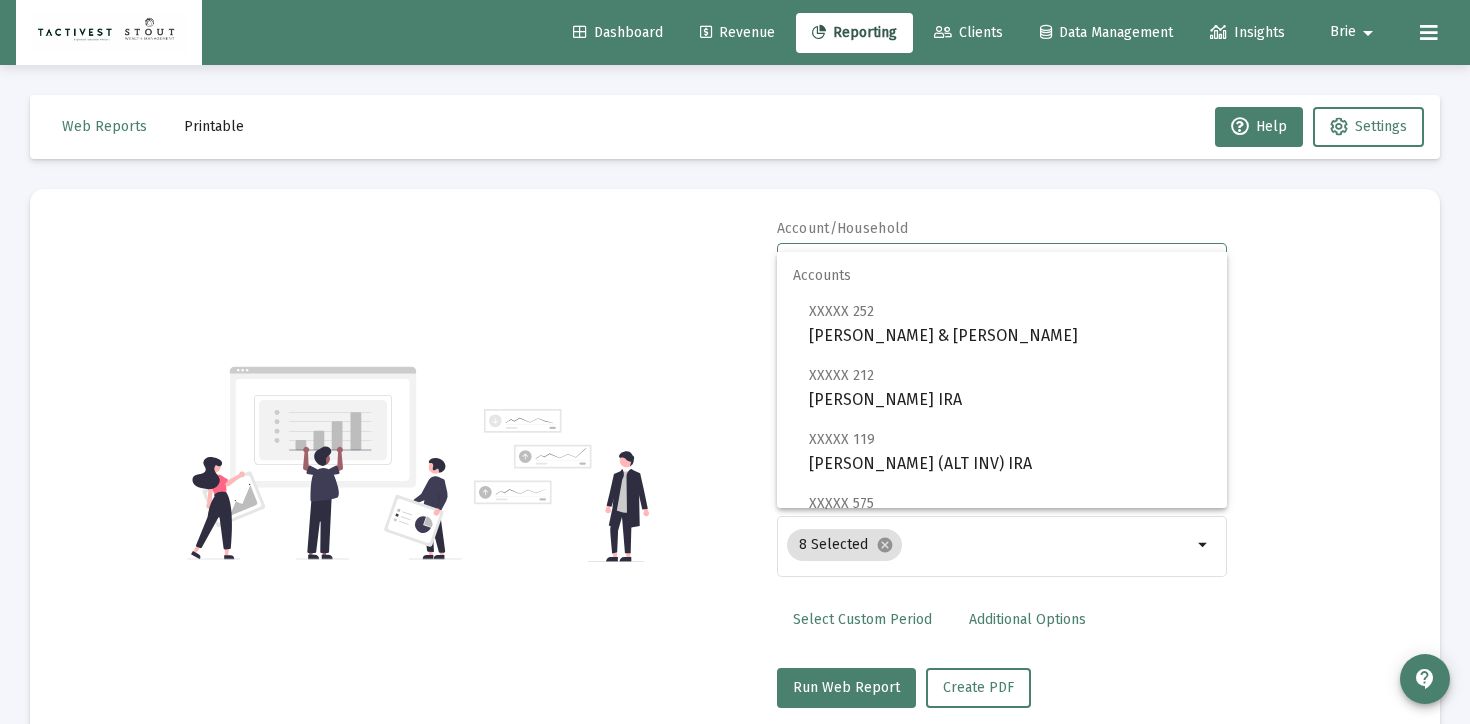 scroll, scrollTop: 43, scrollLeft: 0, axis: vertical 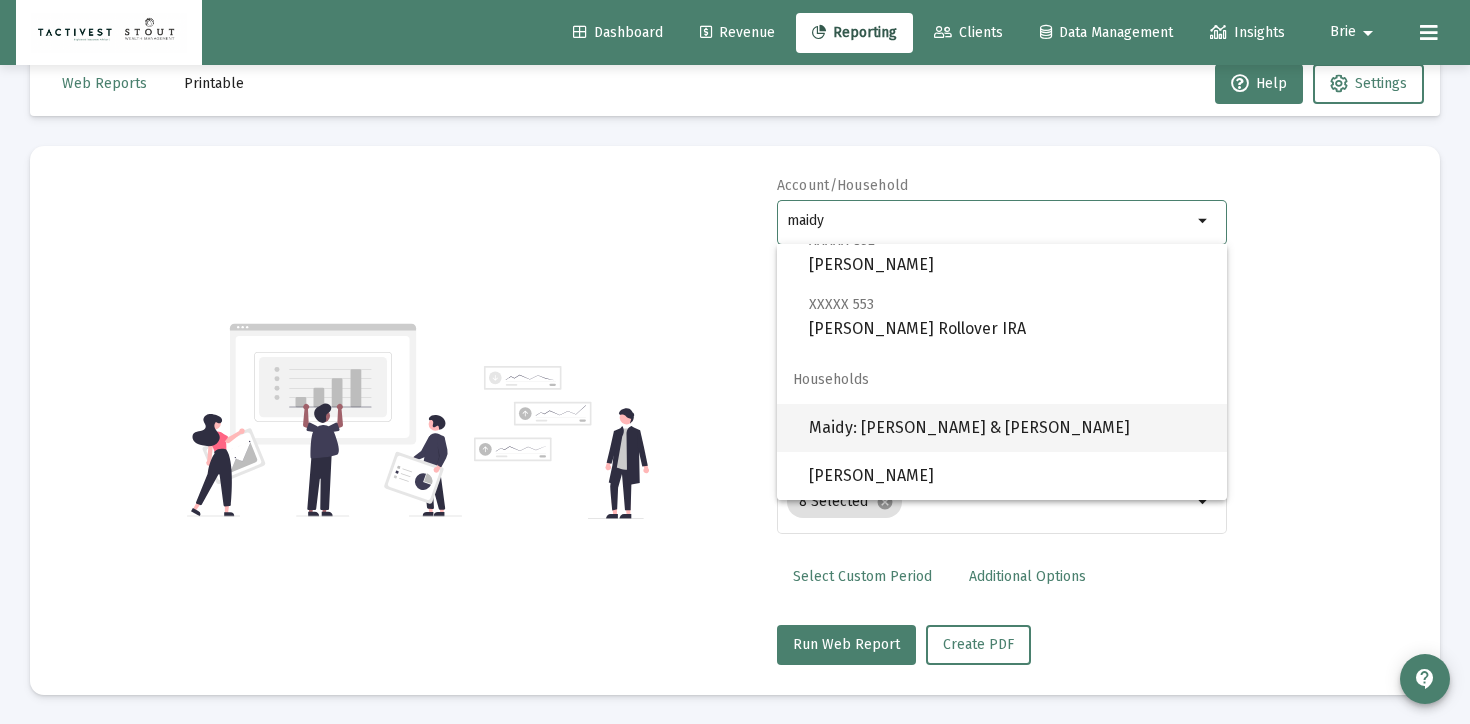 click on "Maidy: Ashley & Shane Maidy" at bounding box center [1010, 428] 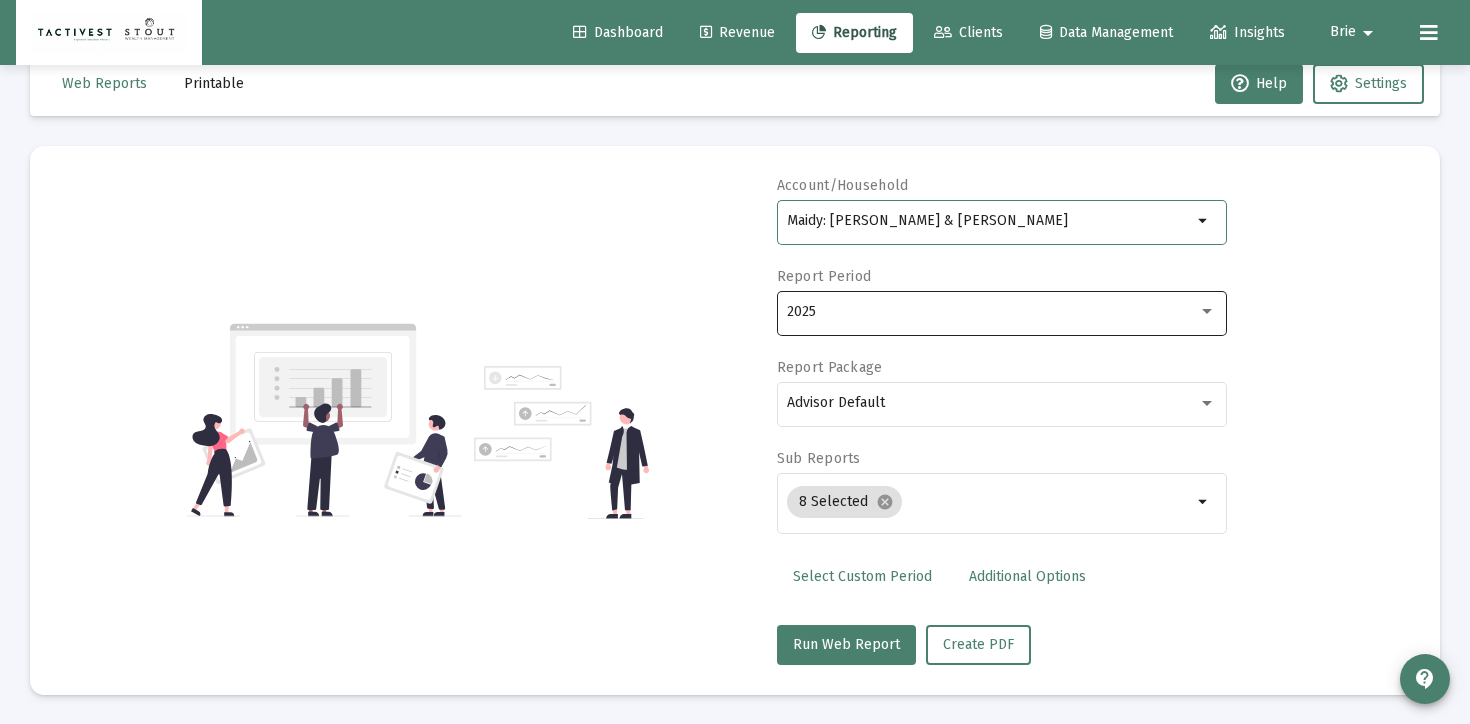 click on "2025" at bounding box center (992, 312) 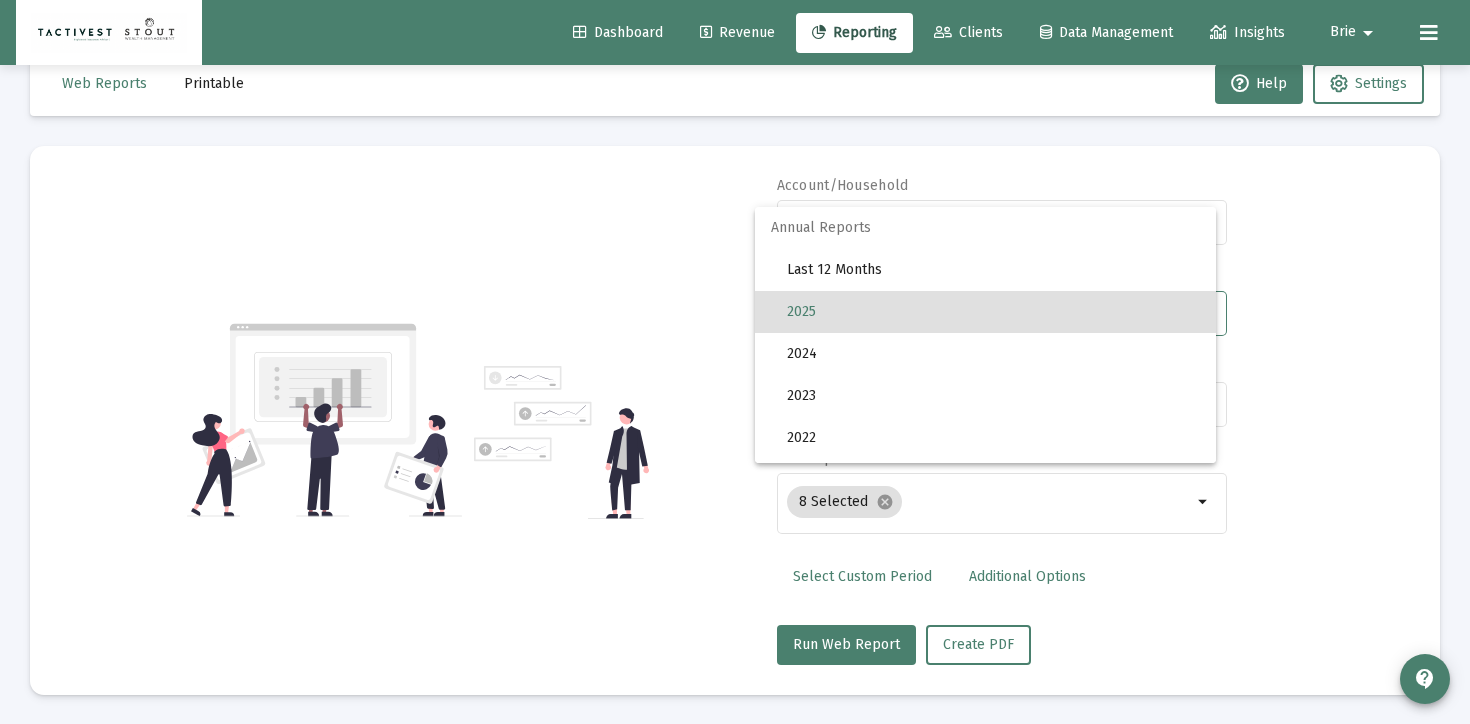 click on "2025" at bounding box center [993, 312] 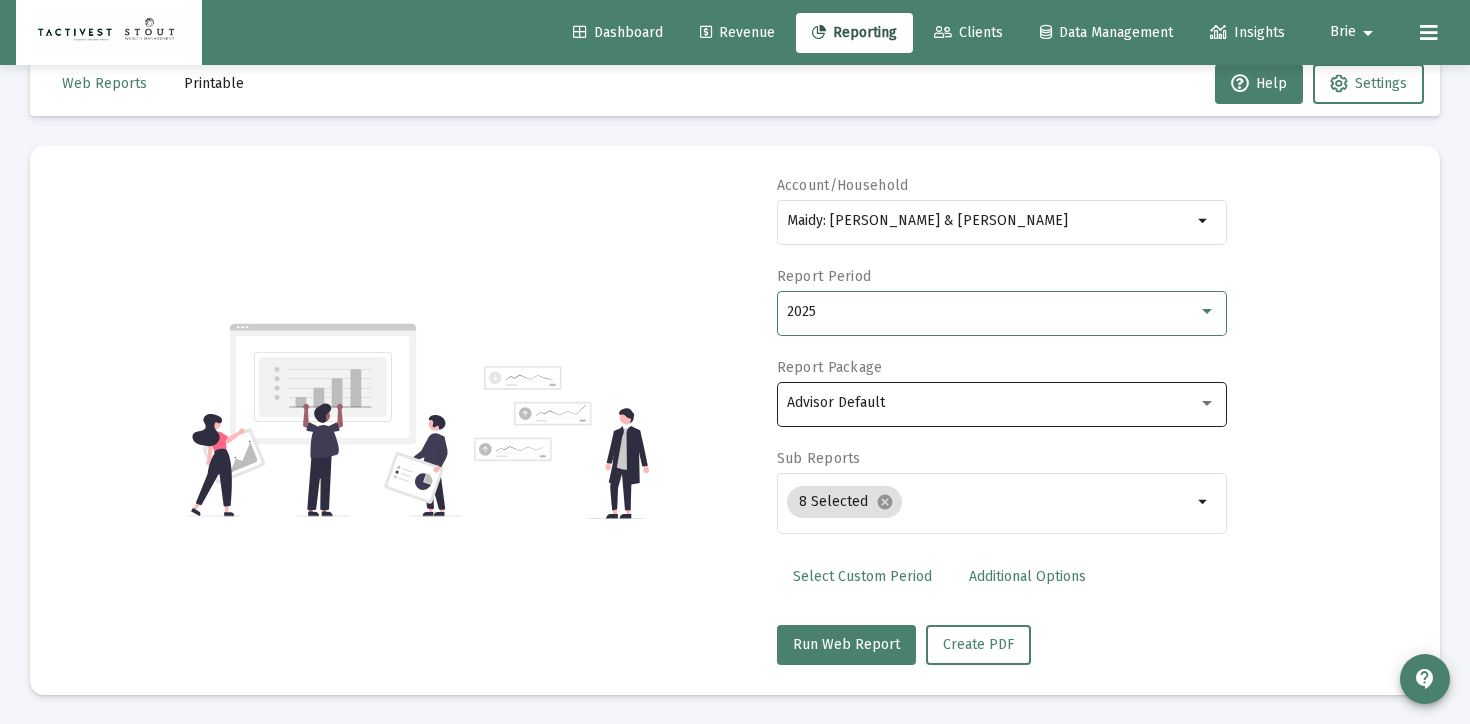 click on "Advisor Default" 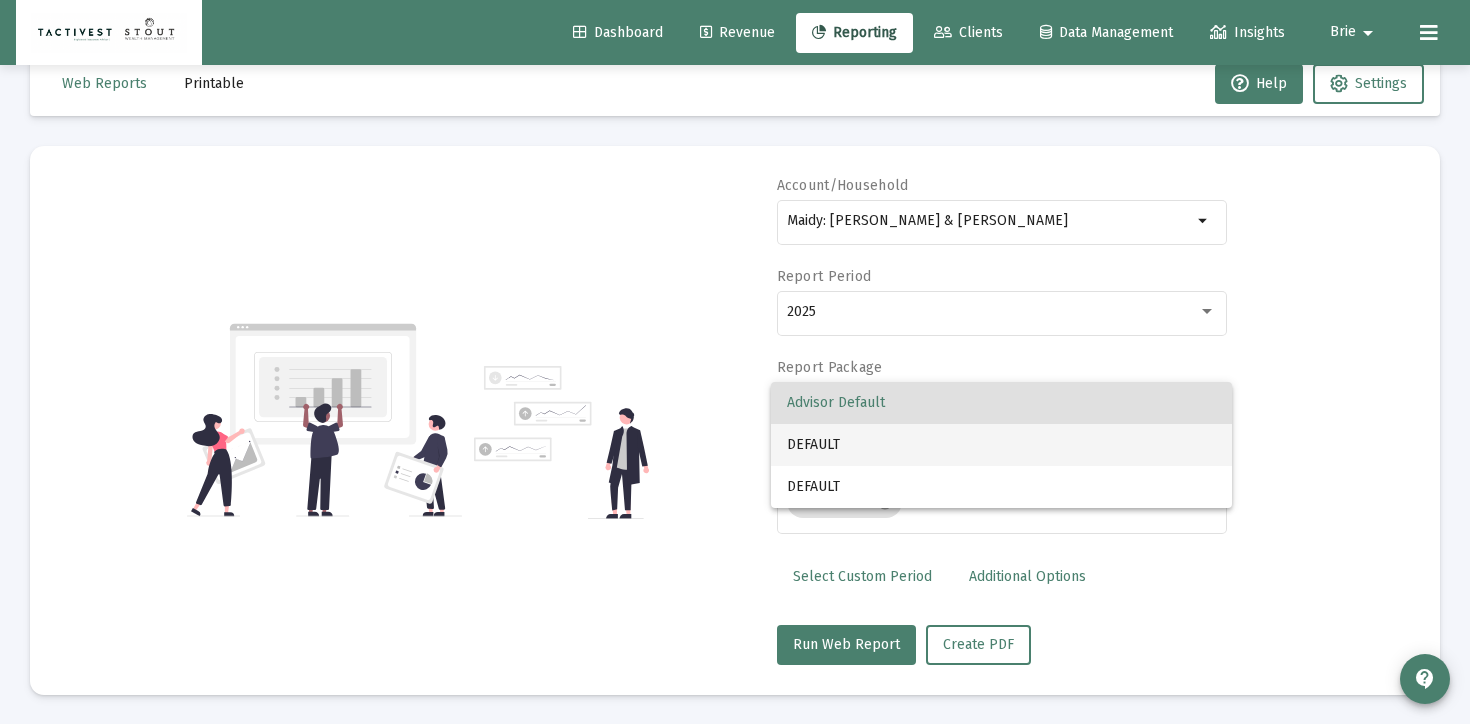 click on "DEFAULT" at bounding box center [1001, 445] 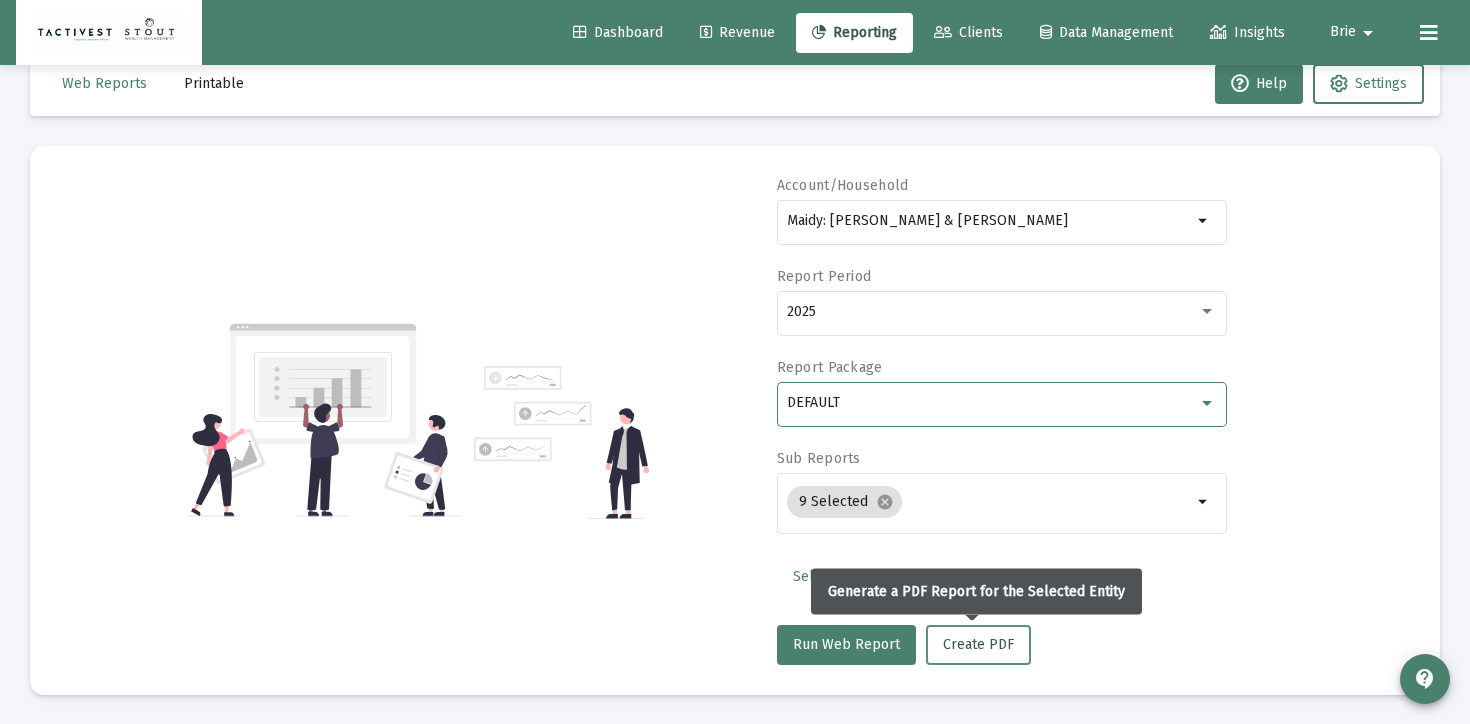 click on "Create PDF" 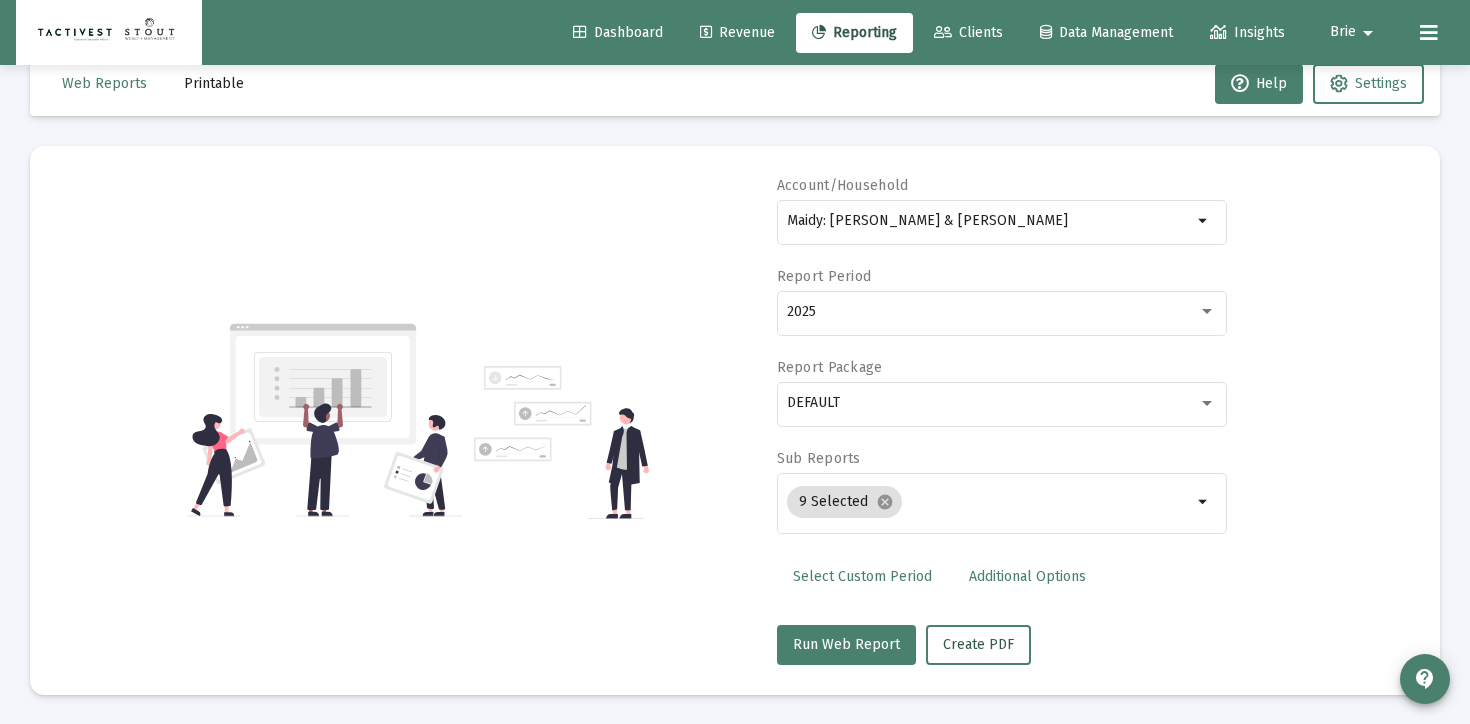 type 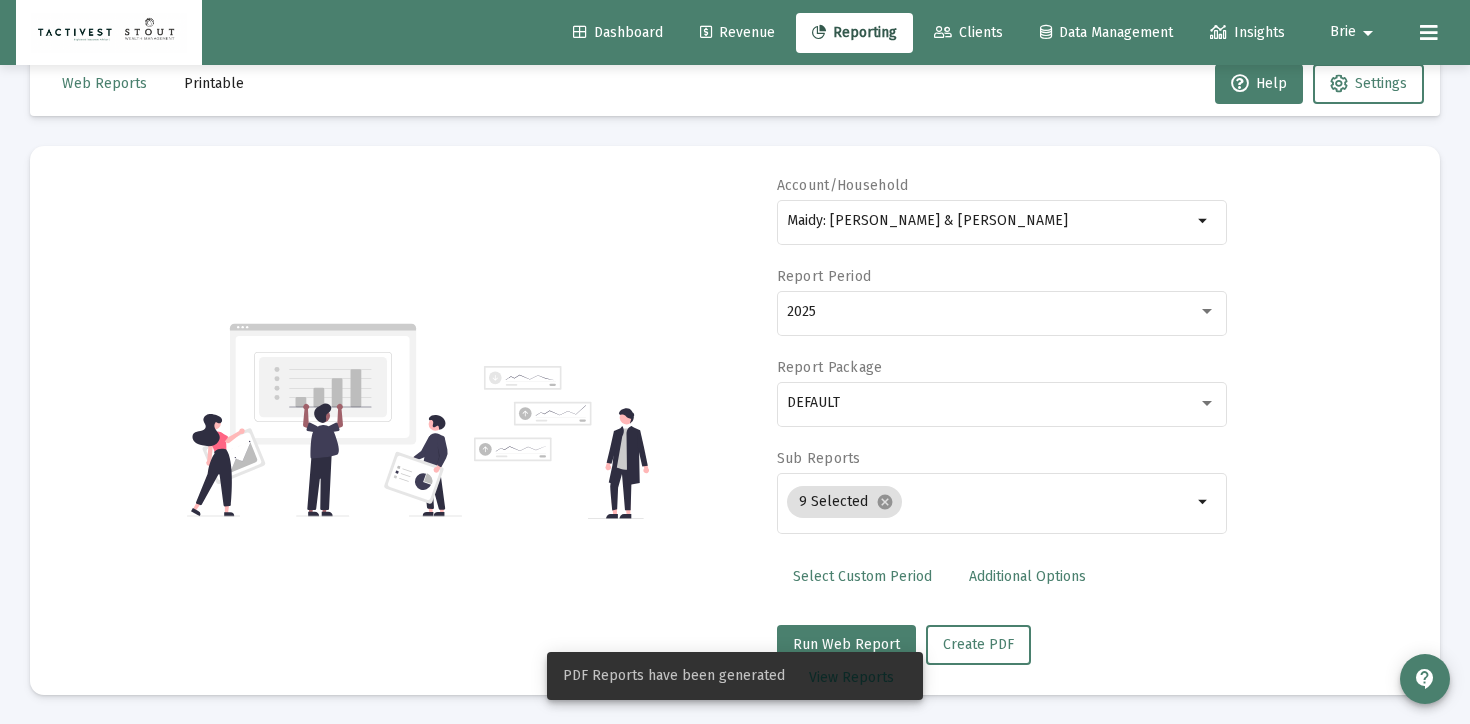 click on "Printable" 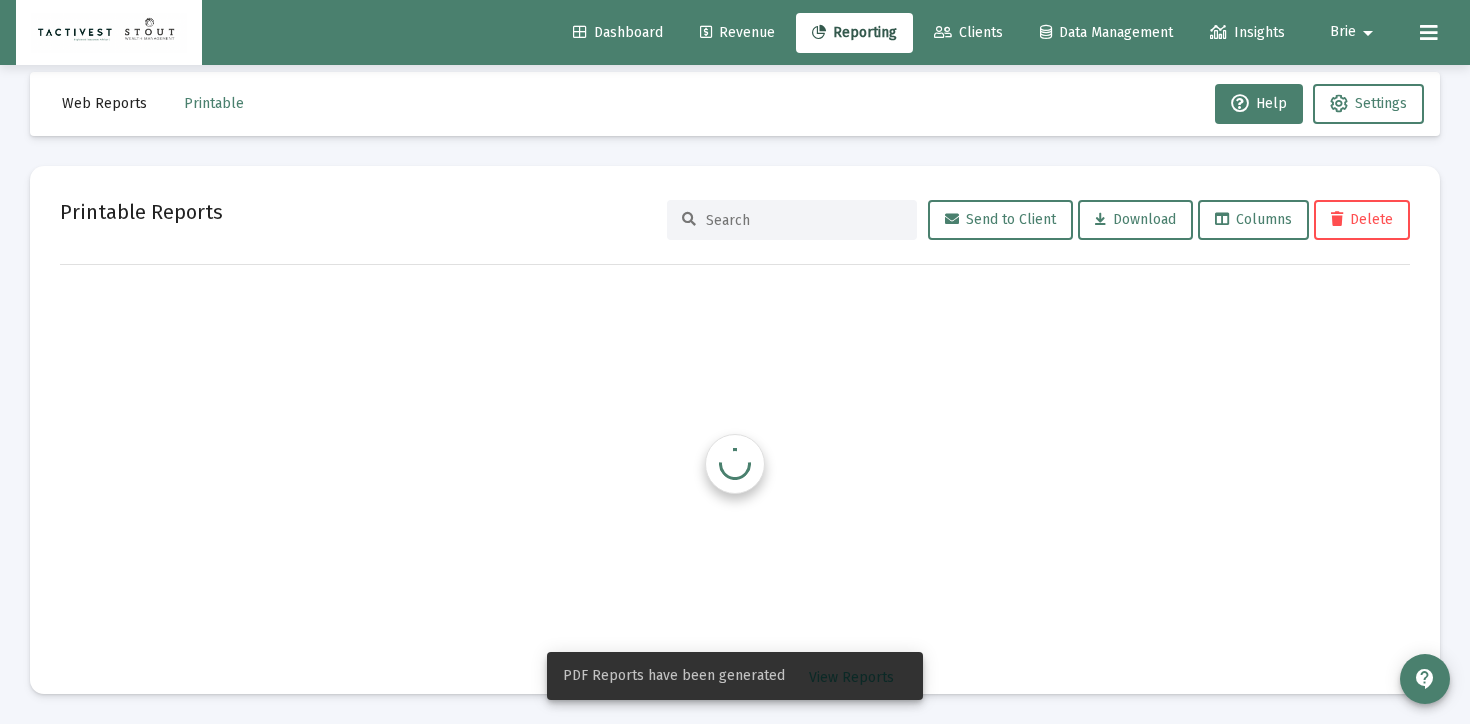 scroll, scrollTop: 23, scrollLeft: 0, axis: vertical 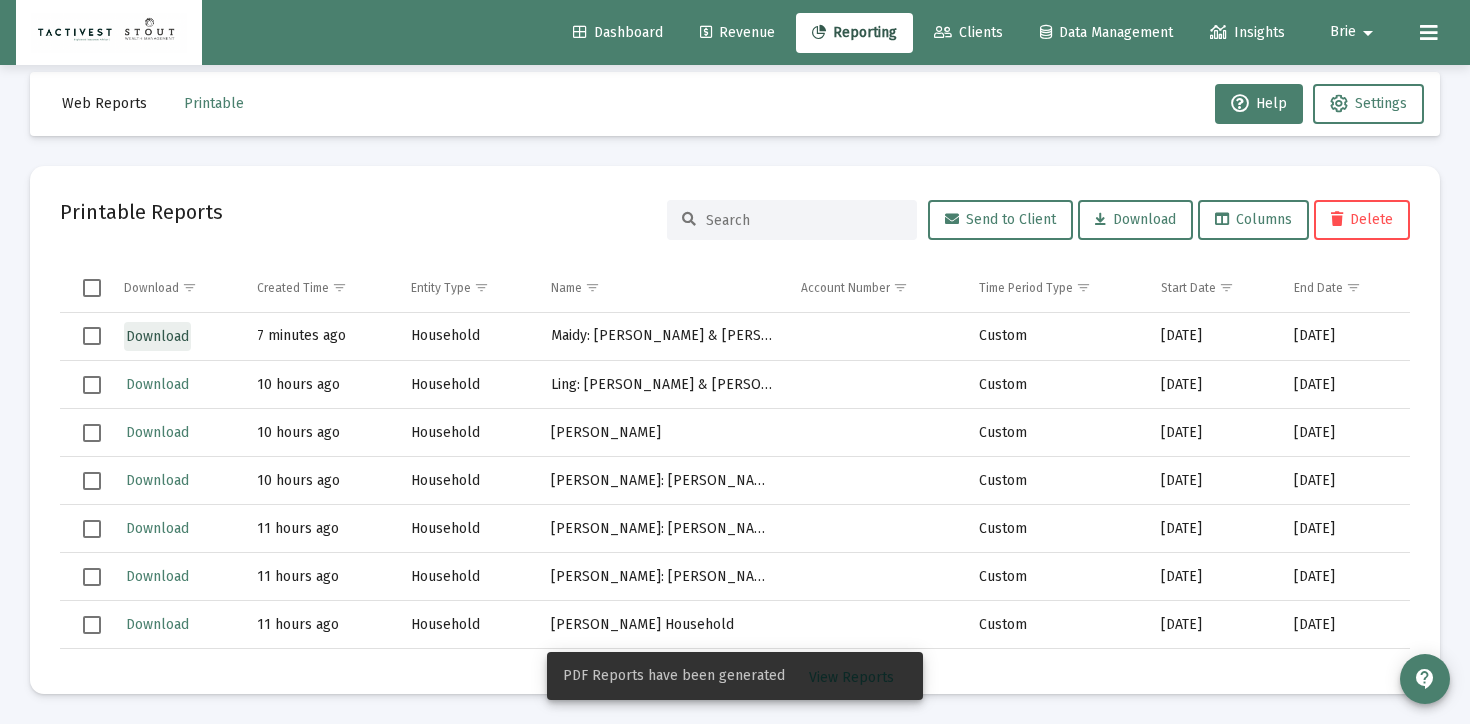 click on "Download" 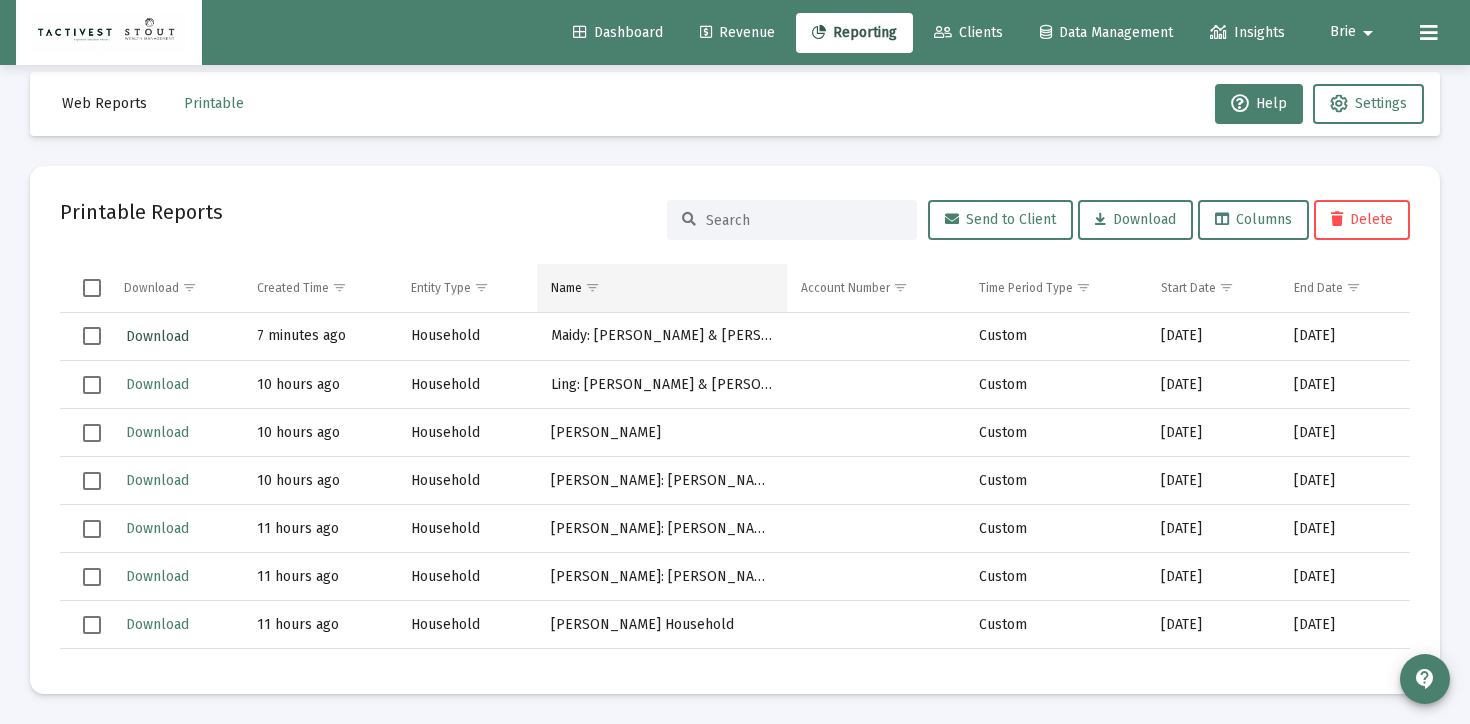 type 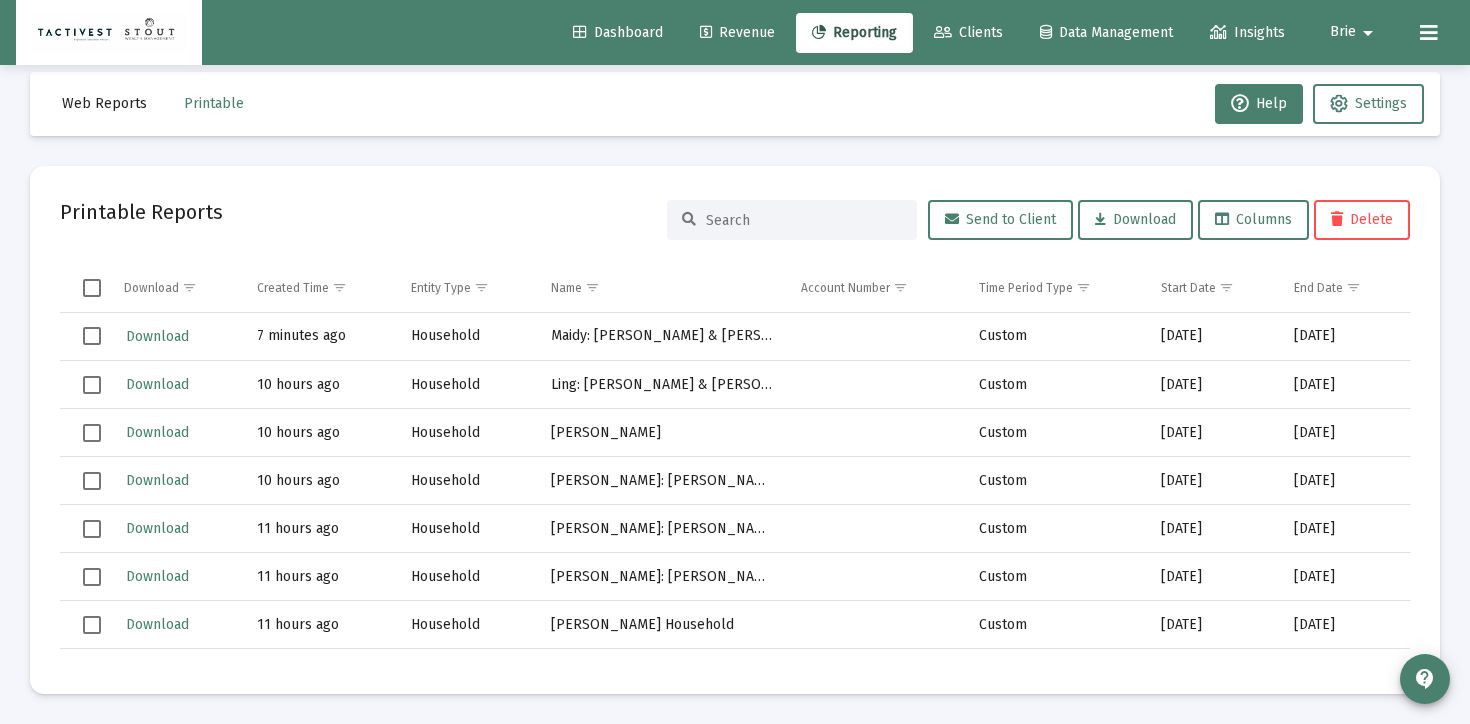 click on "Maidy: Ashley & Shane Maidy" 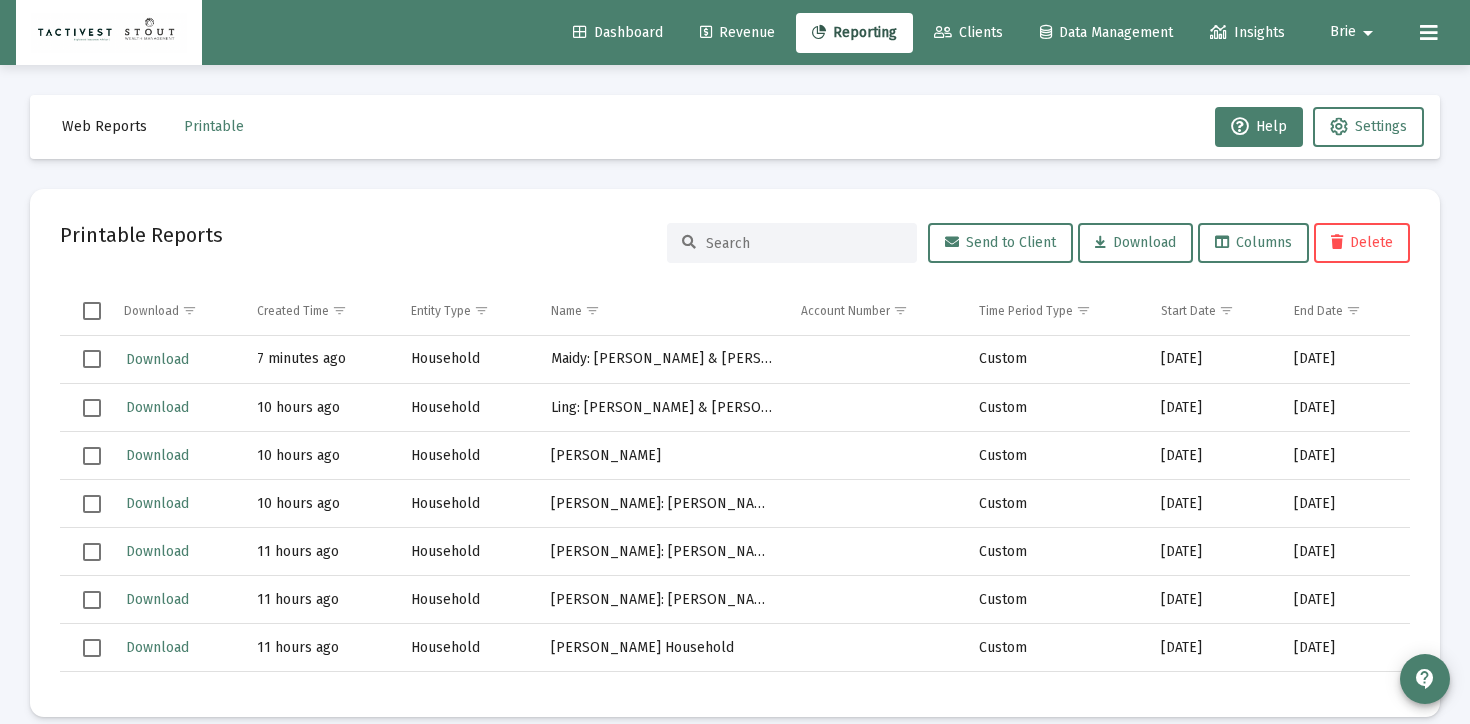 click on "Clients" 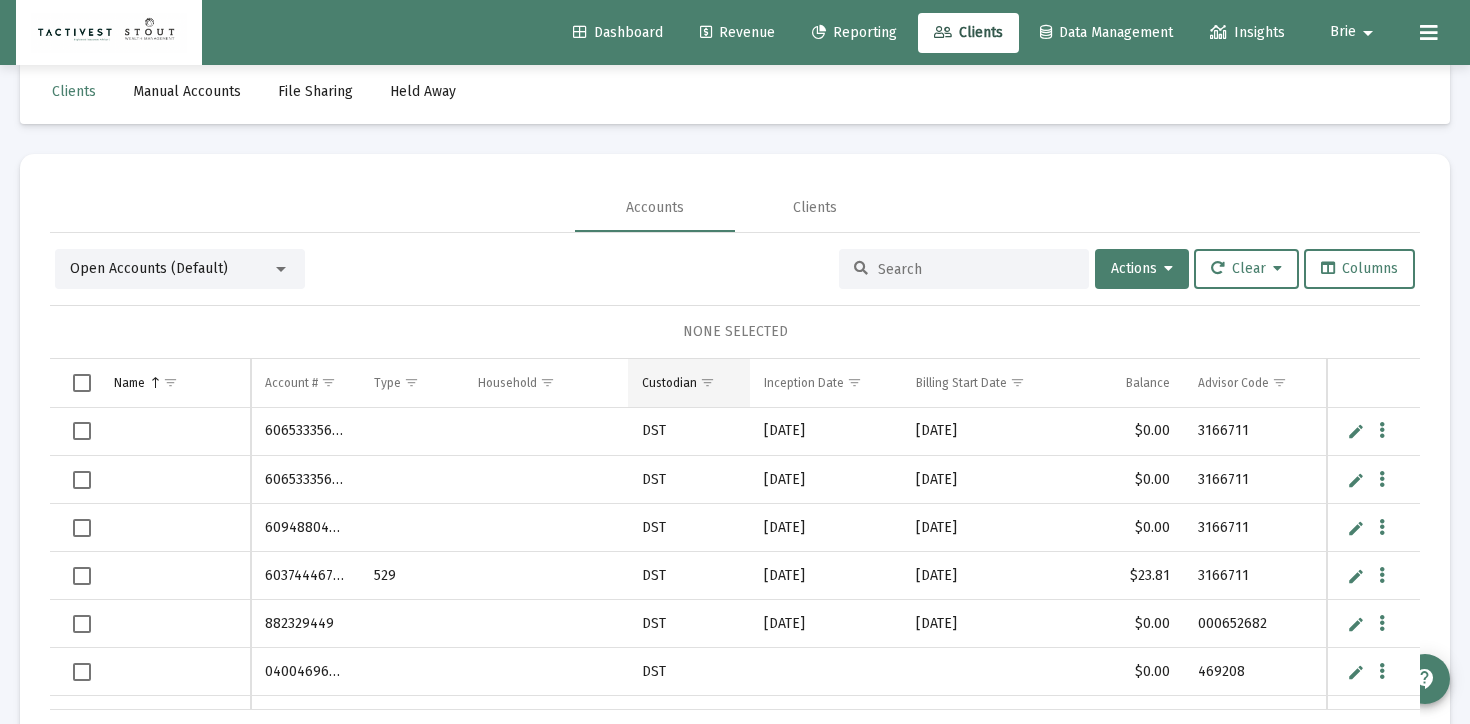 scroll, scrollTop: 0, scrollLeft: 0, axis: both 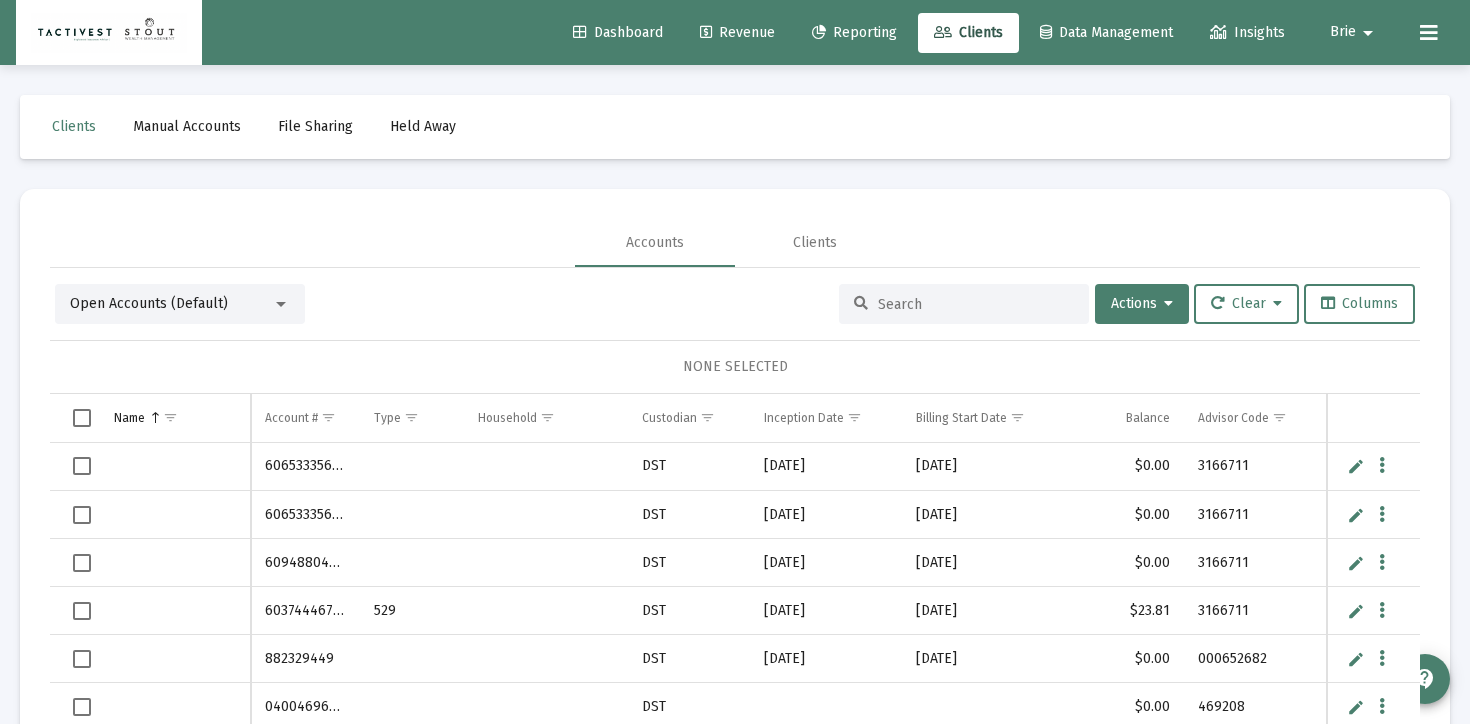 click on "Open Accounts (Default)" at bounding box center [171, 304] 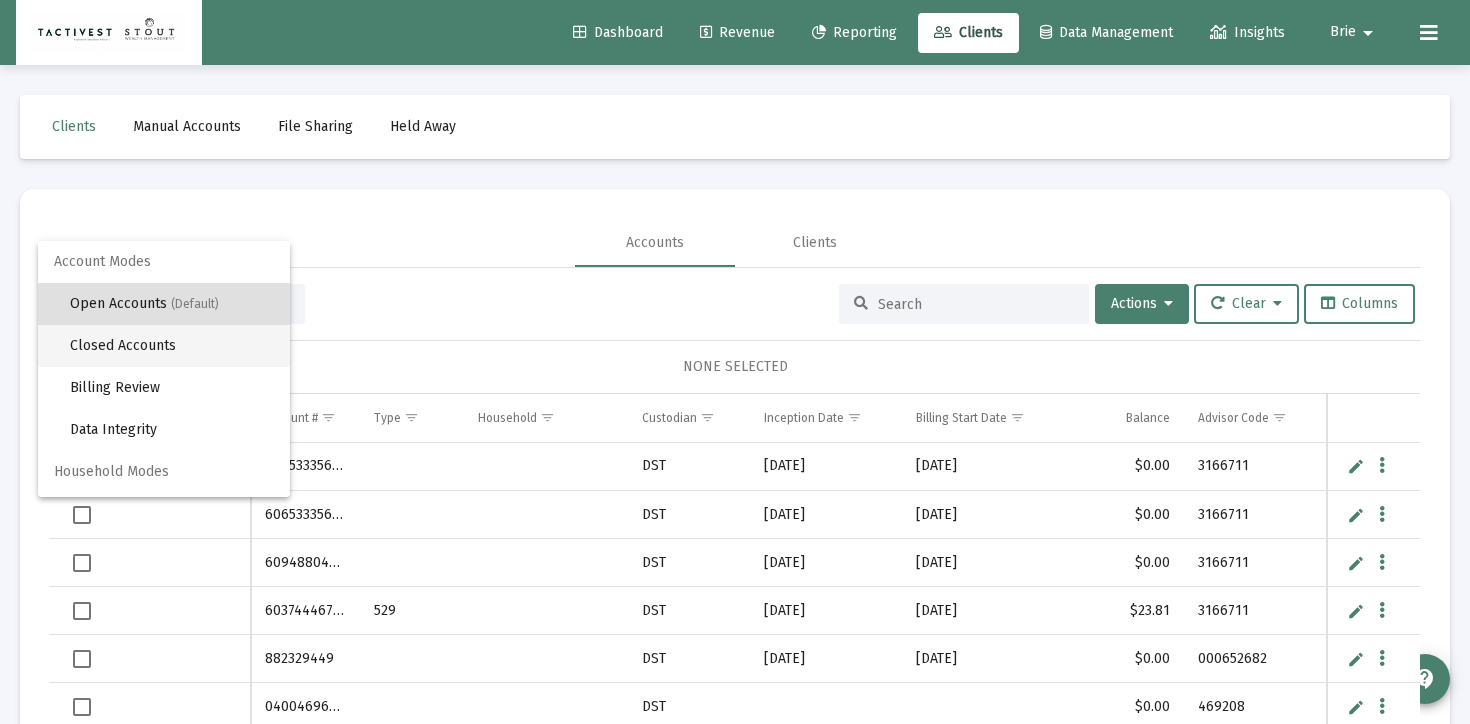 click on "Closed Accounts" at bounding box center (172, 346) 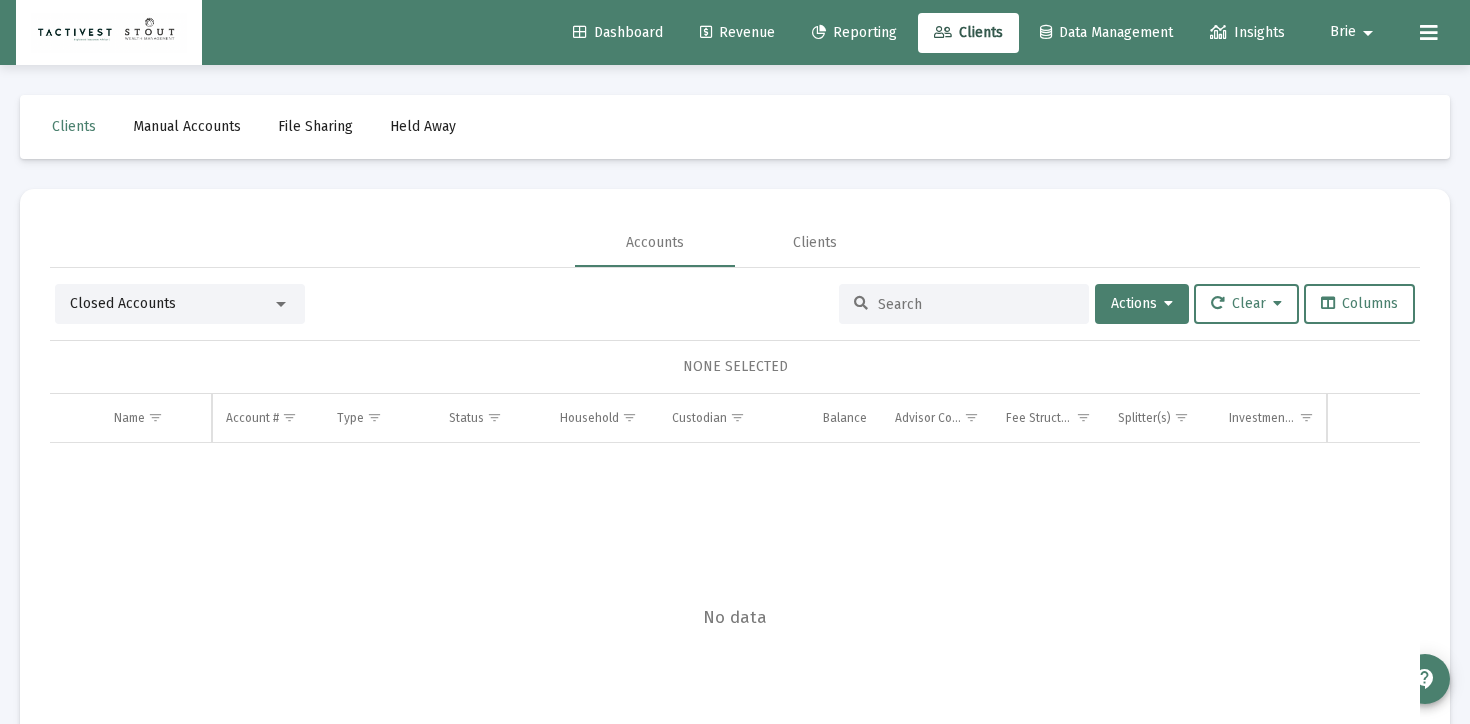 click on "Closed Accounts" at bounding box center [171, 304] 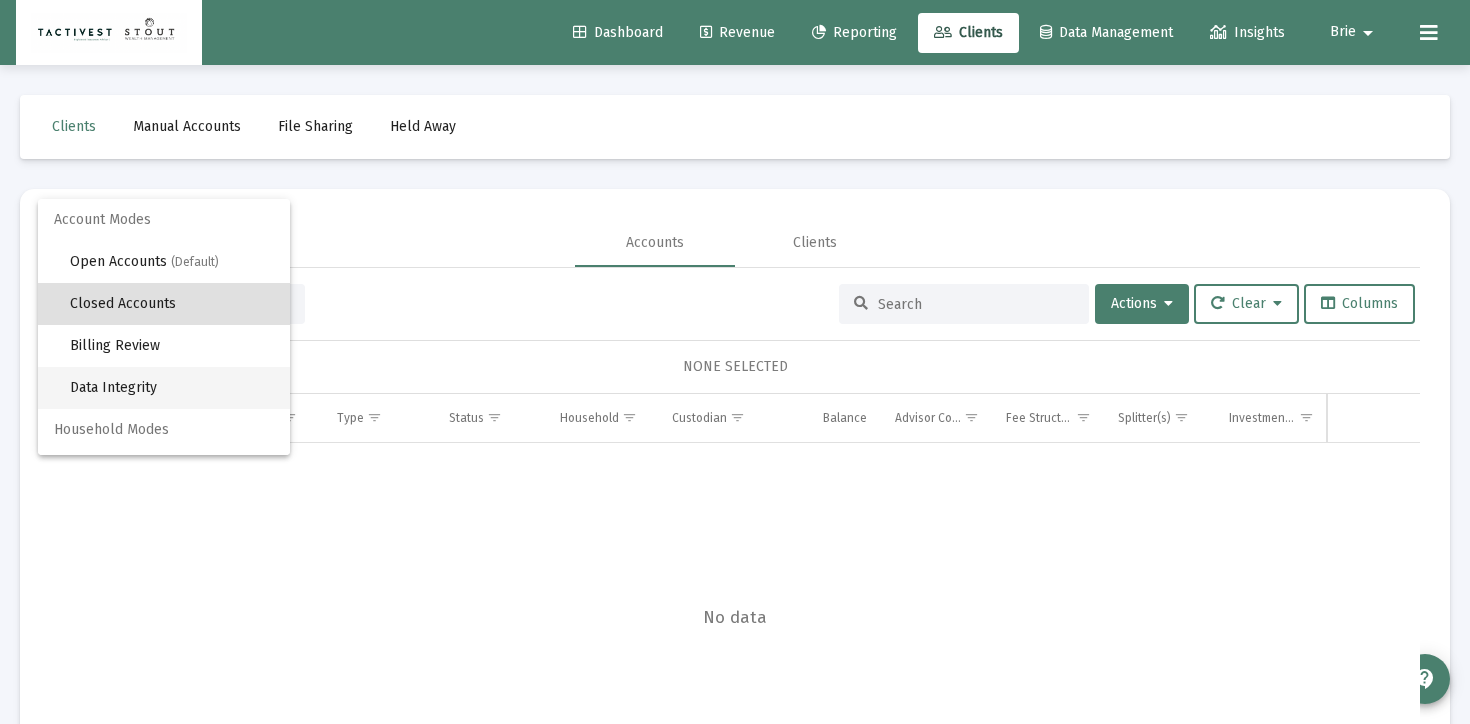 scroll, scrollTop: 38, scrollLeft: 0, axis: vertical 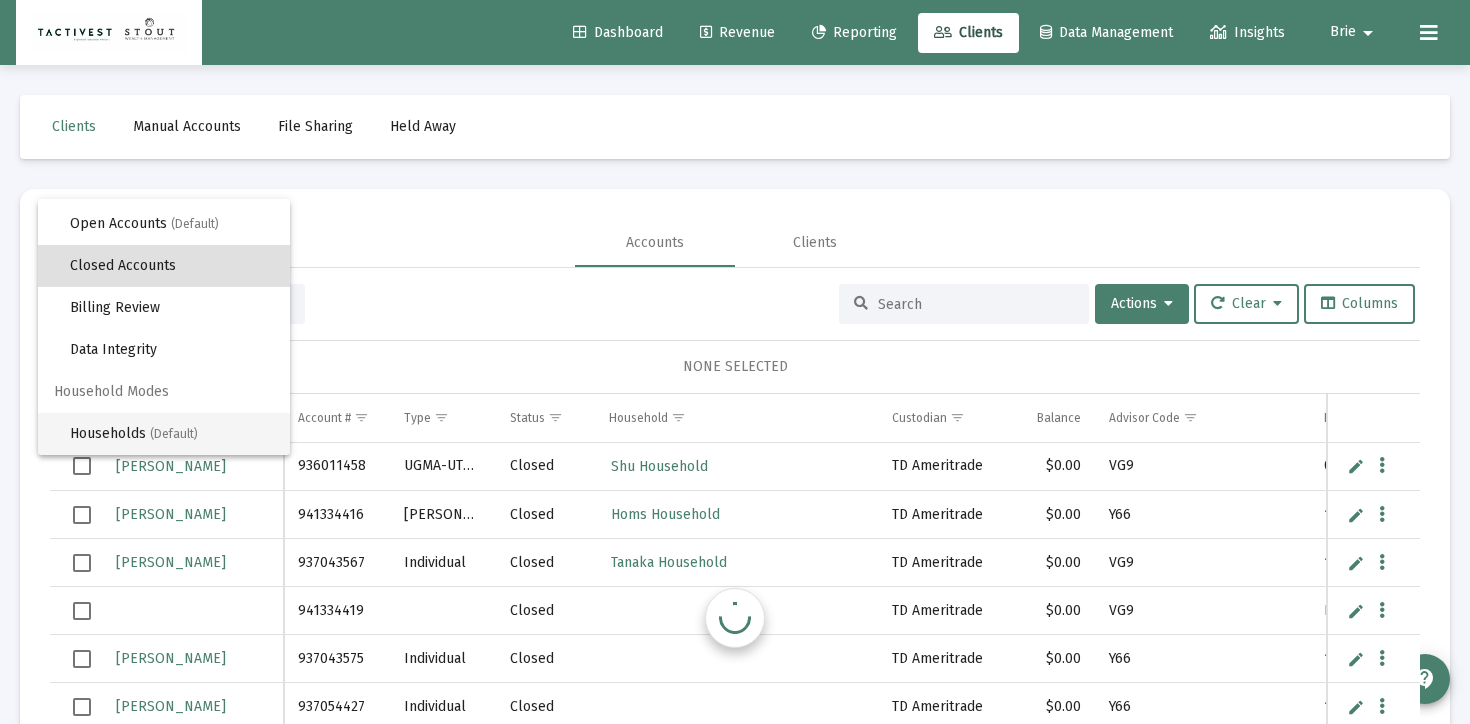 click on "(Default)" at bounding box center [174, 434] 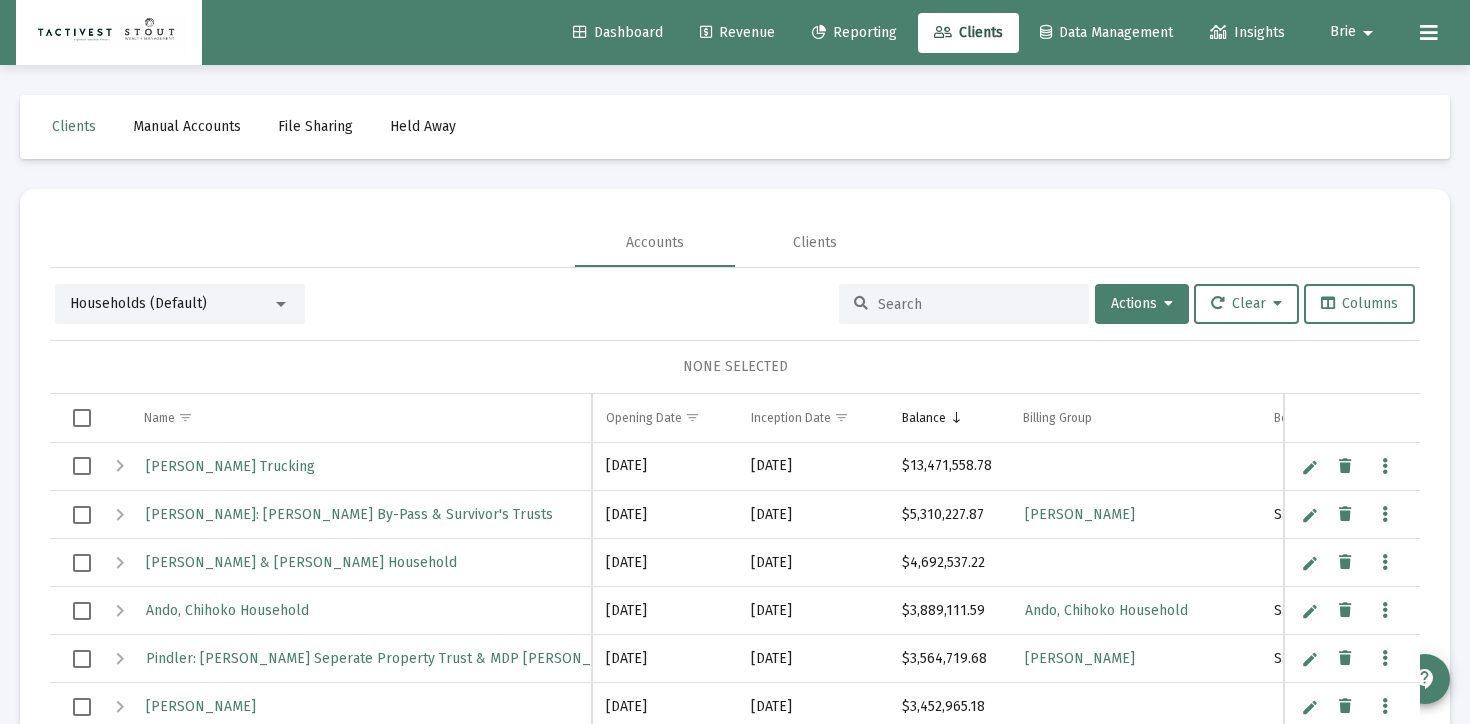 scroll, scrollTop: 5, scrollLeft: 0, axis: vertical 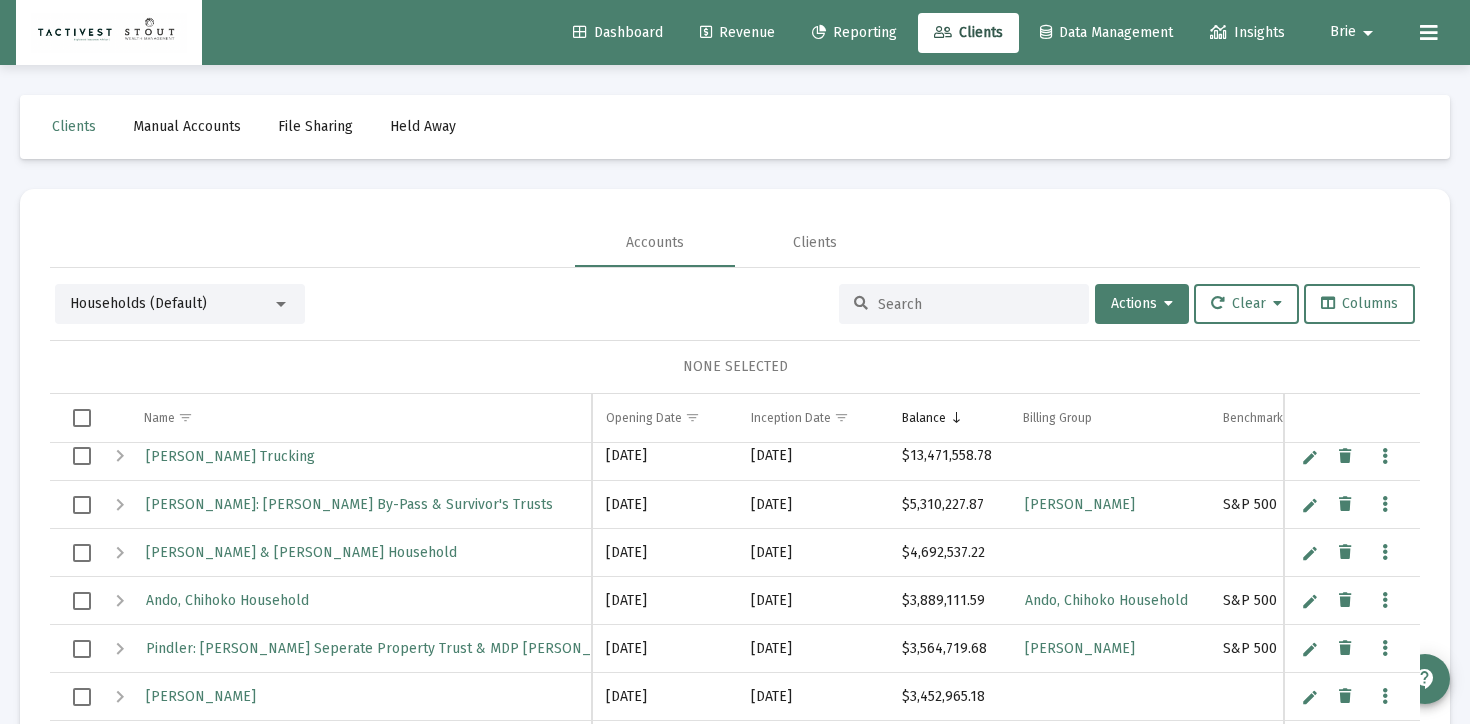 click at bounding box center [964, 304] 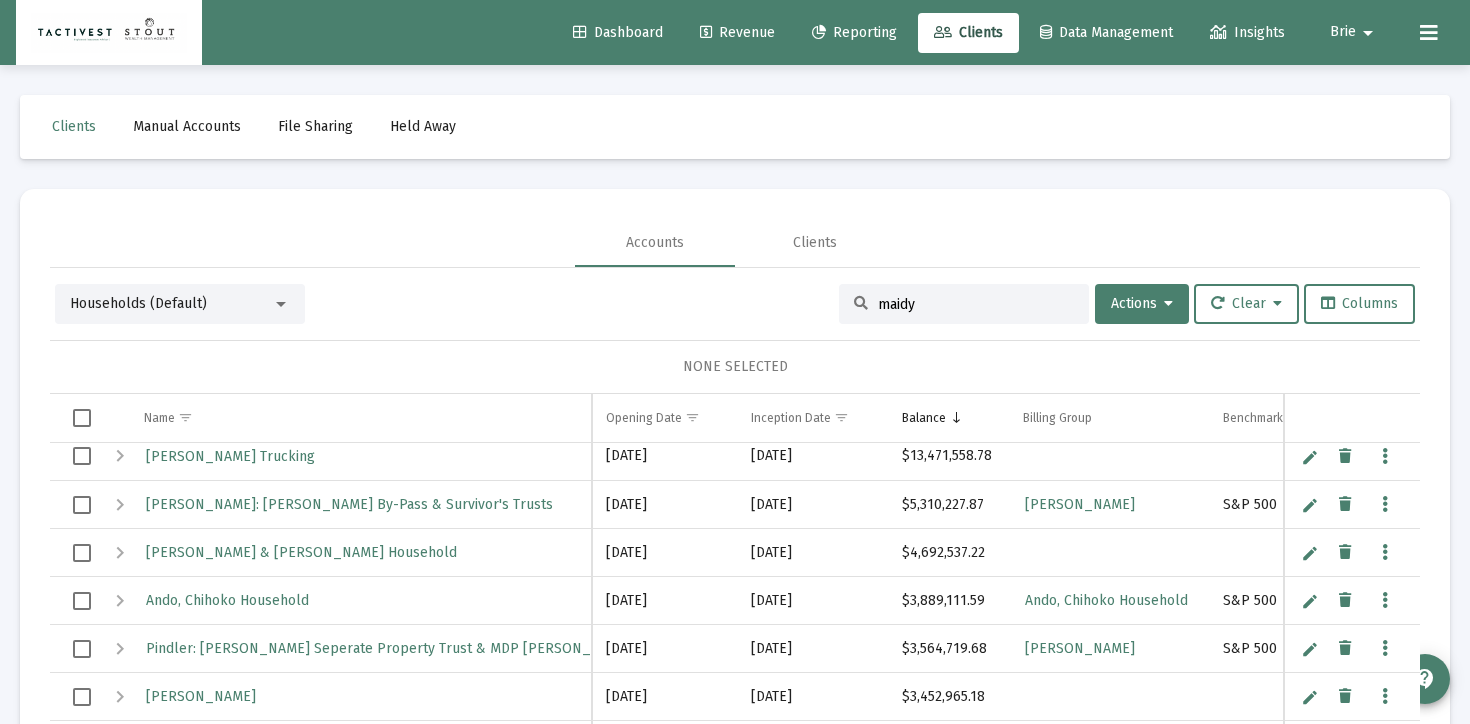 type on "maidy" 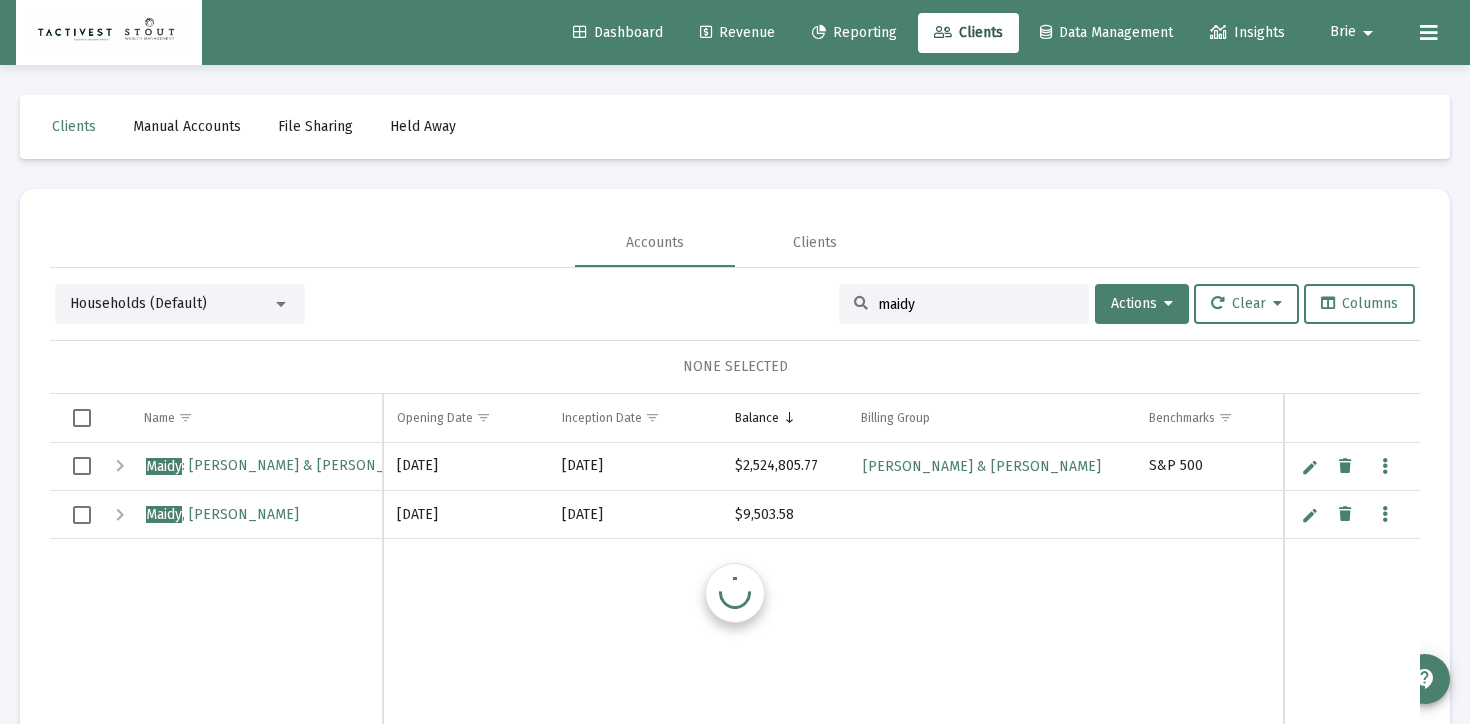 scroll, scrollTop: 0, scrollLeft: 0, axis: both 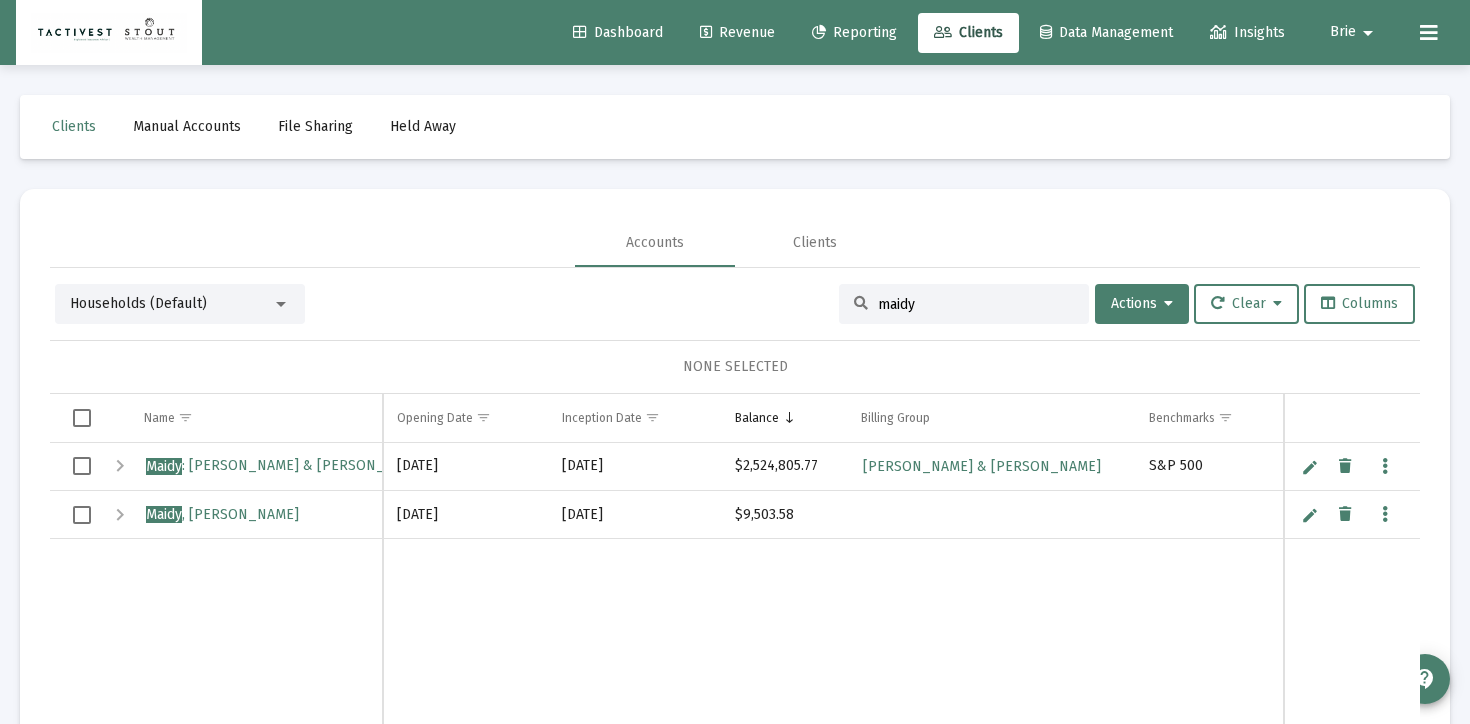 click at bounding box center (120, 466) 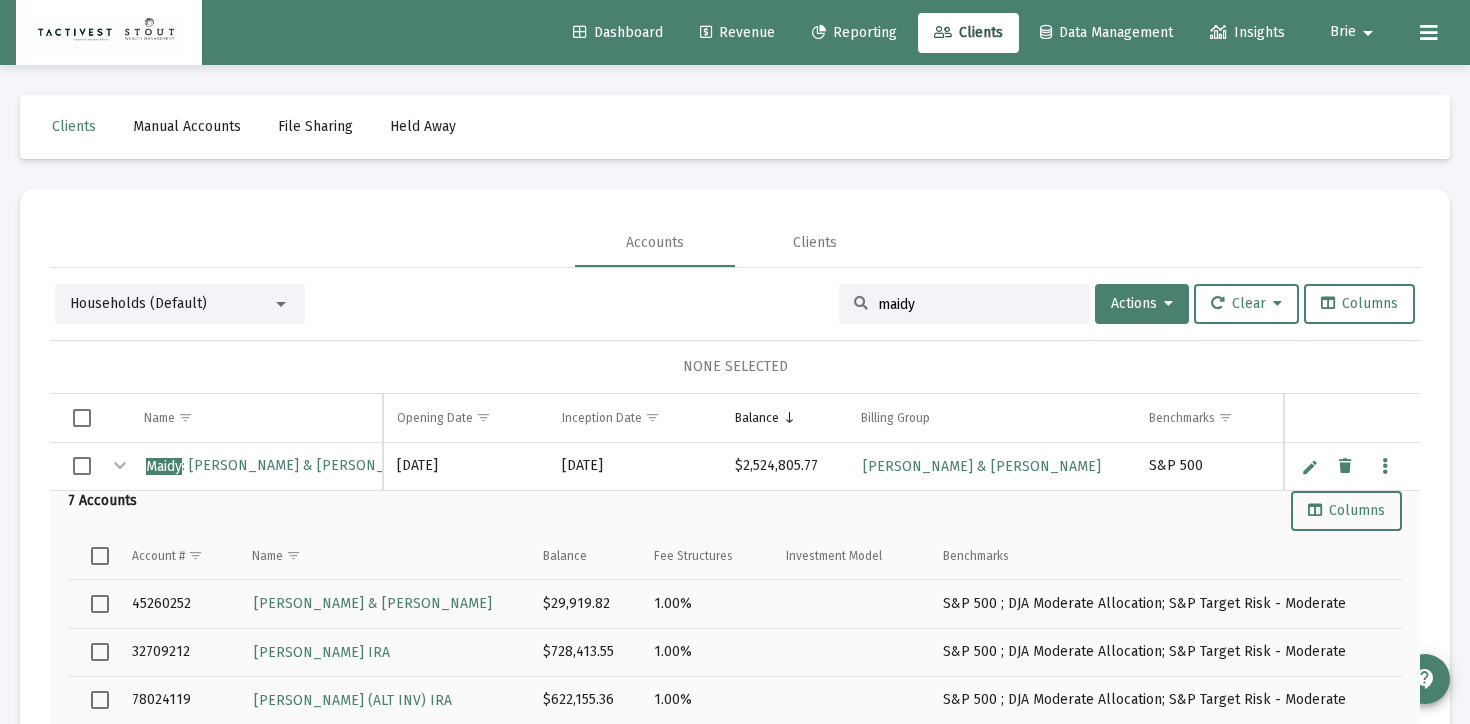 click at bounding box center (120, 466) 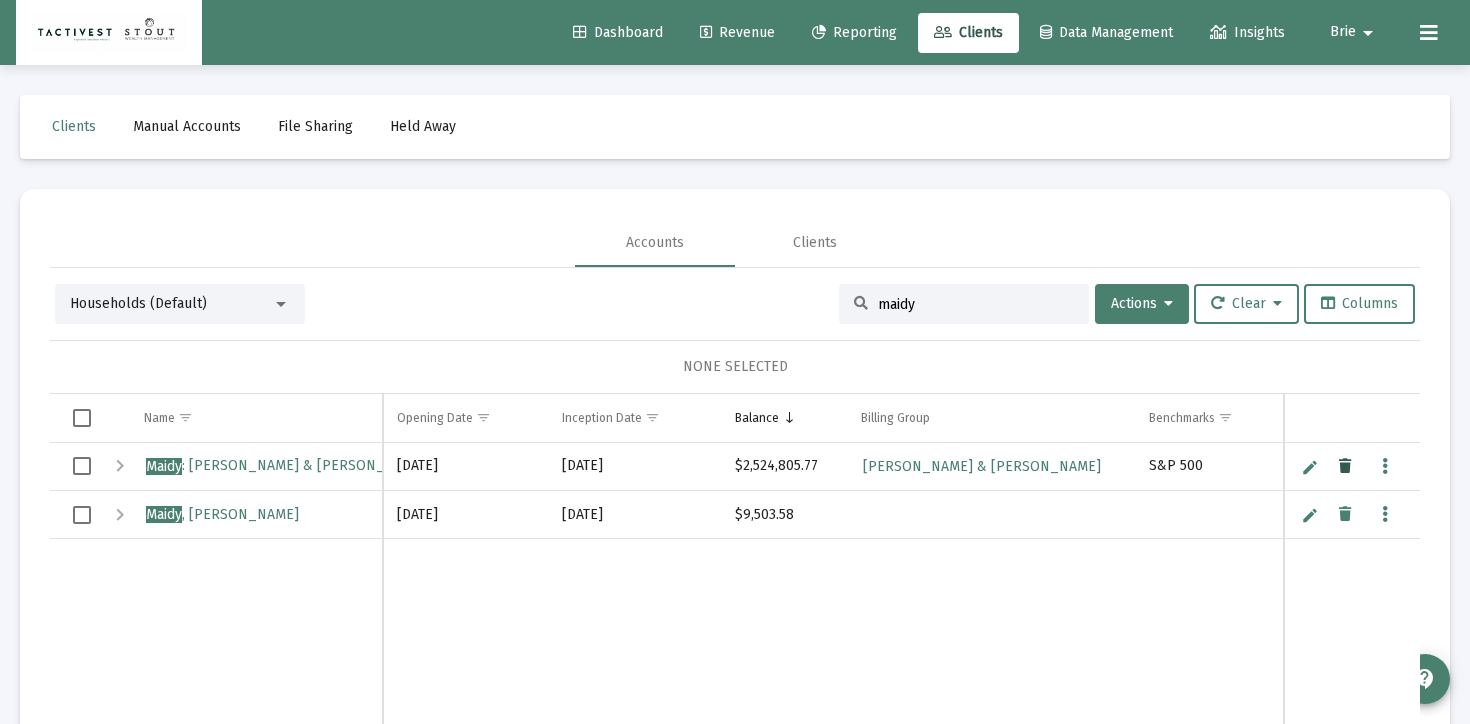 click at bounding box center (1345, 467) 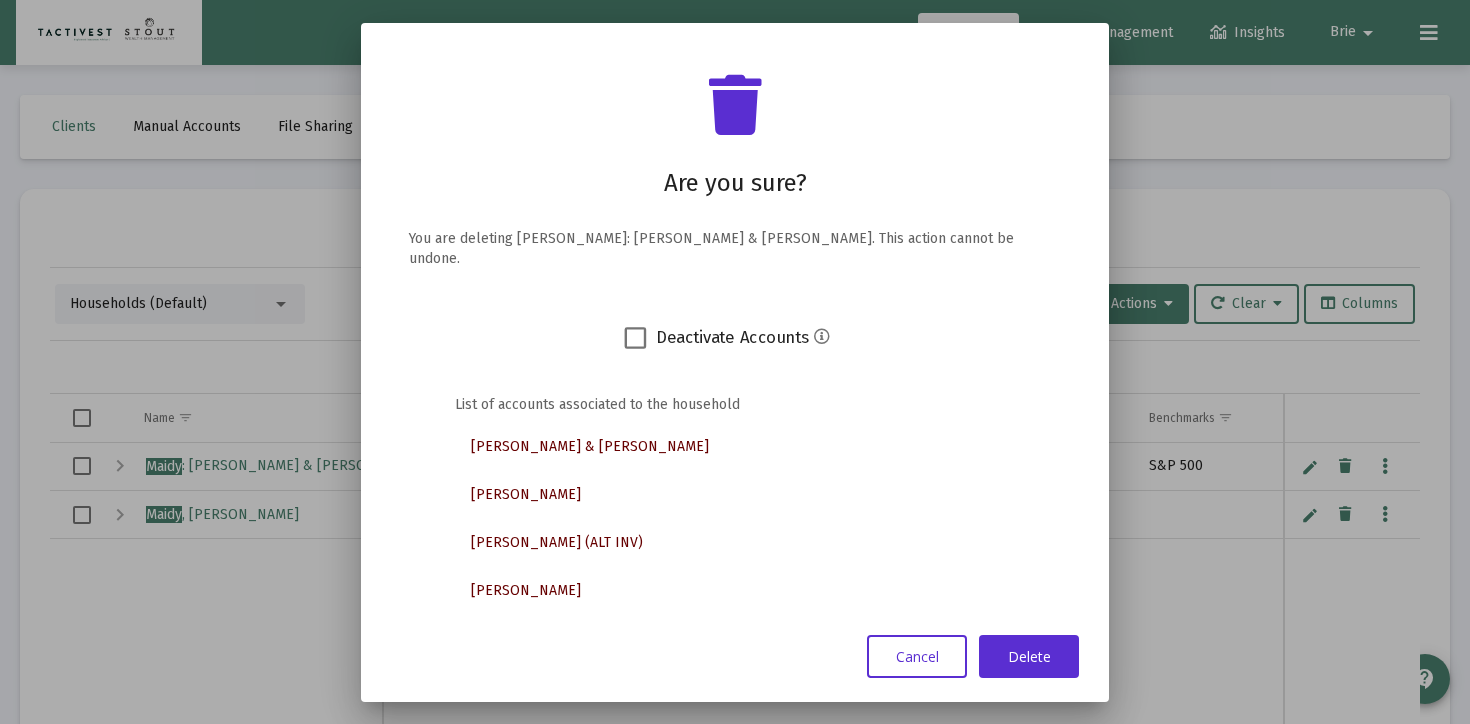 scroll, scrollTop: 144, scrollLeft: 0, axis: vertical 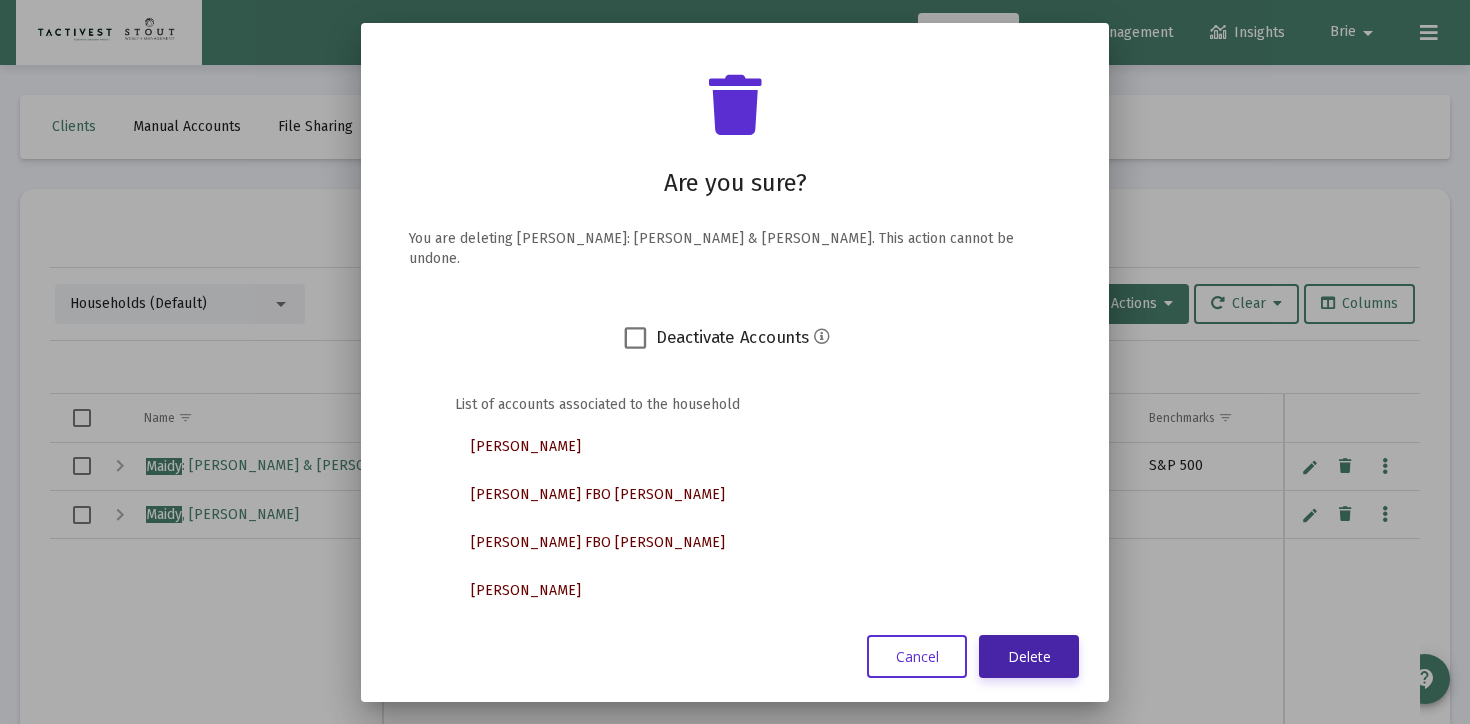 click on "Delete" at bounding box center [1029, 656] 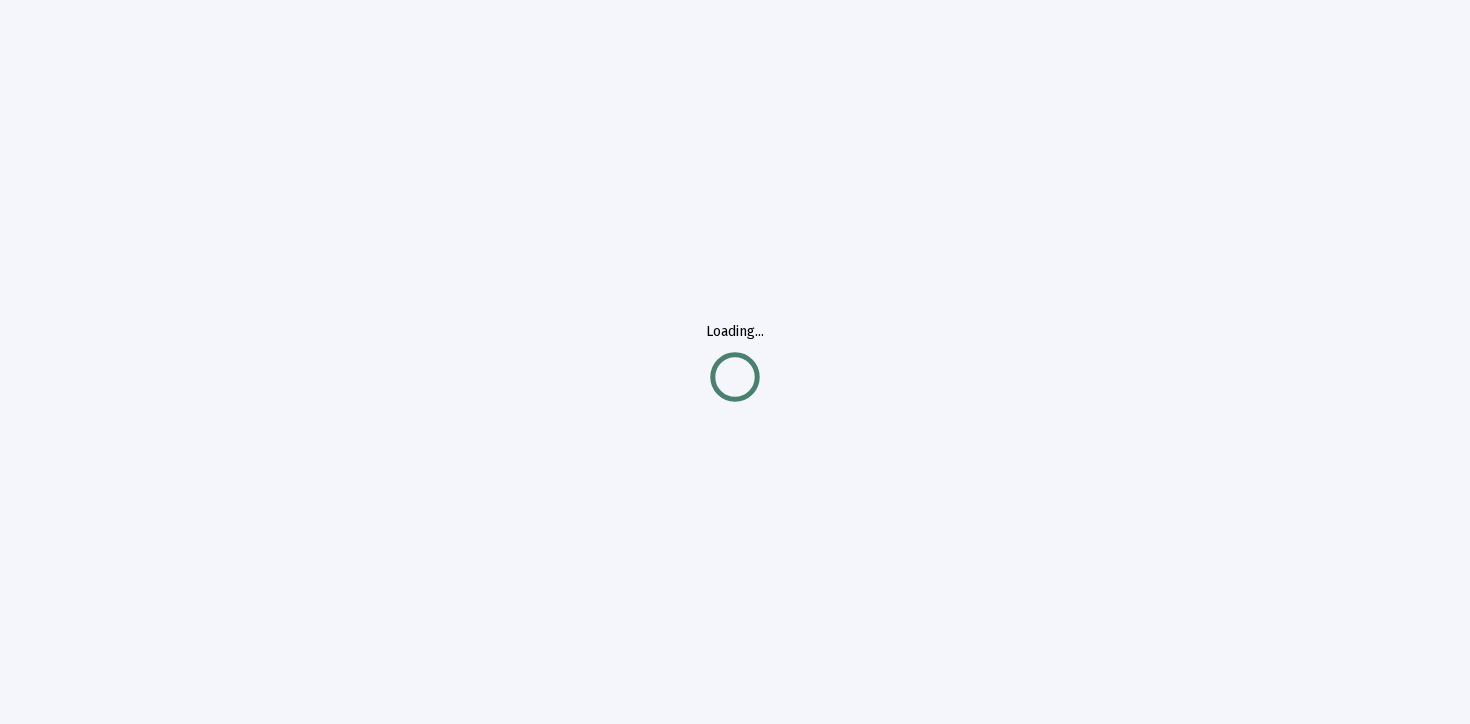 scroll, scrollTop: 0, scrollLeft: 0, axis: both 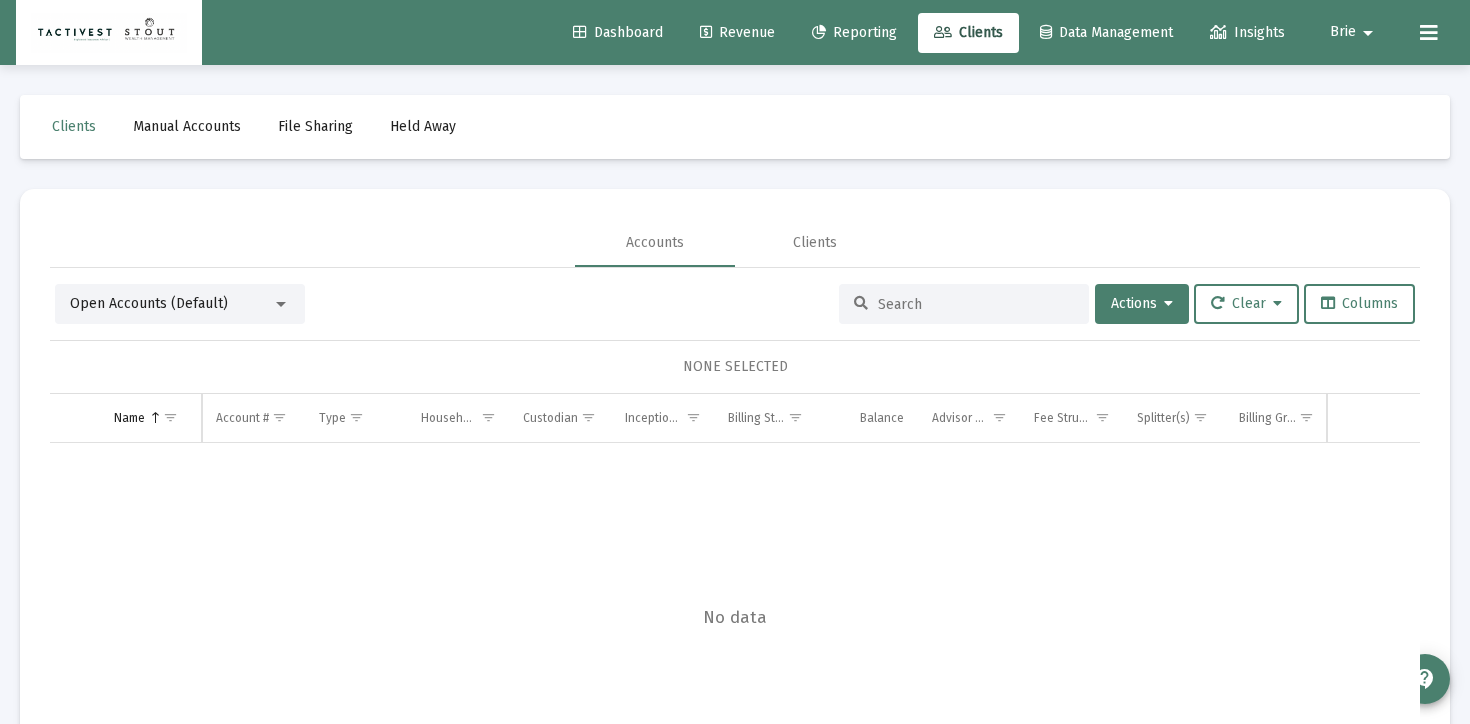 click at bounding box center [976, 304] 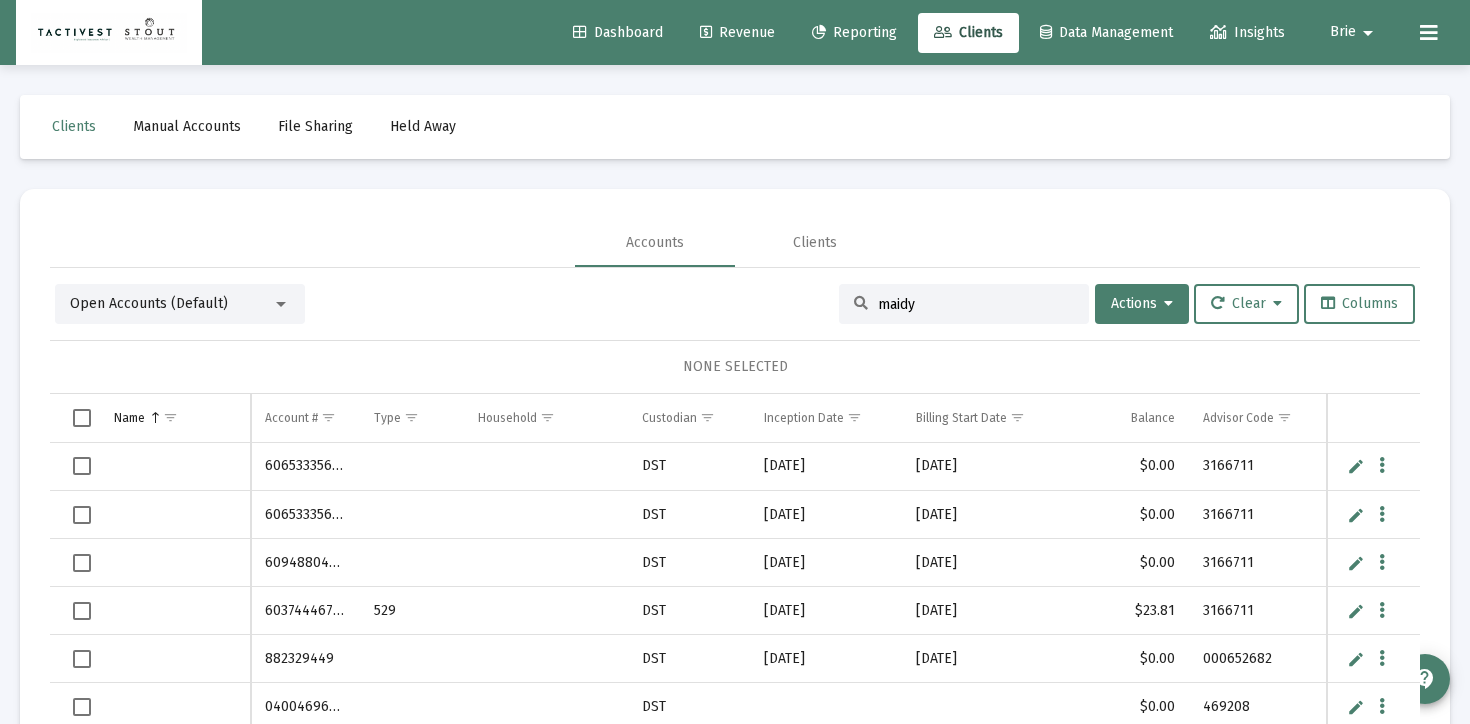 type on "maidy" 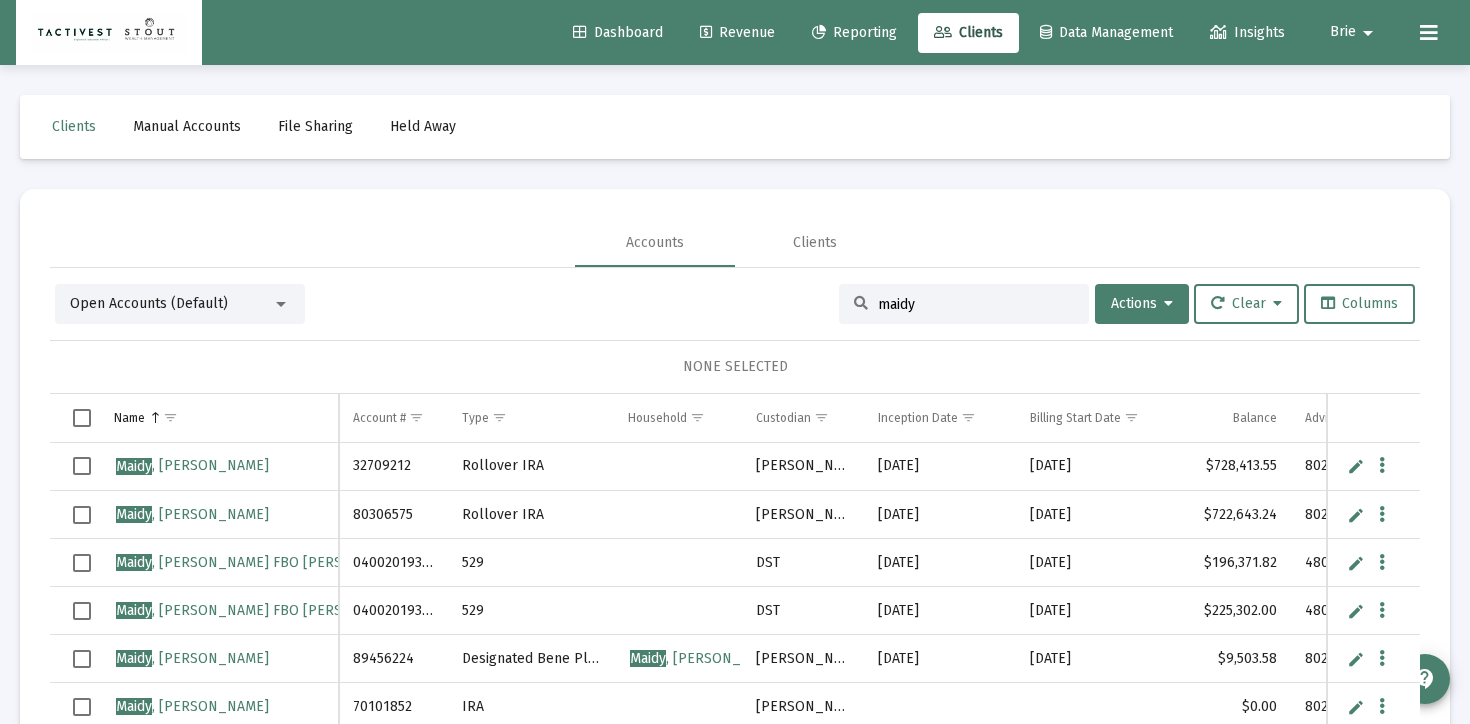 scroll, scrollTop: 108, scrollLeft: 0, axis: vertical 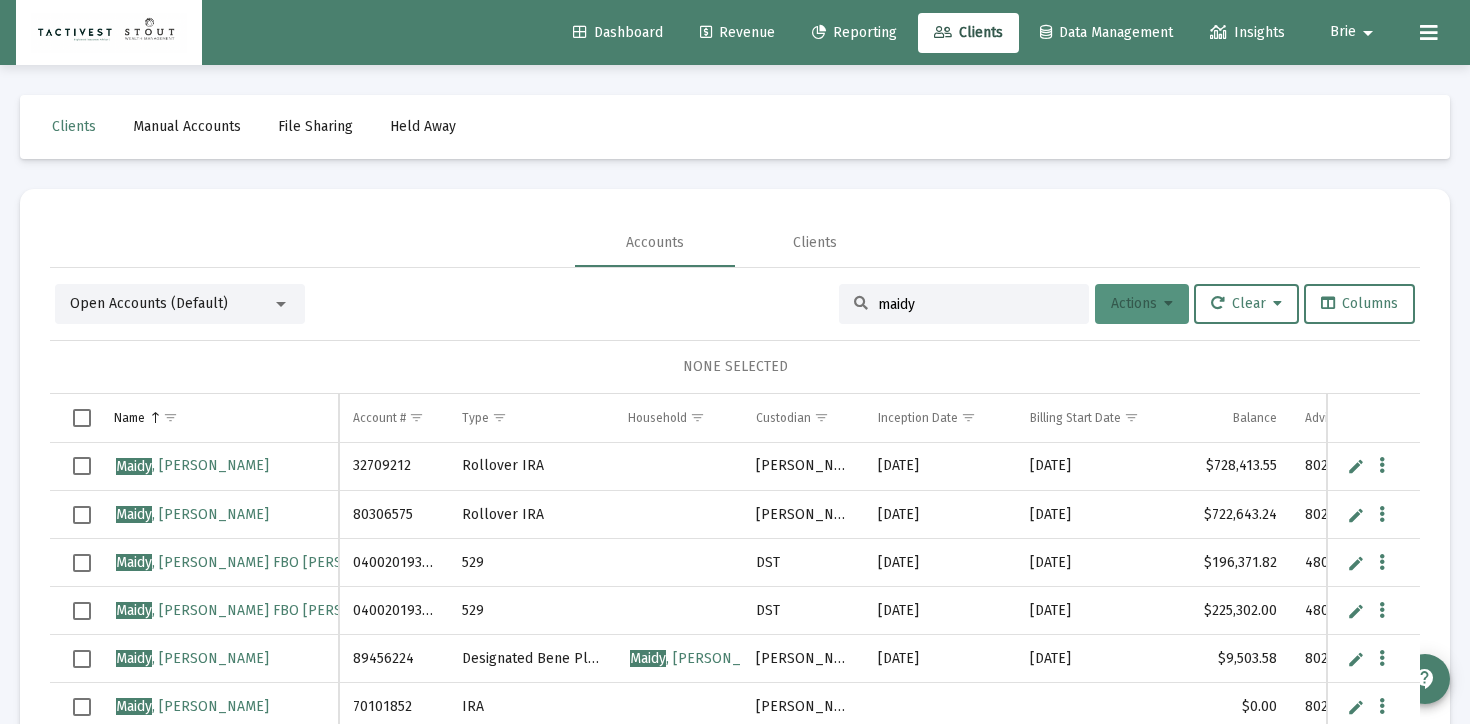 click on "Actions" at bounding box center [1142, 304] 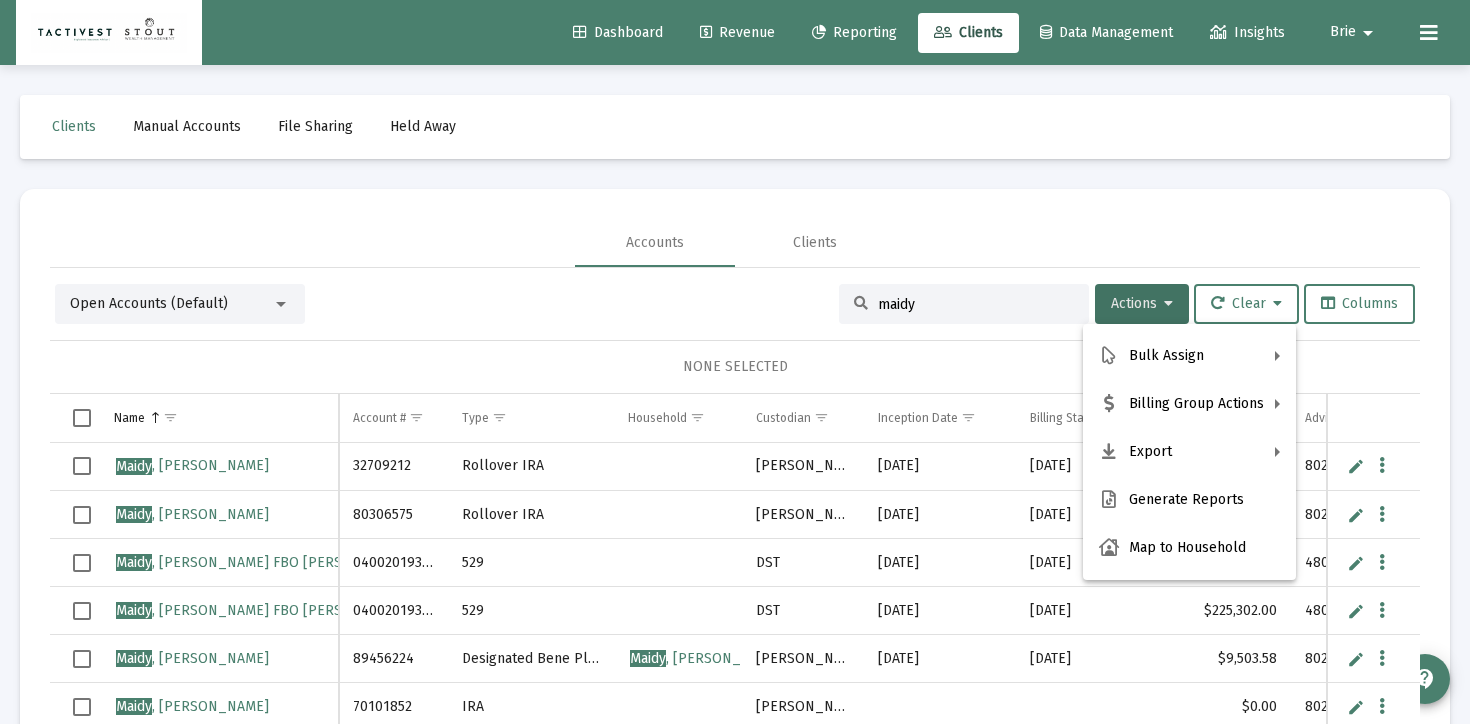 click at bounding box center [735, 362] 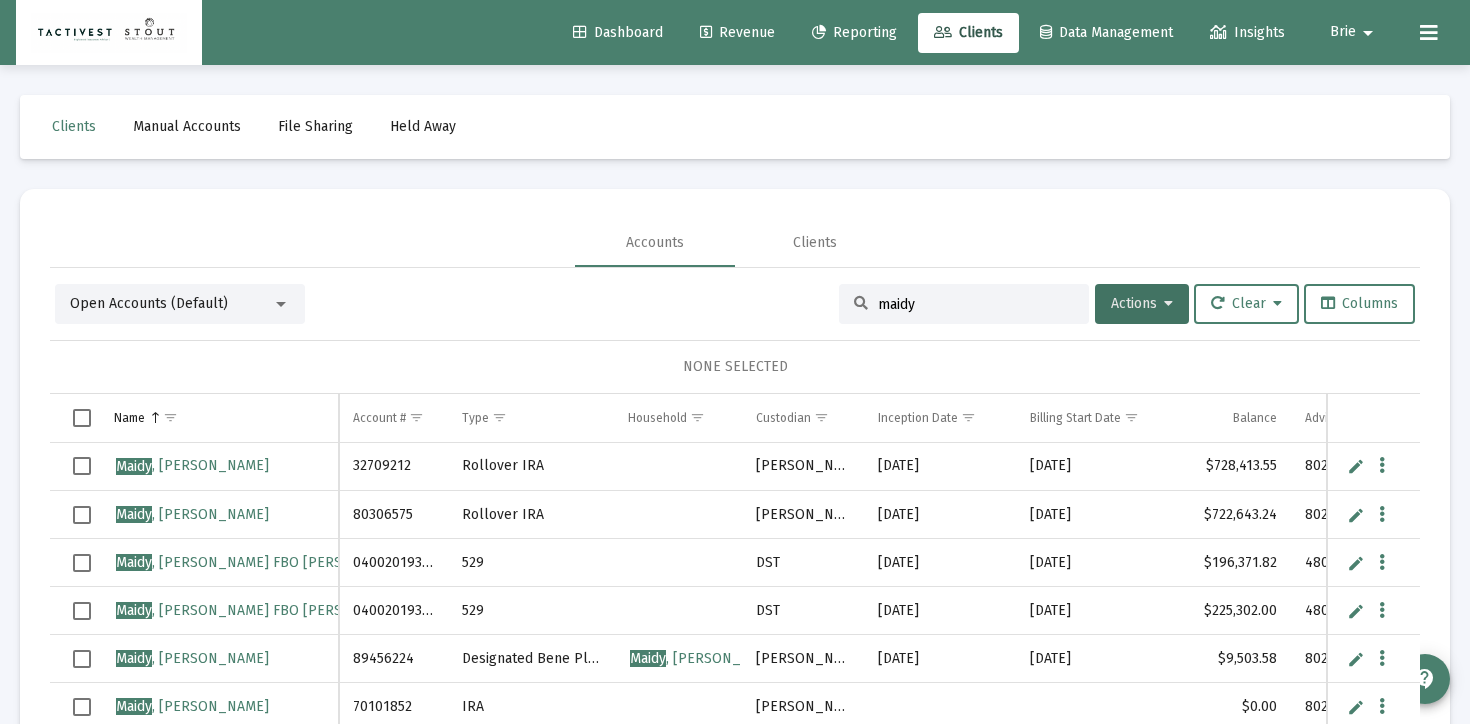click on "Open Accounts (Default)" at bounding box center [171, 304] 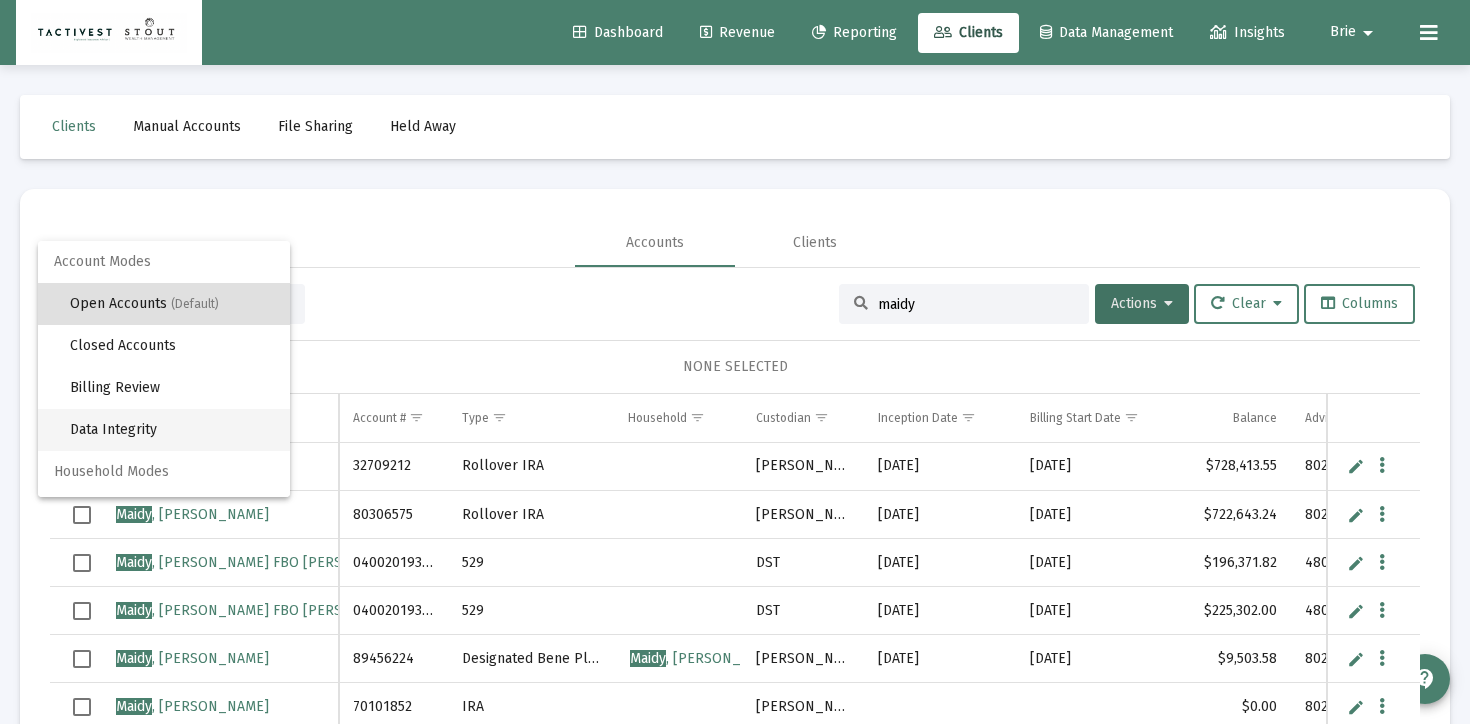 scroll, scrollTop: 38, scrollLeft: 0, axis: vertical 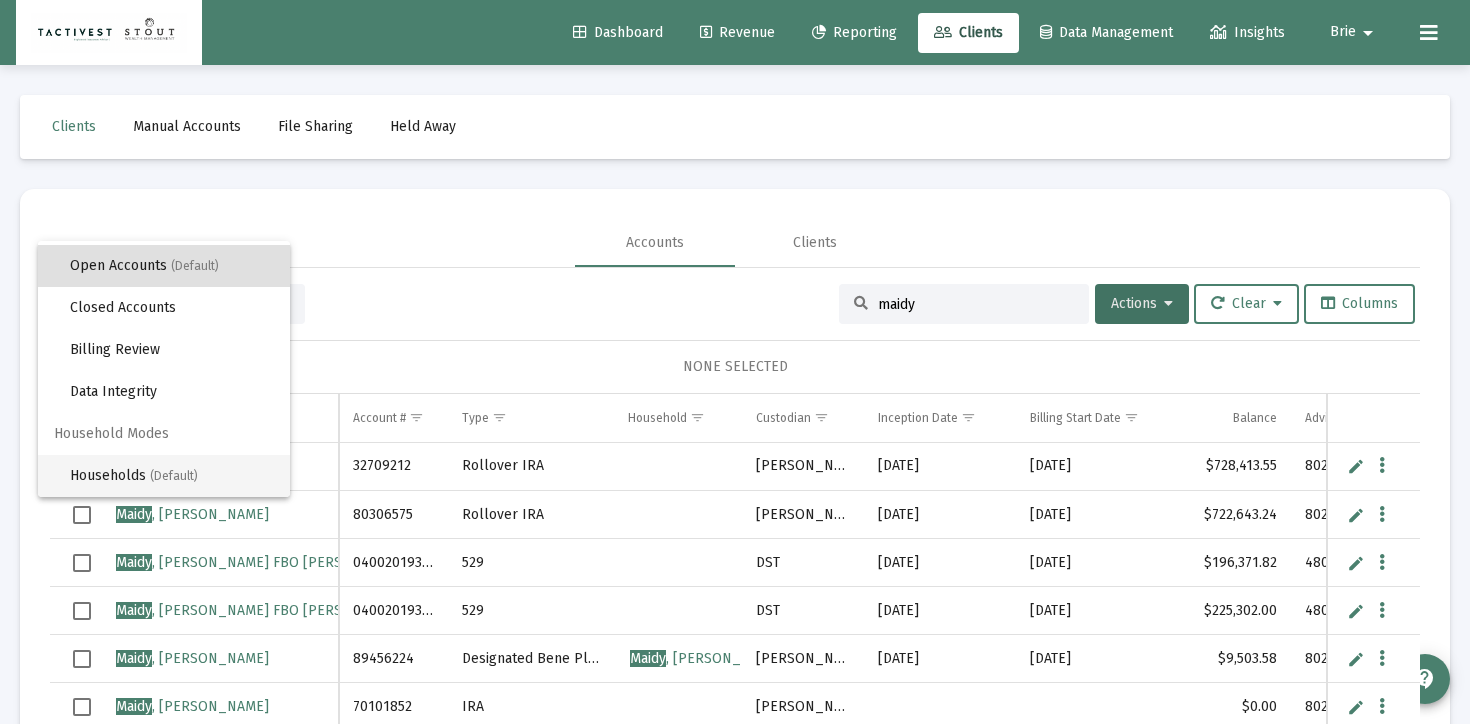 click on "Households  (Default)" at bounding box center (172, 476) 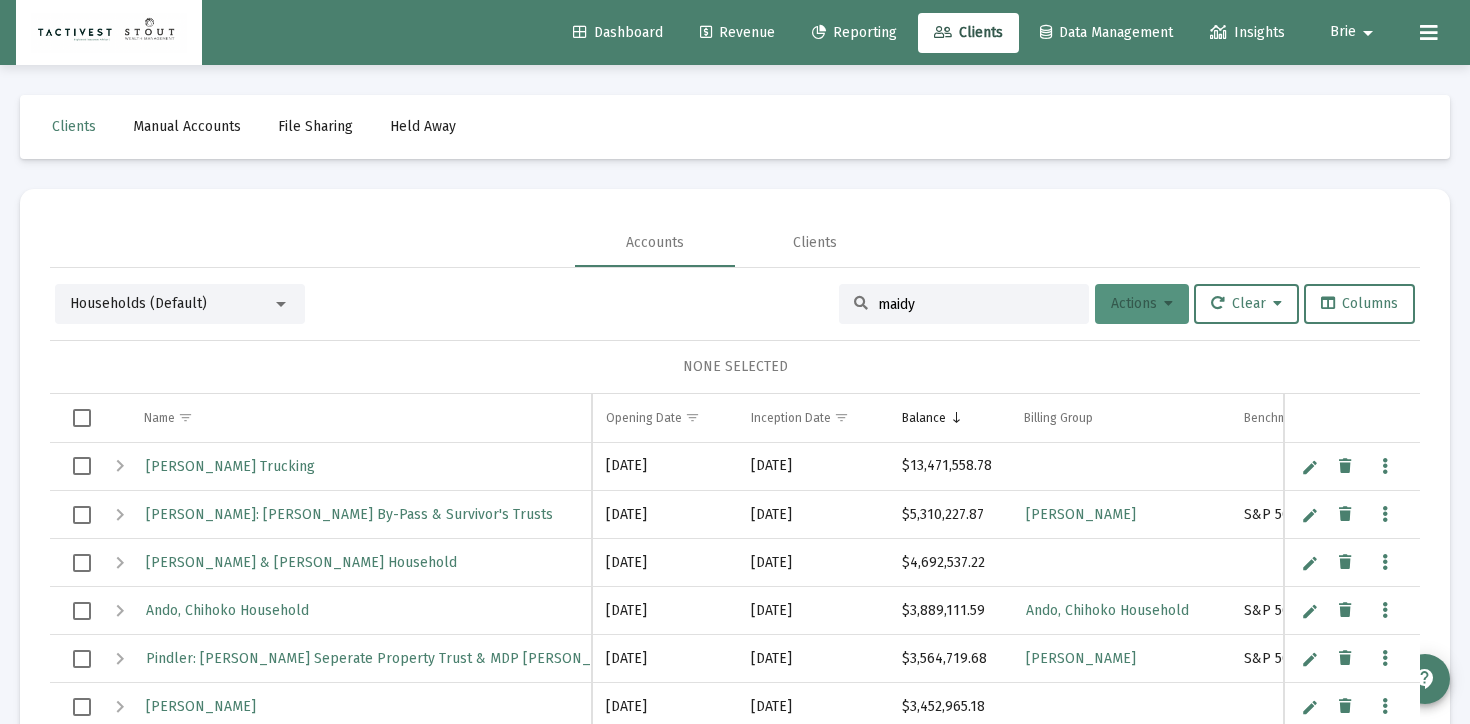 click on "Actions" at bounding box center [1142, 304] 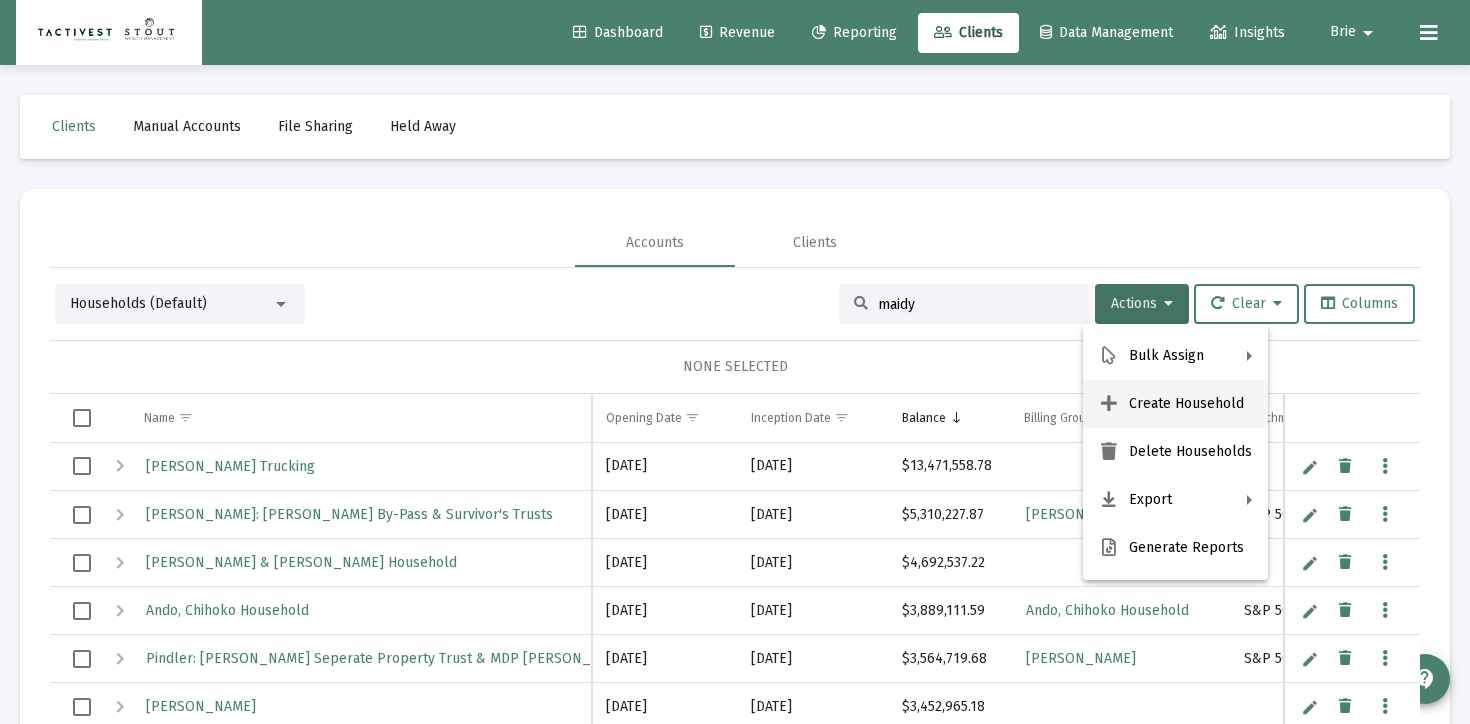 click on "Create Household" at bounding box center [1175, 404] 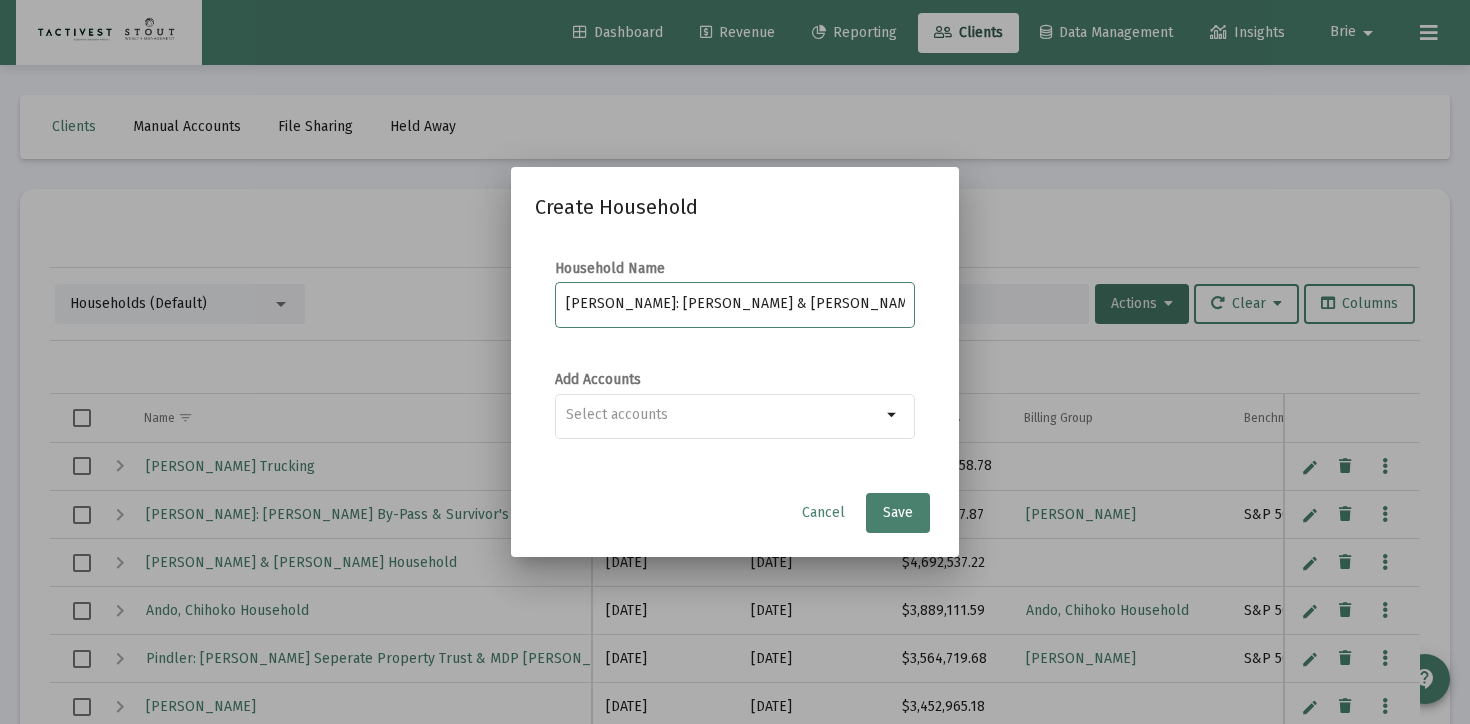 type on "Maidy: Shane & Ashley Maidy" 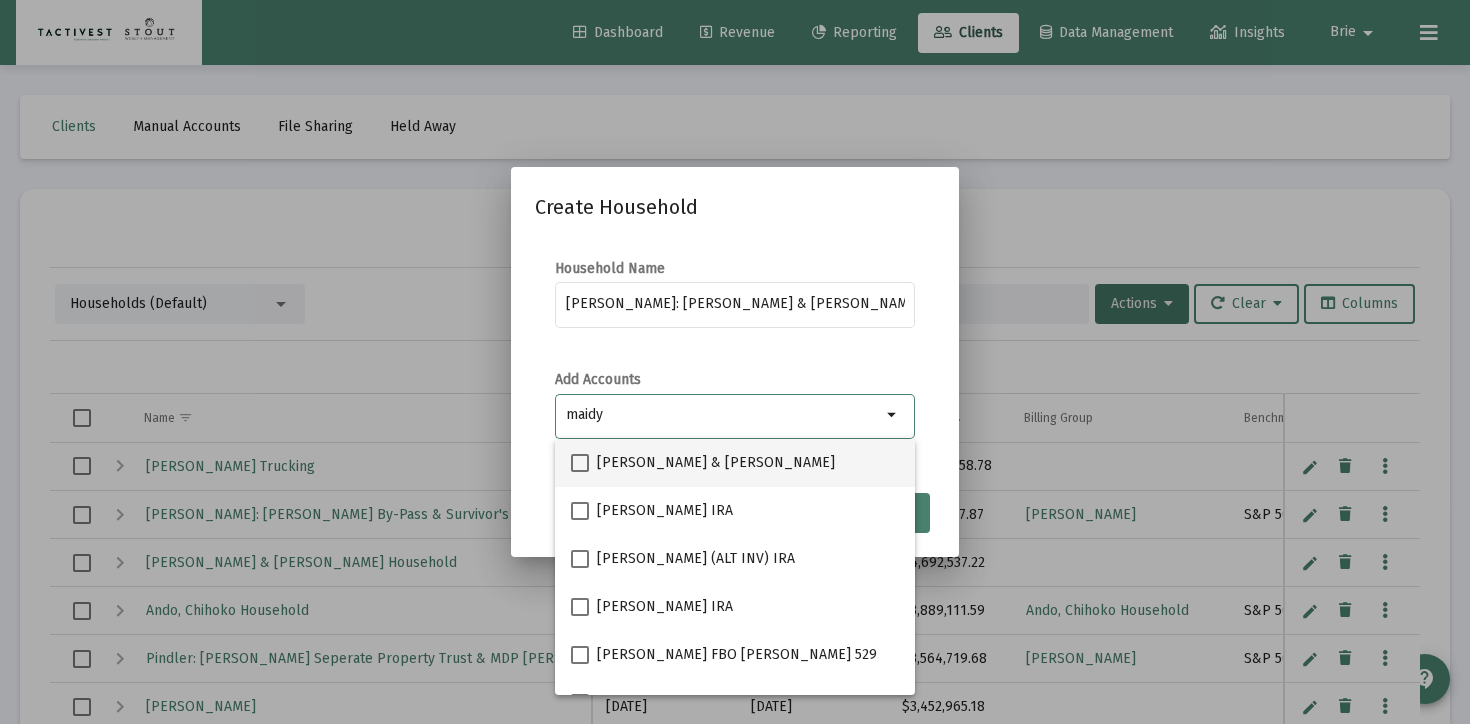 type on "maidy" 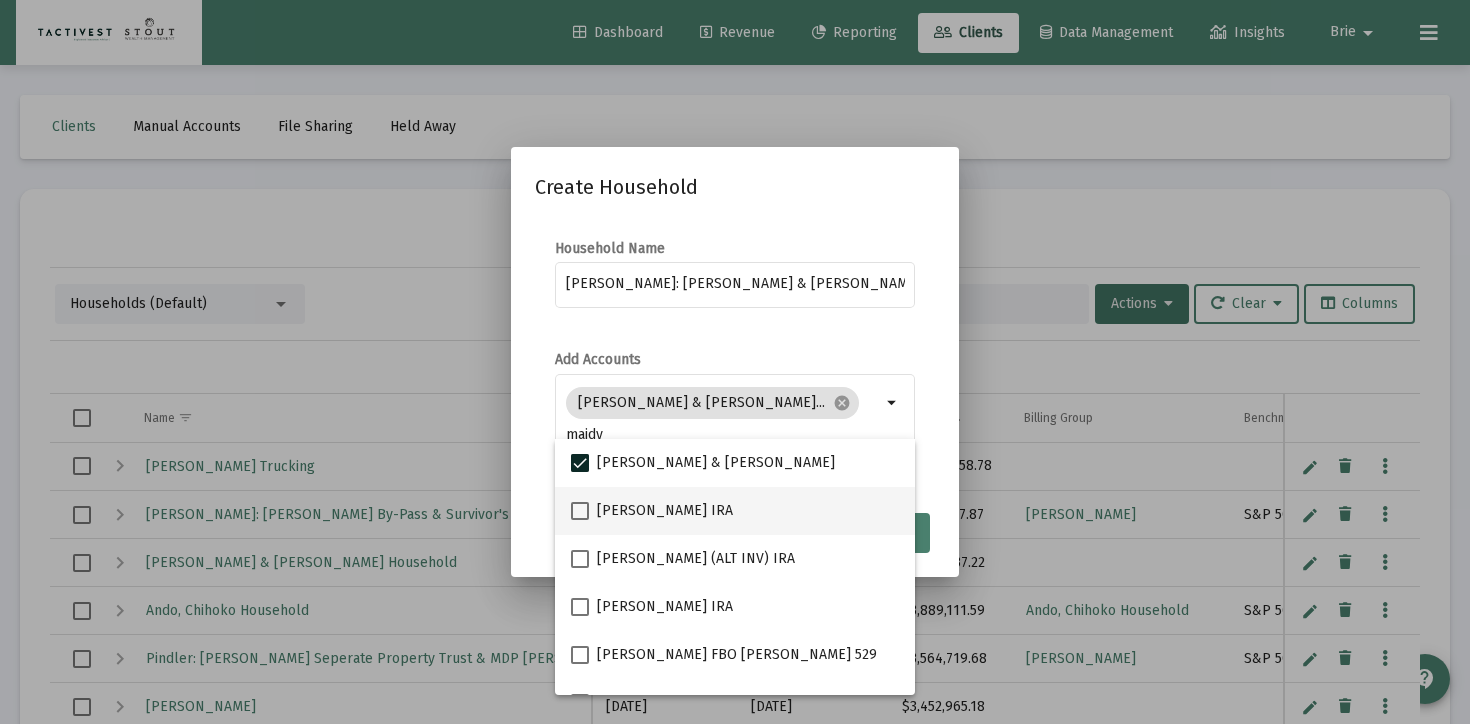 click at bounding box center (580, 511) 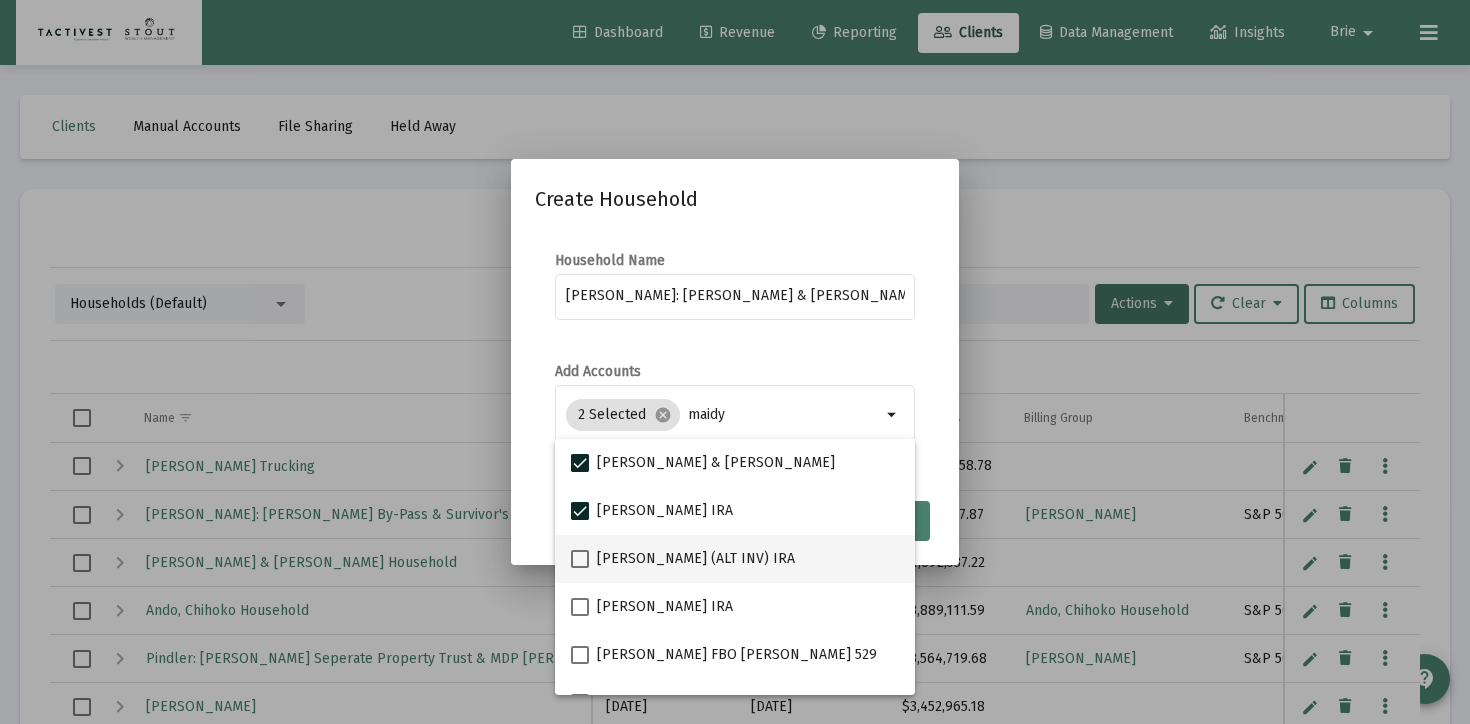 click at bounding box center [580, 559] 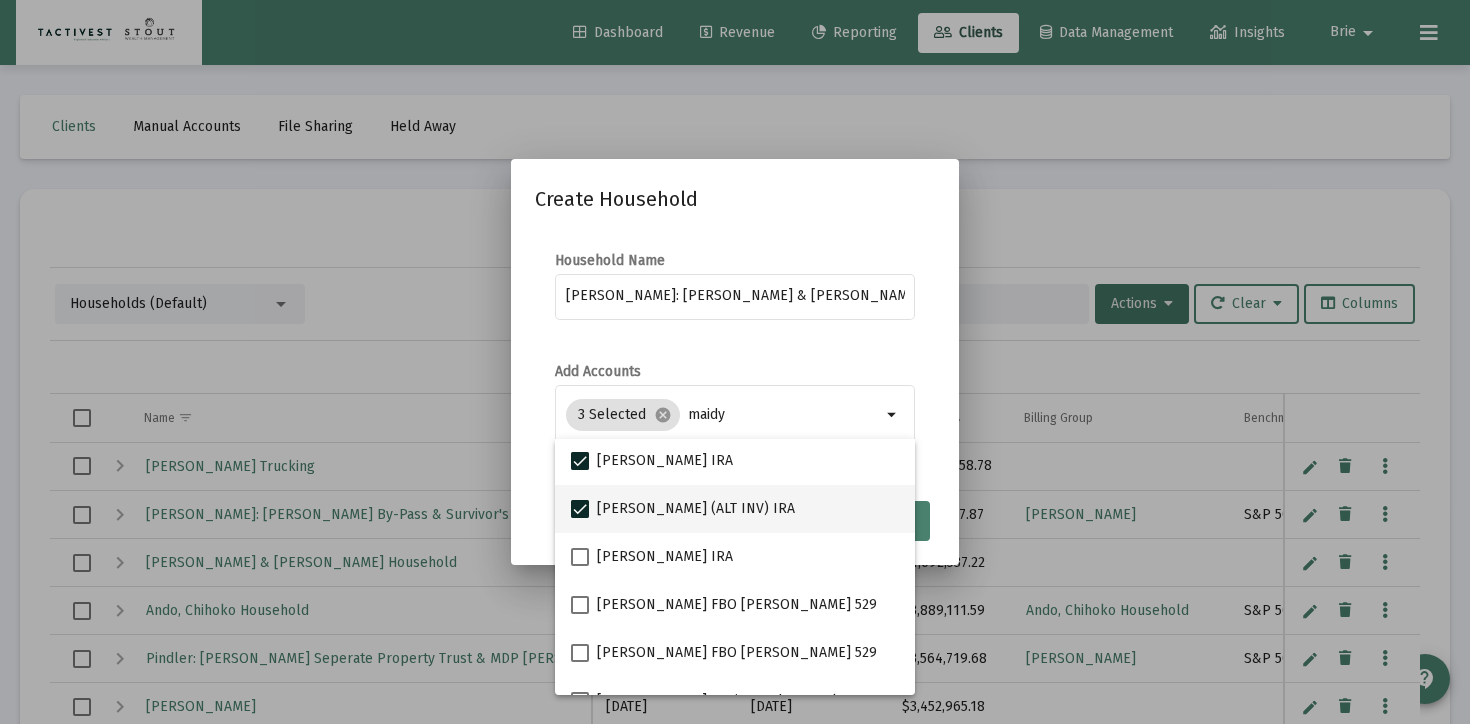 scroll, scrollTop: 46, scrollLeft: 0, axis: vertical 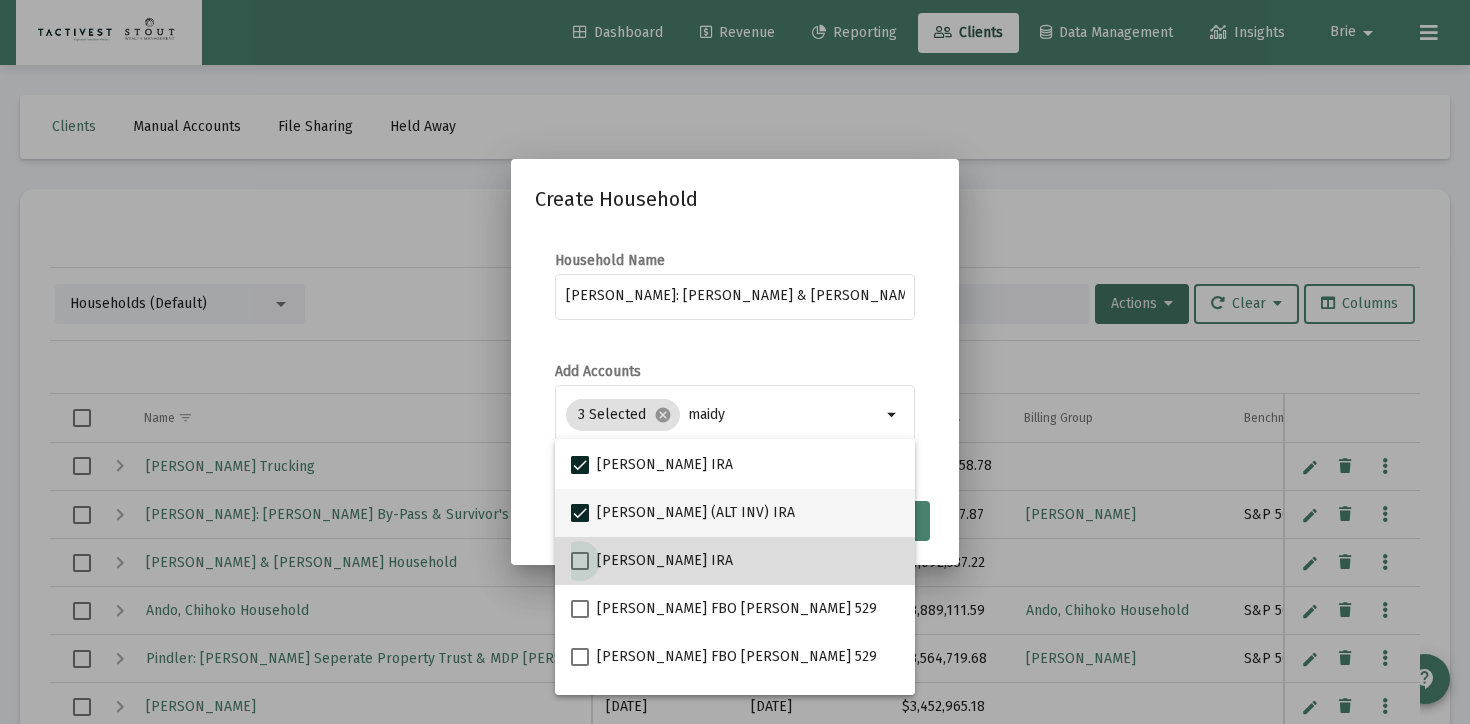 click at bounding box center (580, 561) 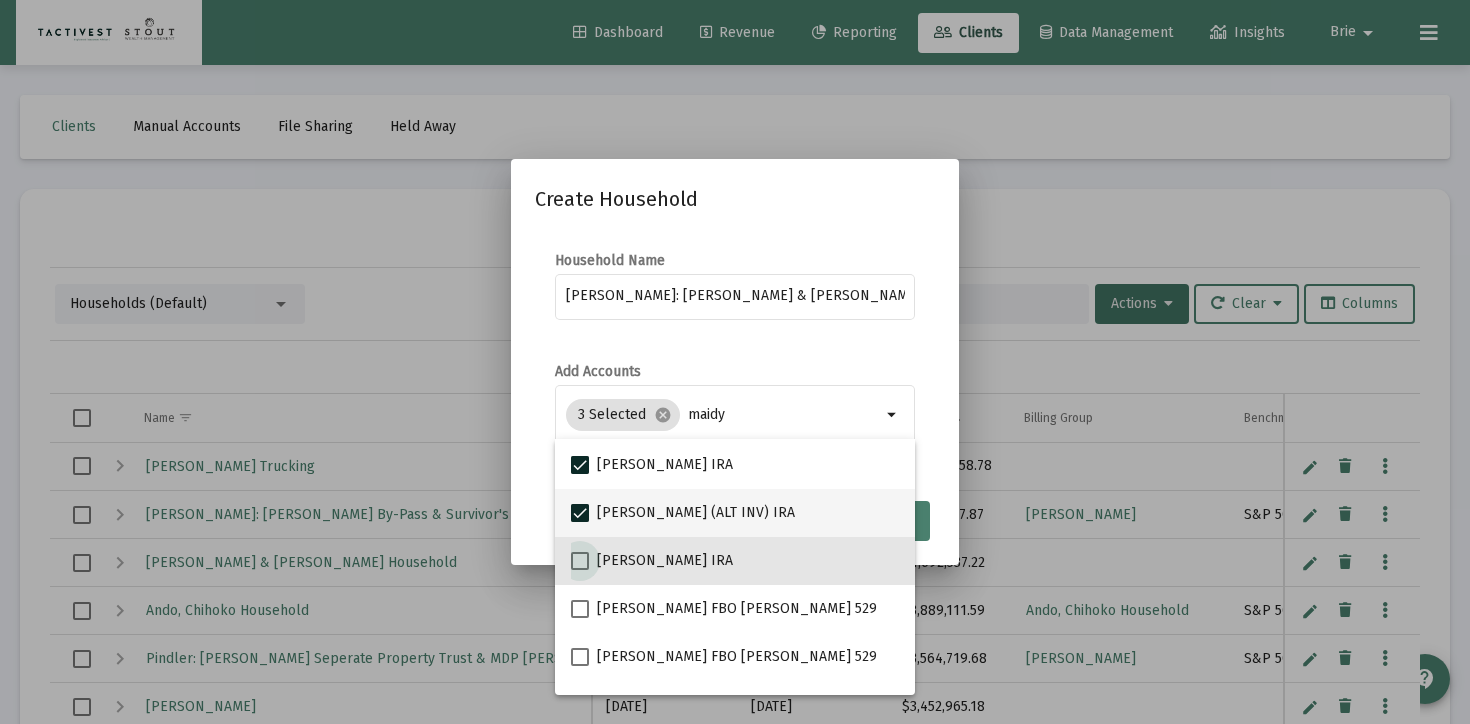 click on "Maidy, Ashley Rollover IRA" at bounding box center [579, 570] 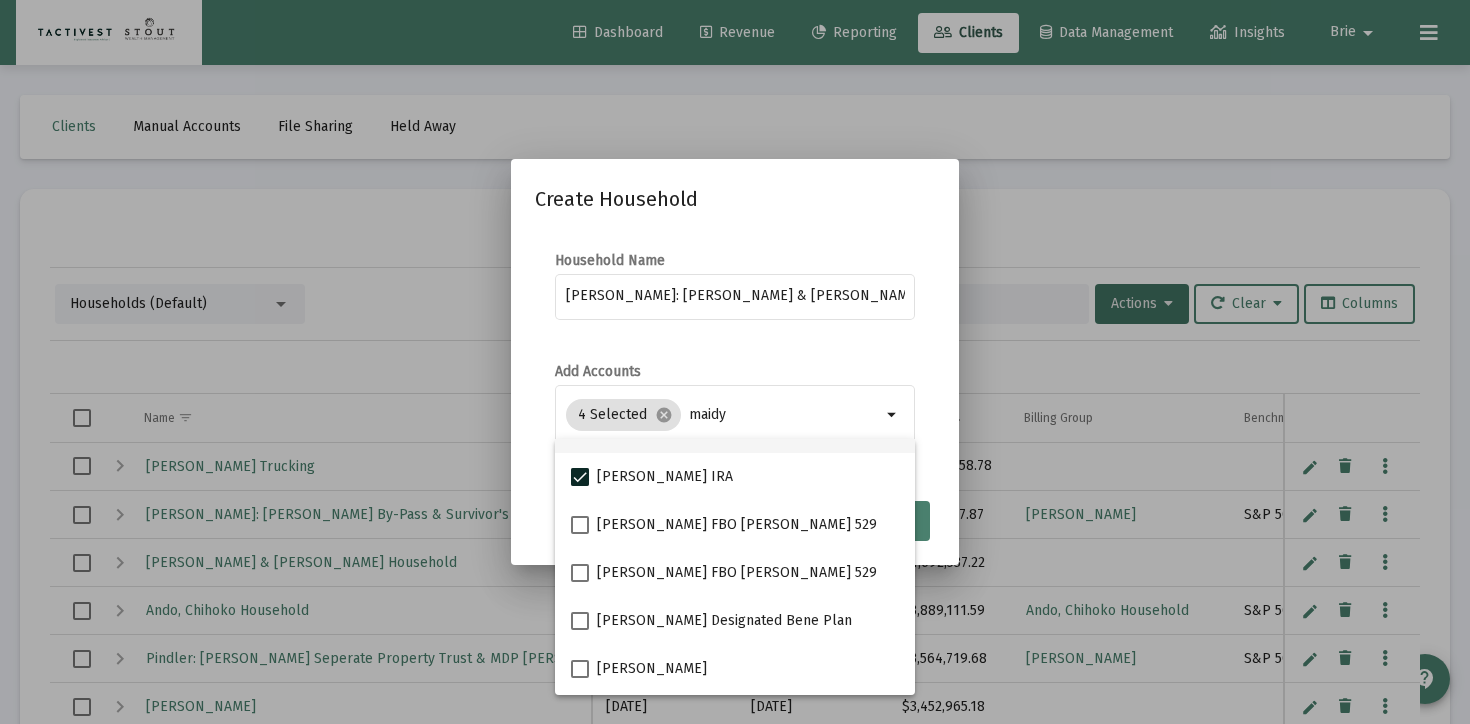 scroll, scrollTop: 150, scrollLeft: 0, axis: vertical 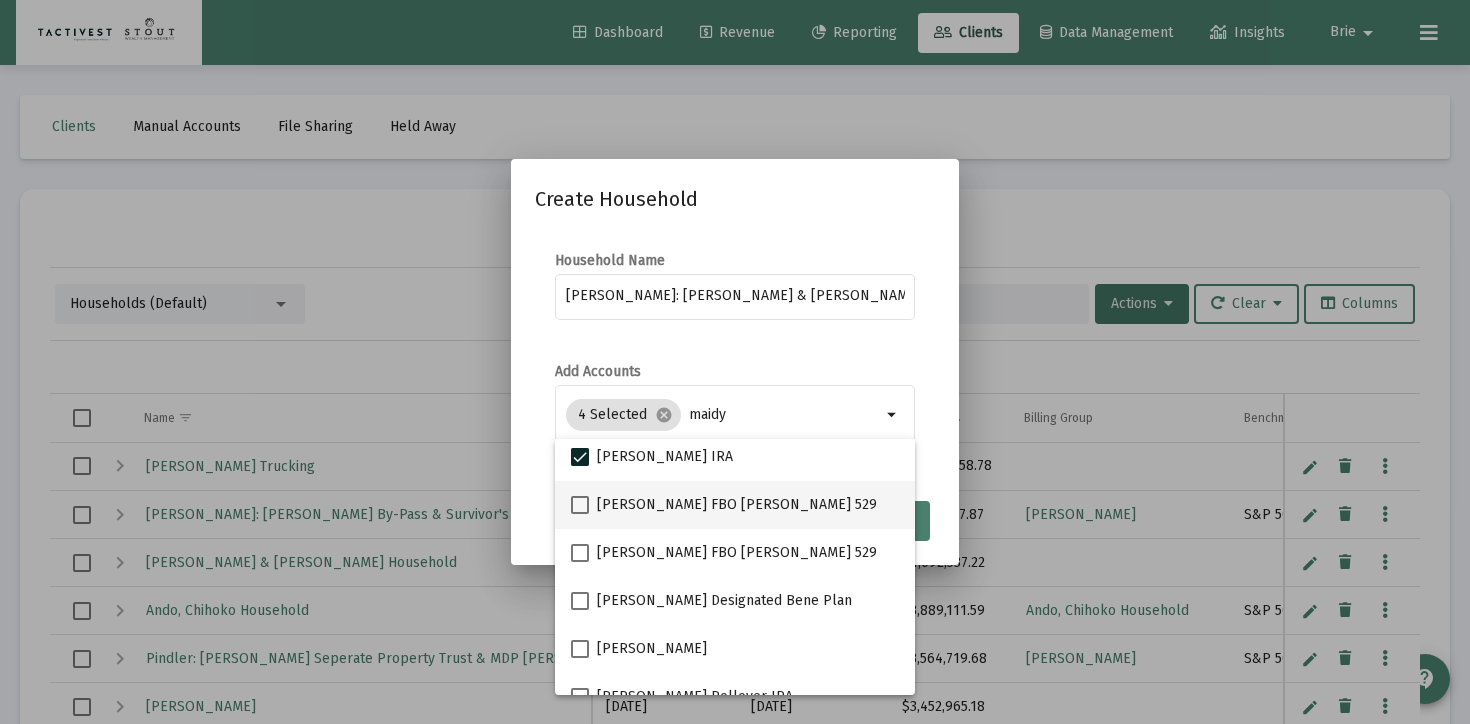 click at bounding box center [580, 505] 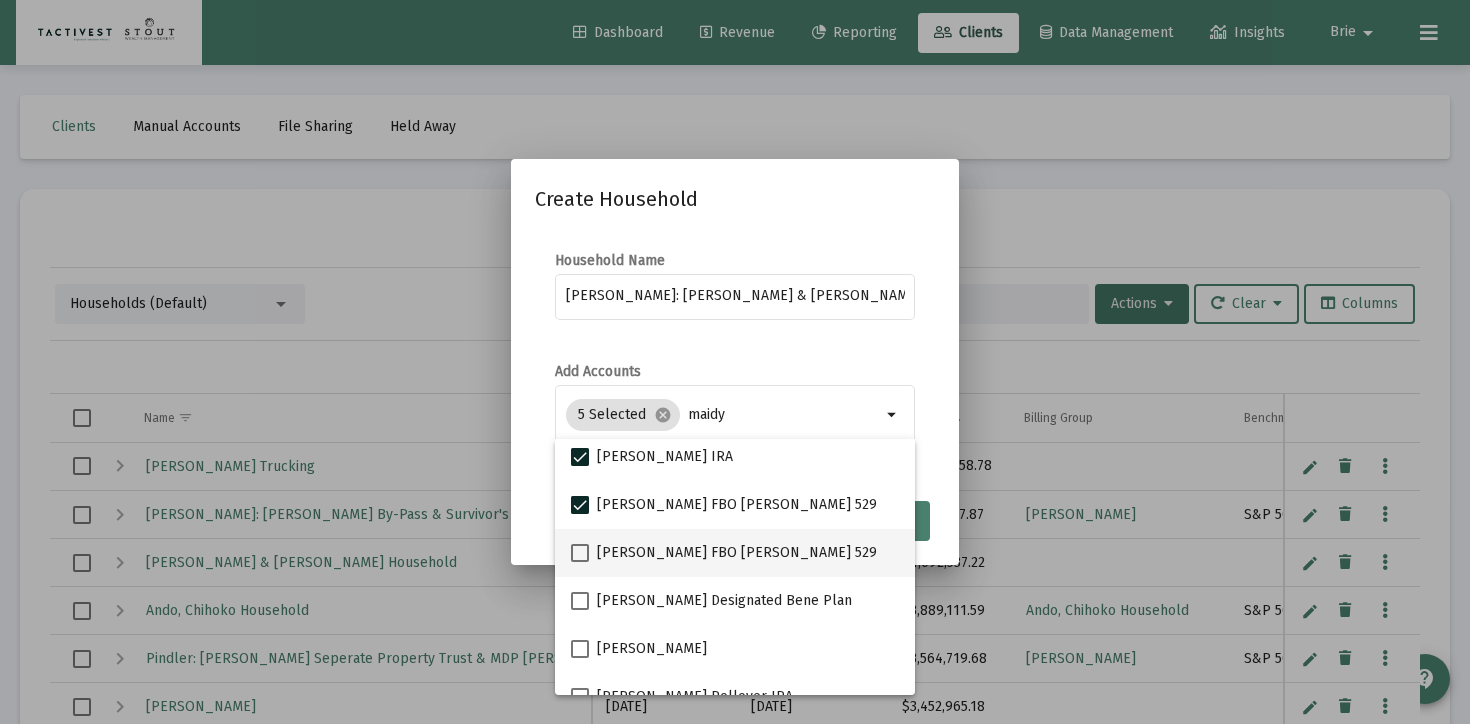 click at bounding box center [580, 553] 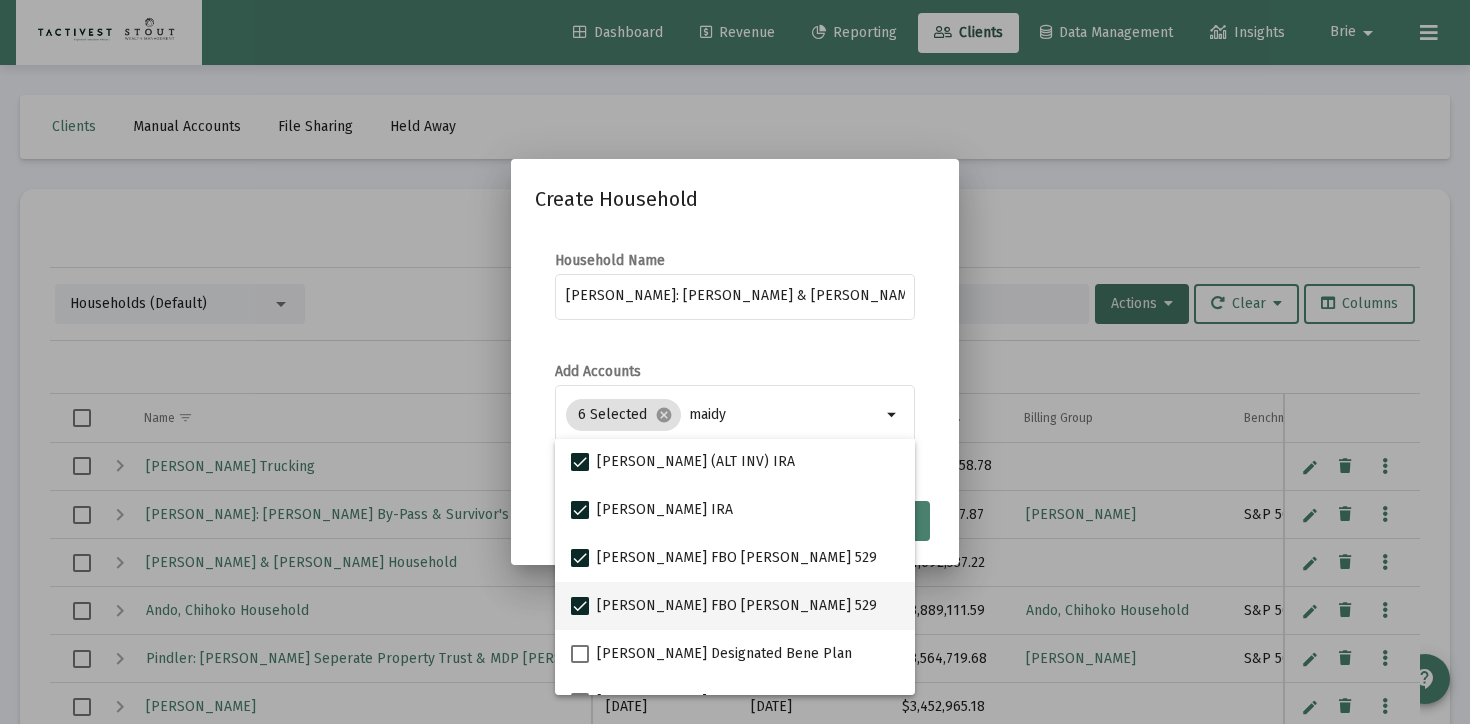 scroll, scrollTop: 99, scrollLeft: 0, axis: vertical 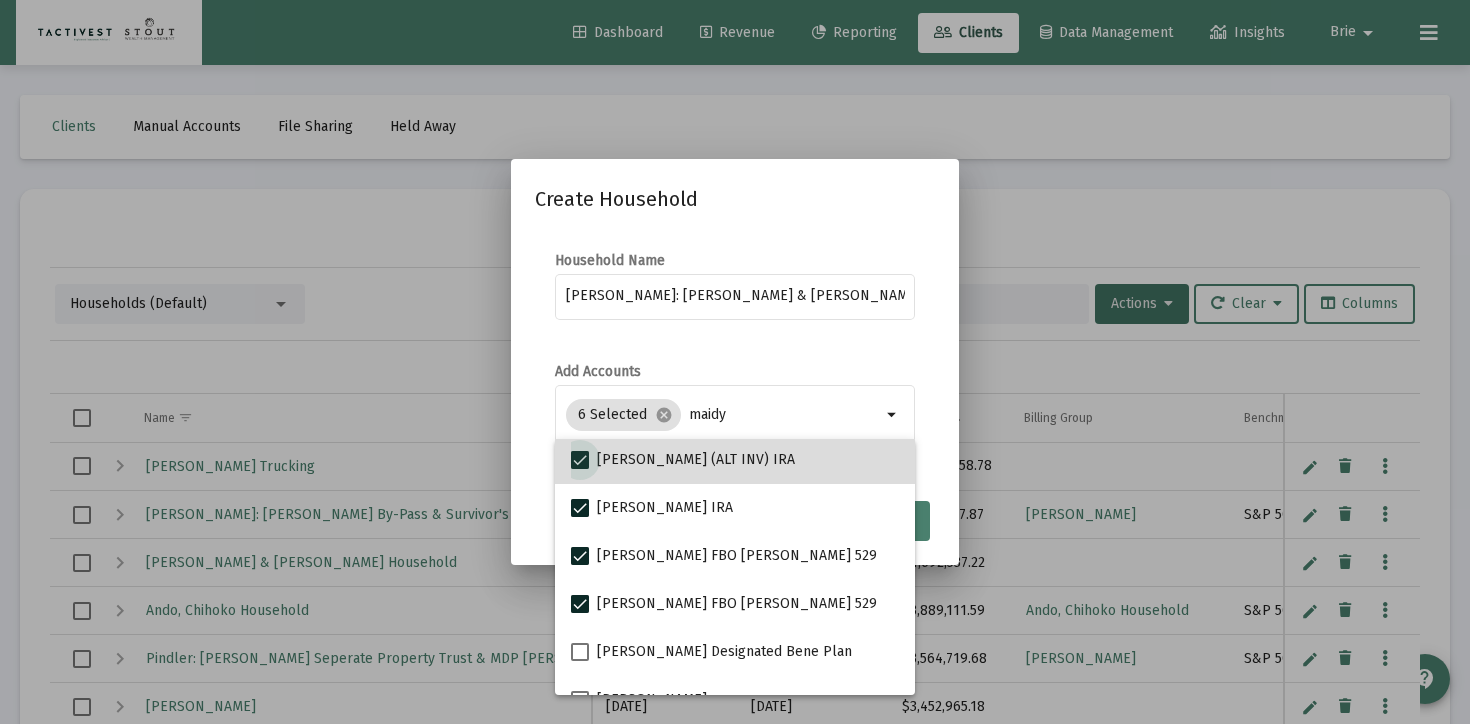 click at bounding box center [580, 460] 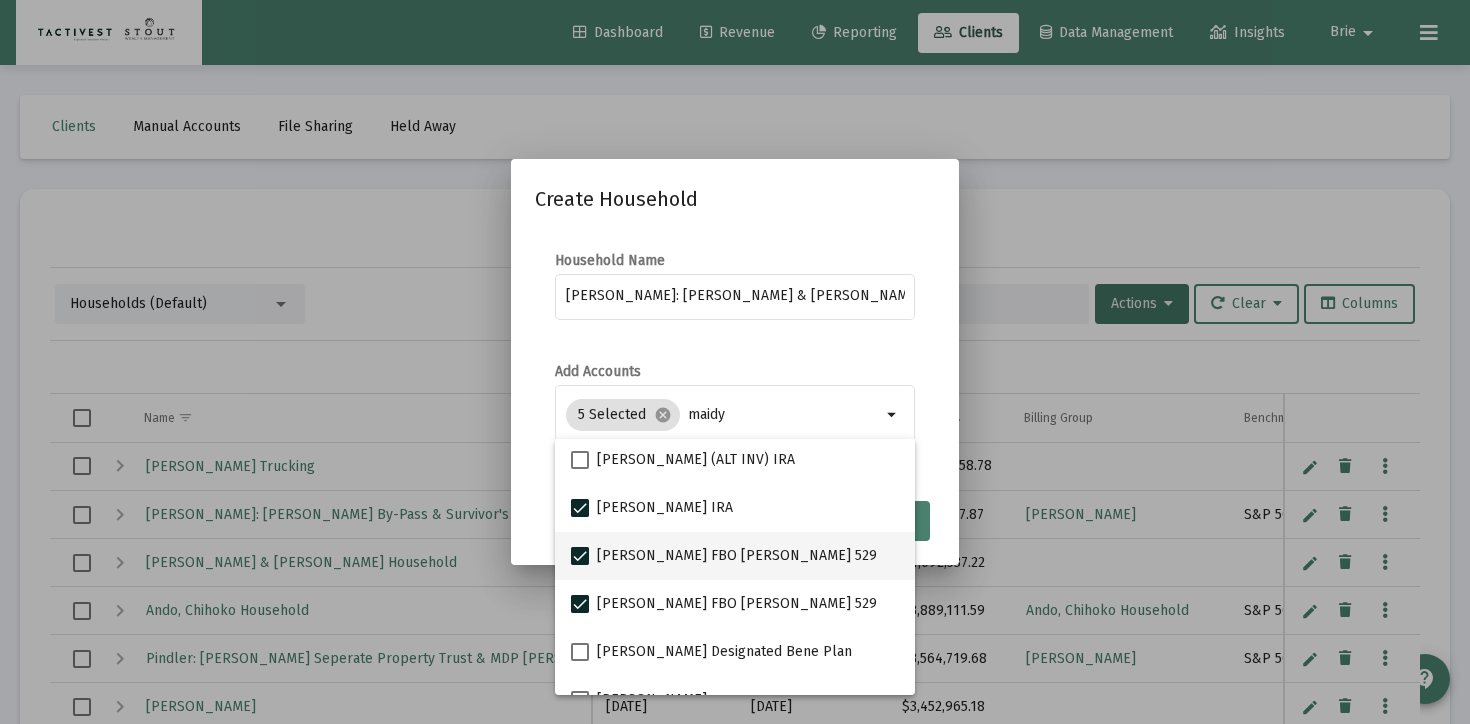 scroll, scrollTop: 176, scrollLeft: 0, axis: vertical 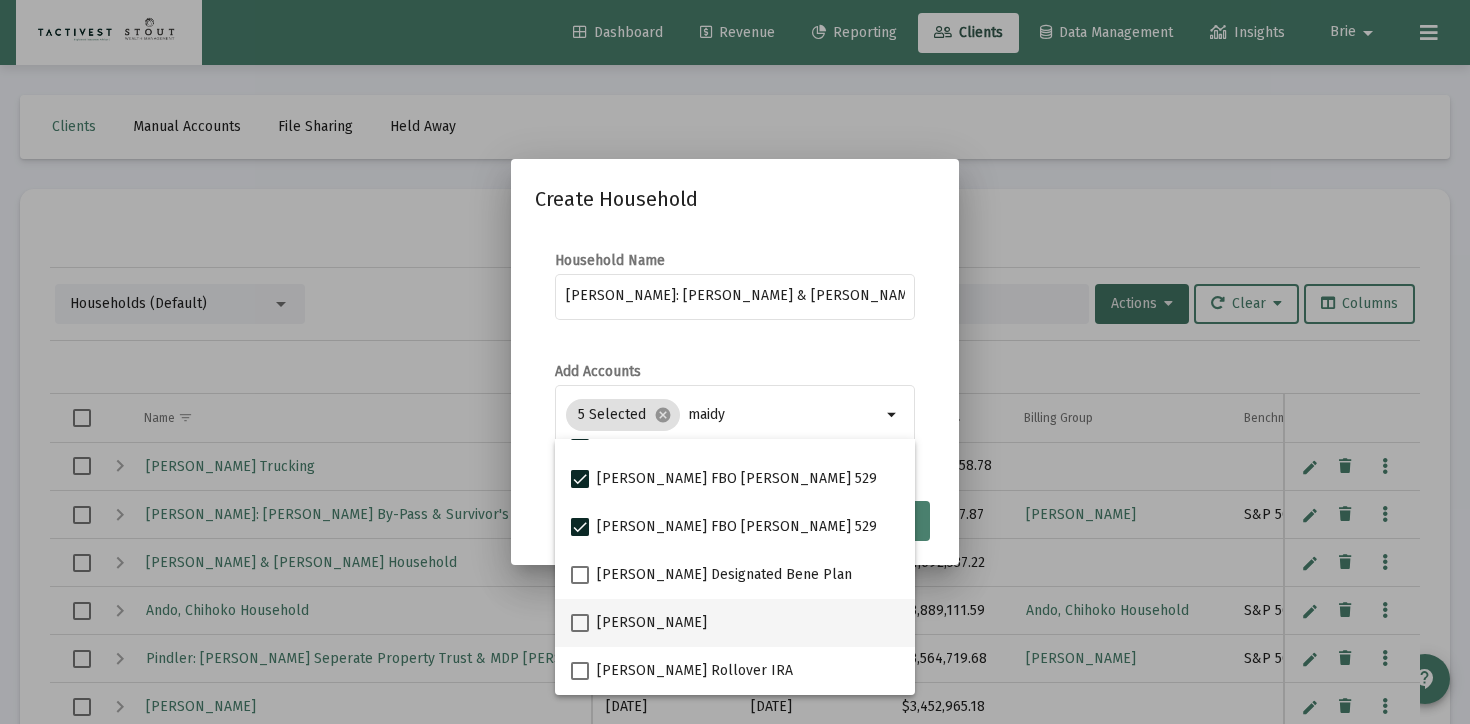 click at bounding box center [580, 623] 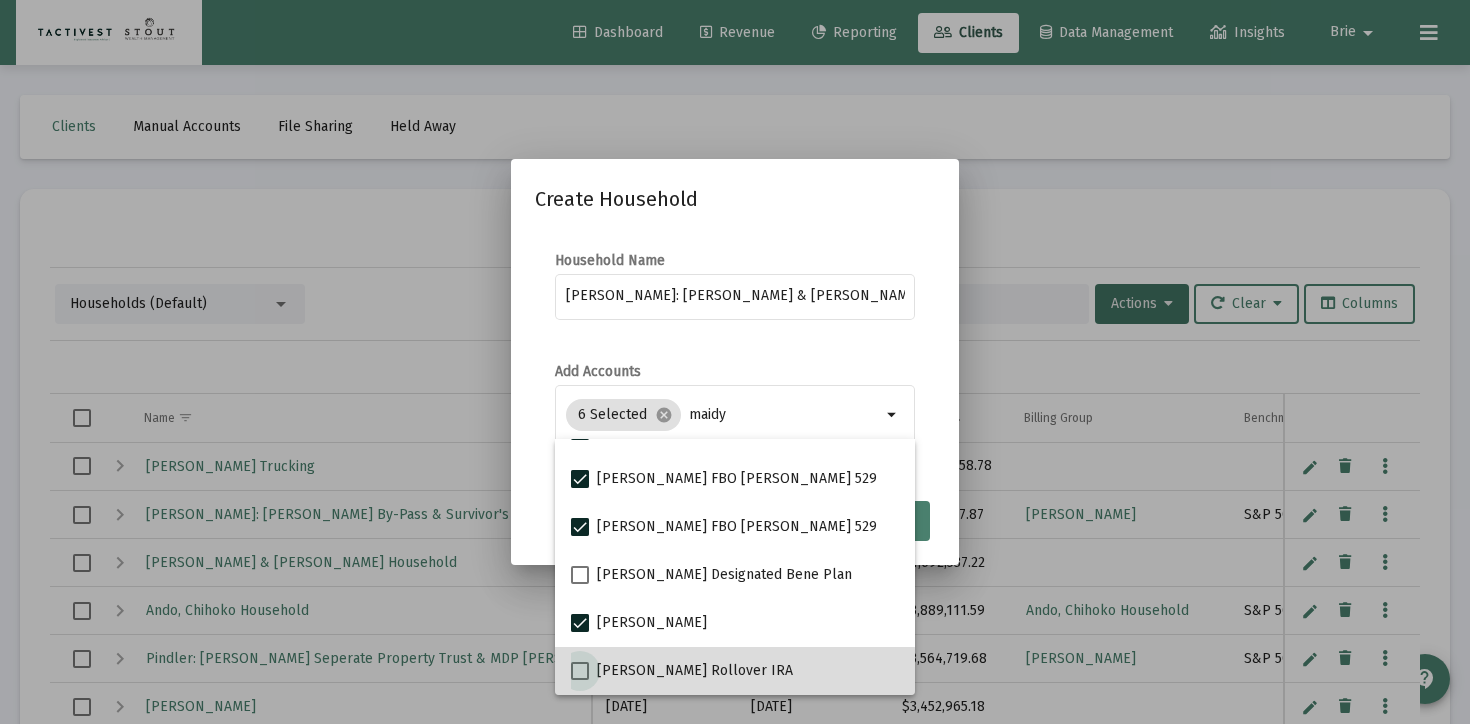 click at bounding box center [580, 671] 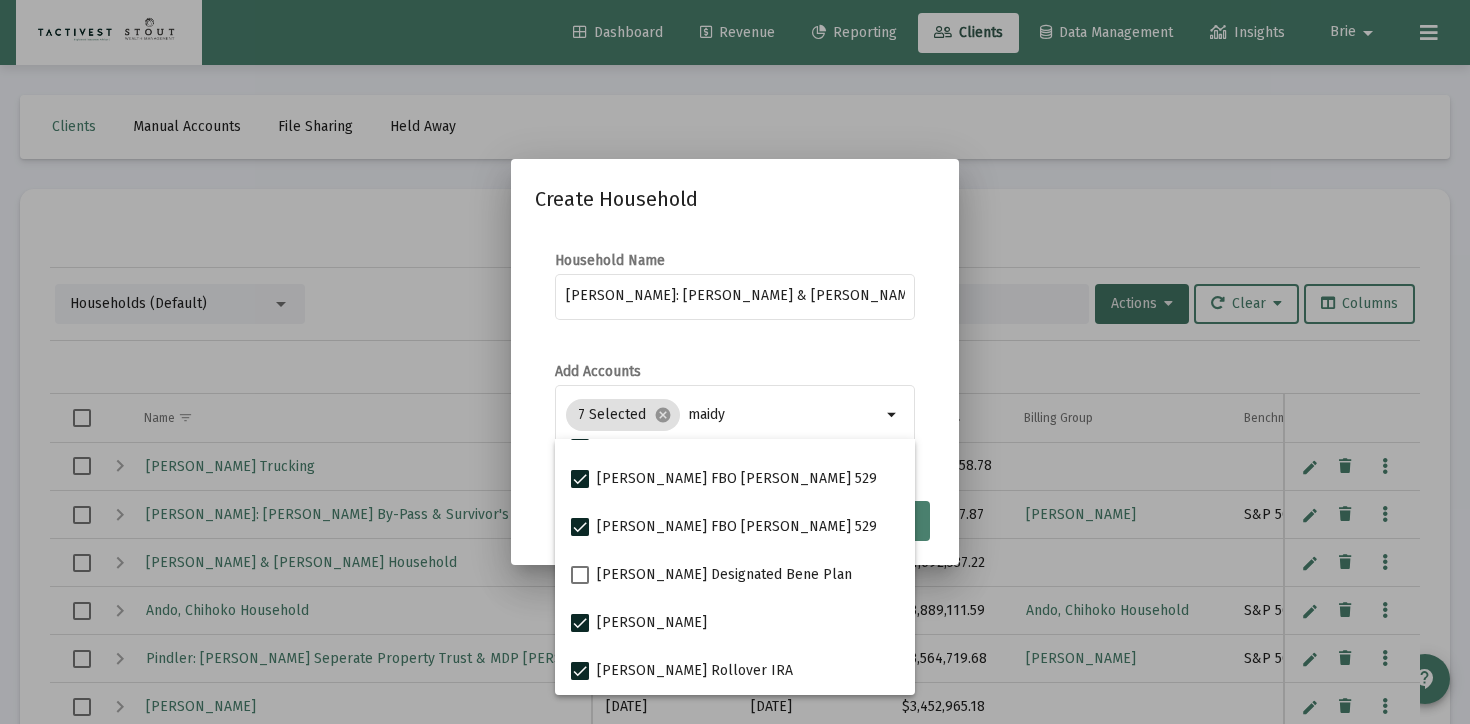 click on "Household Name Maidy: Shane & Ashley Maidy Add Accounts  7 Selected  cancel maidy arrow_drop_down" at bounding box center [735, 360] 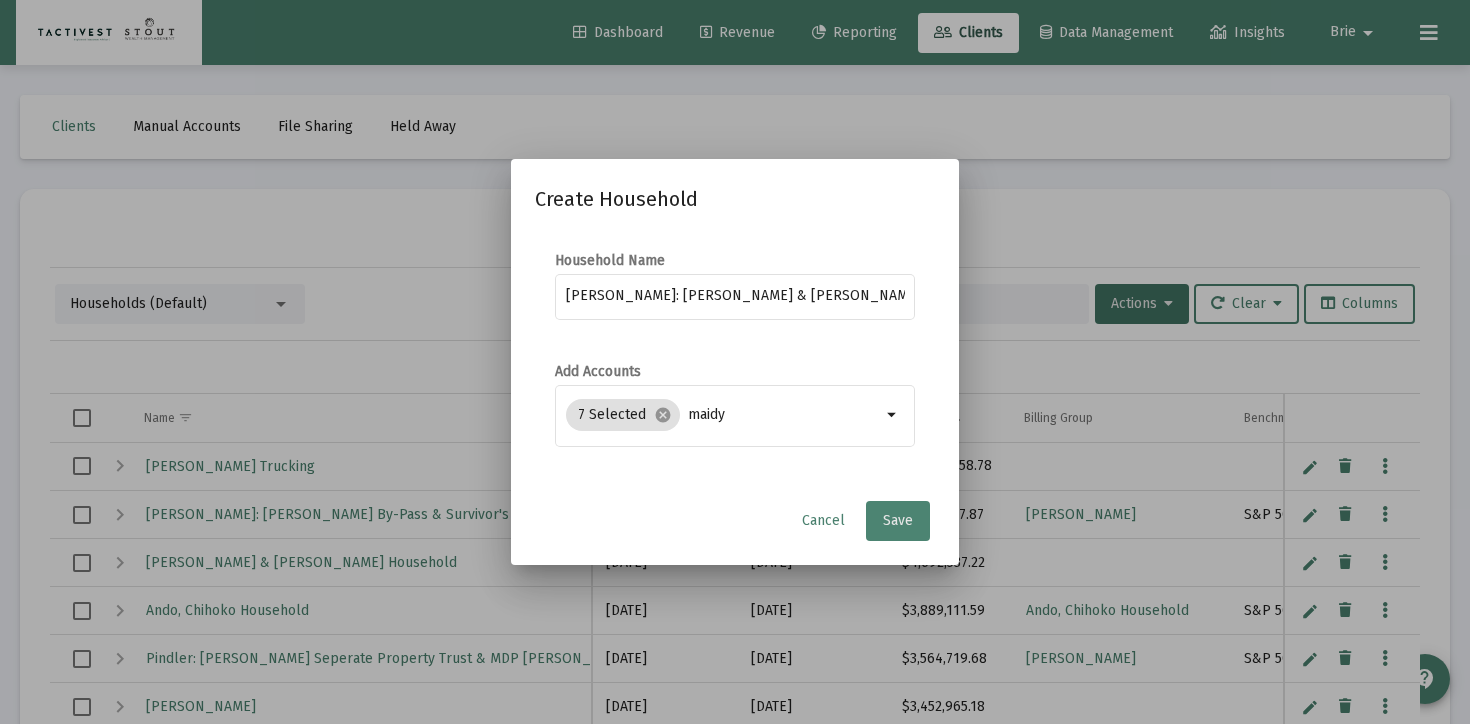 click on "Save" at bounding box center [898, 520] 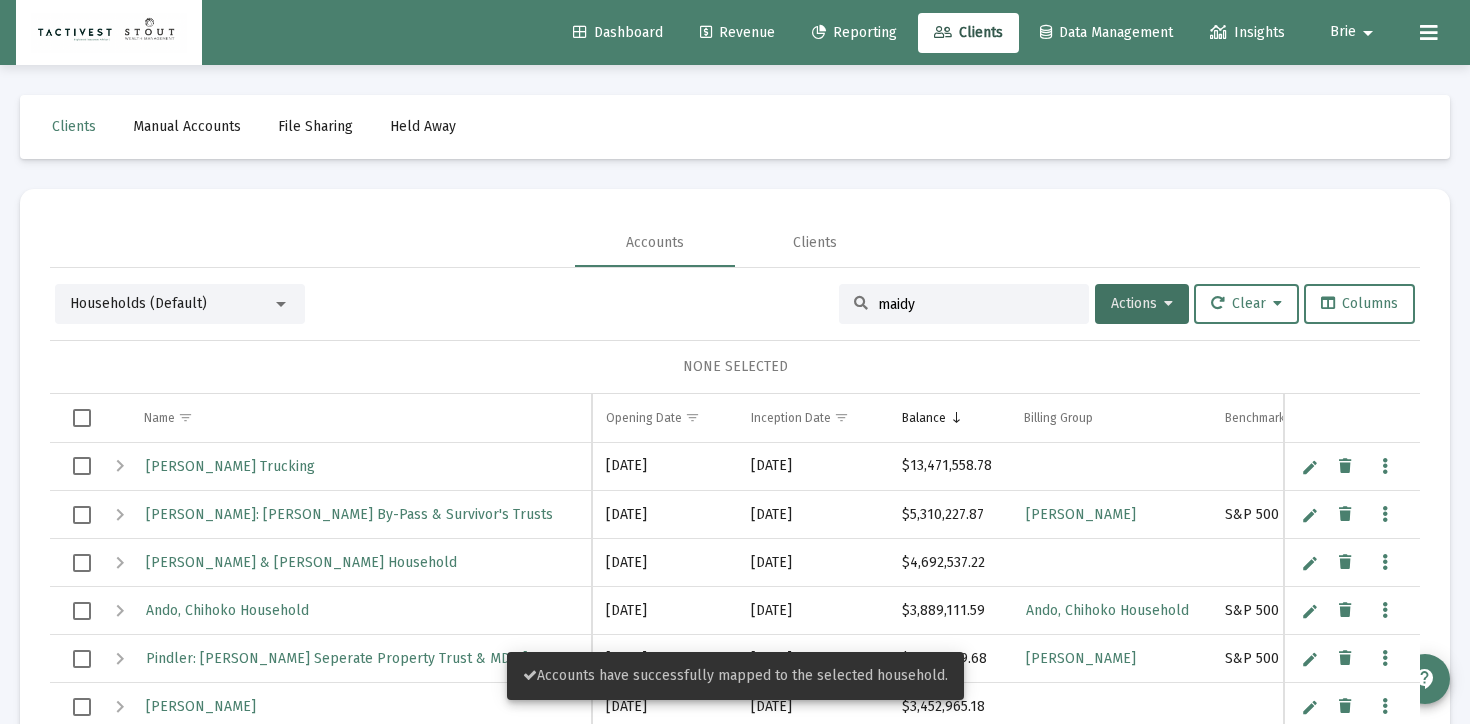 click on "Households (Default)" at bounding box center (180, 304) 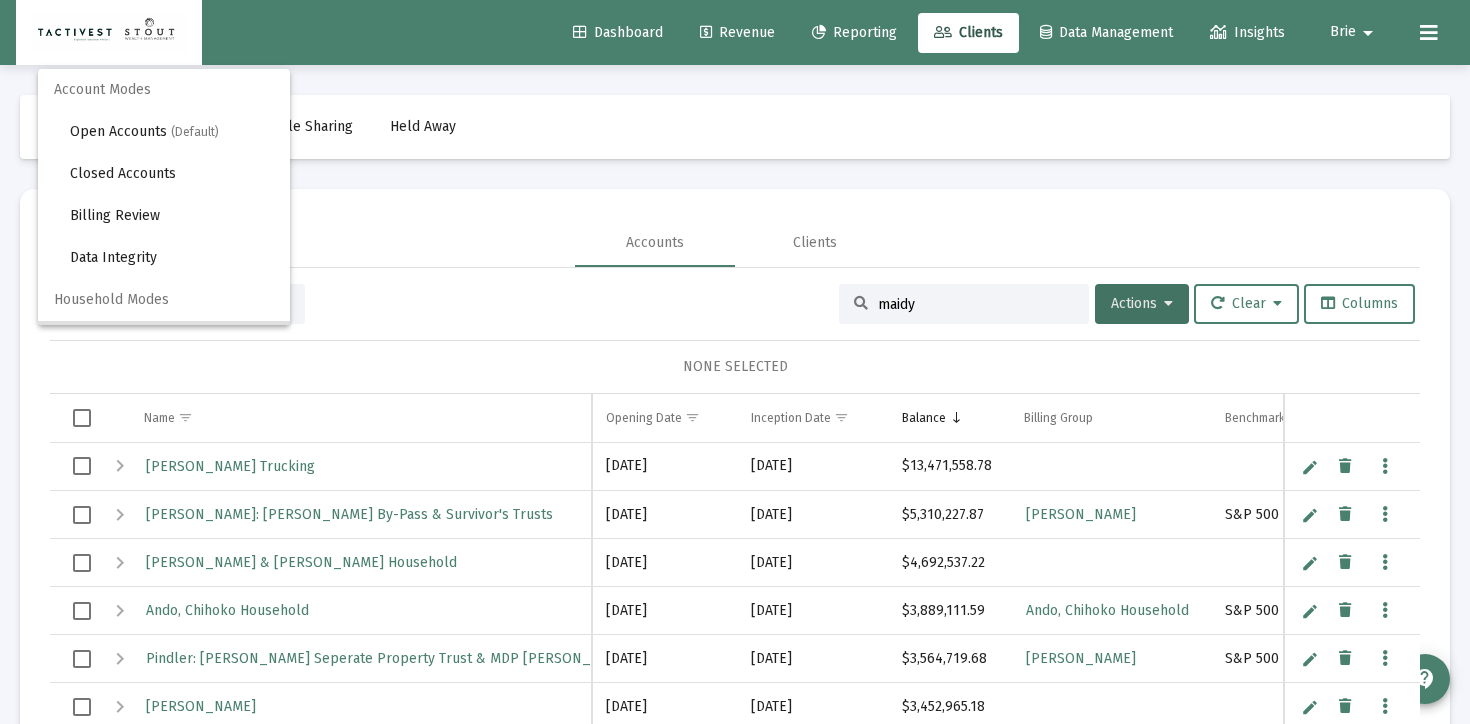 scroll, scrollTop: 1, scrollLeft: 0, axis: vertical 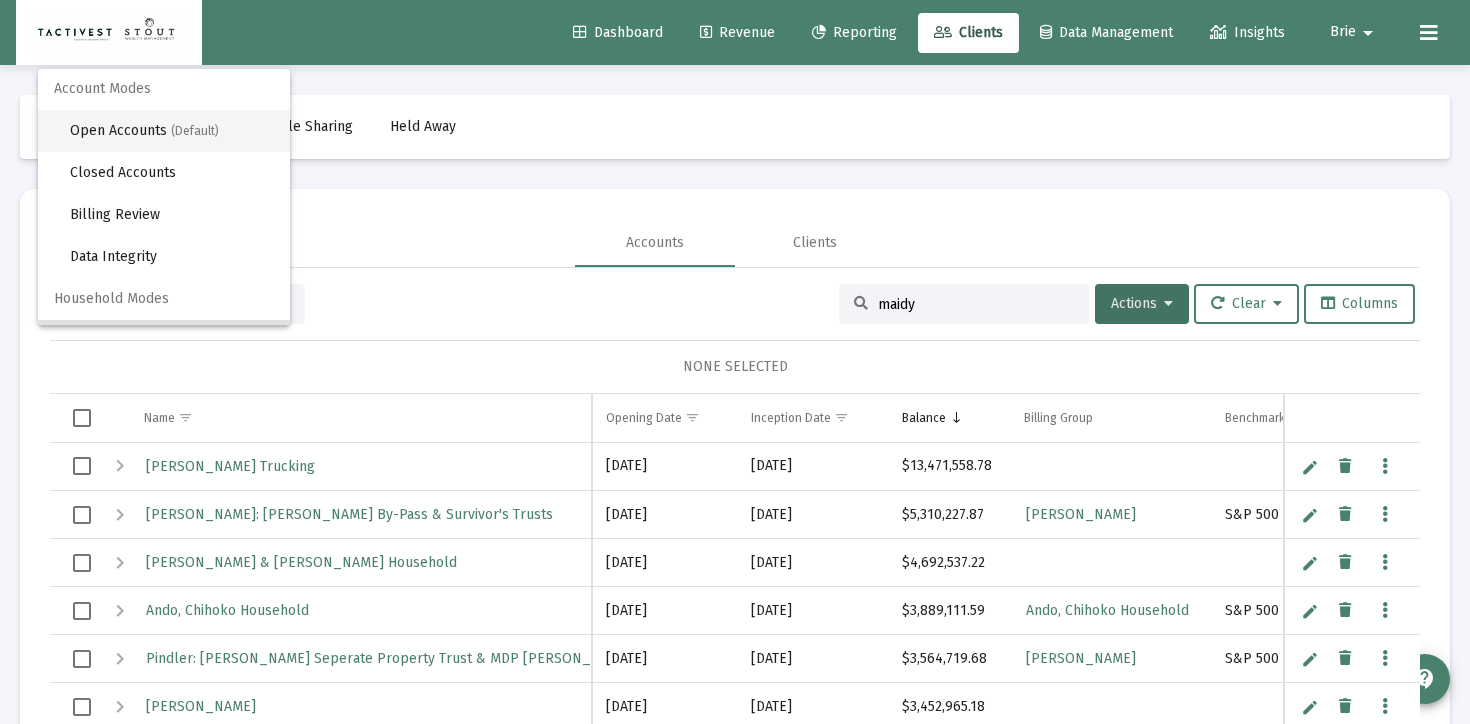 click on "(Default)" at bounding box center (195, 131) 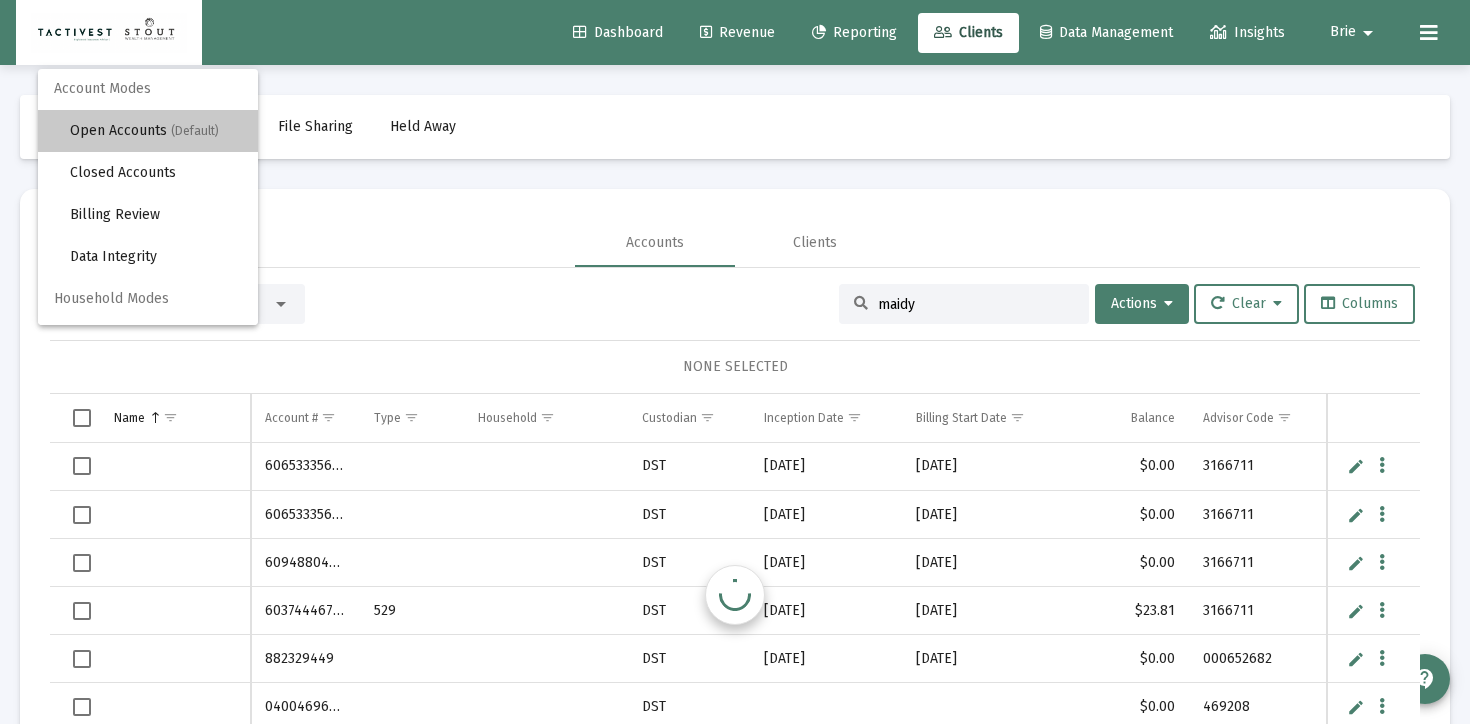 scroll, scrollTop: 0, scrollLeft: 0, axis: both 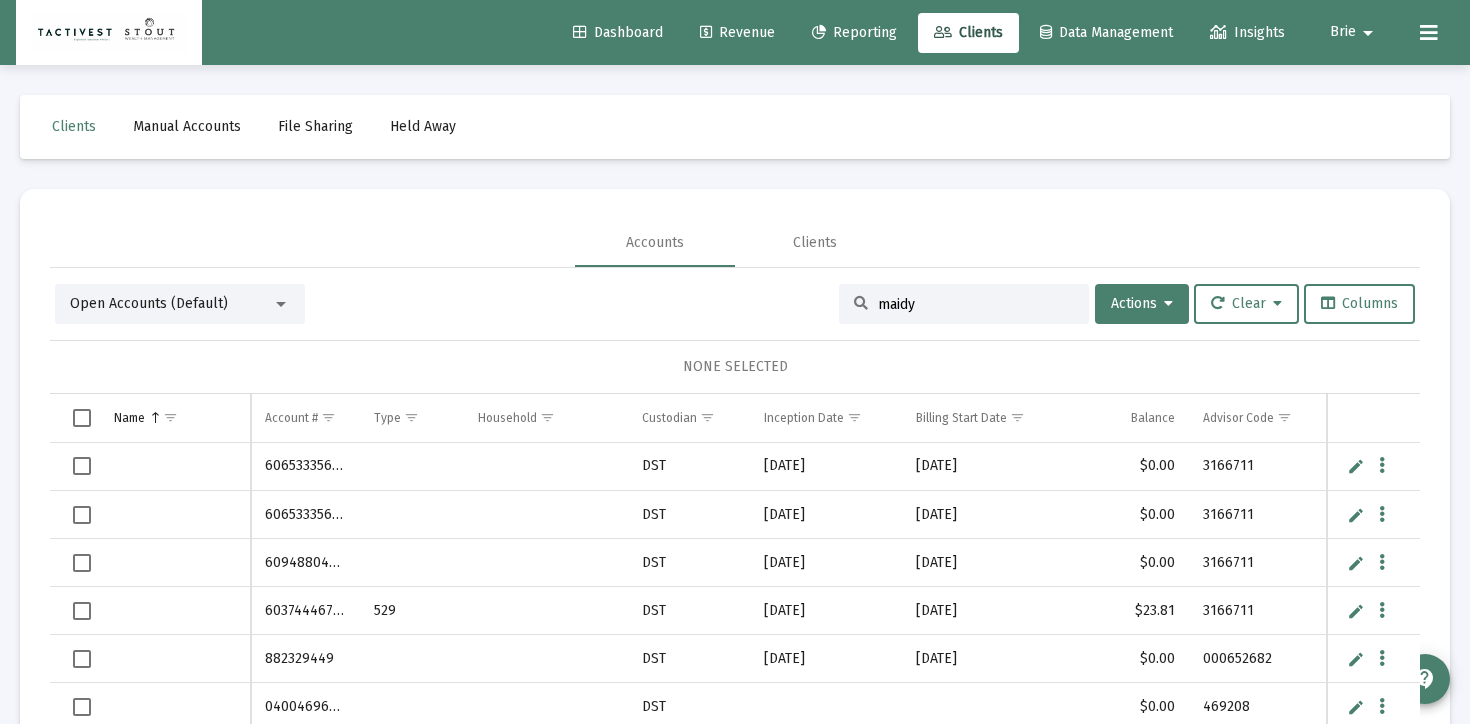 click on "maidy" at bounding box center (976, 304) 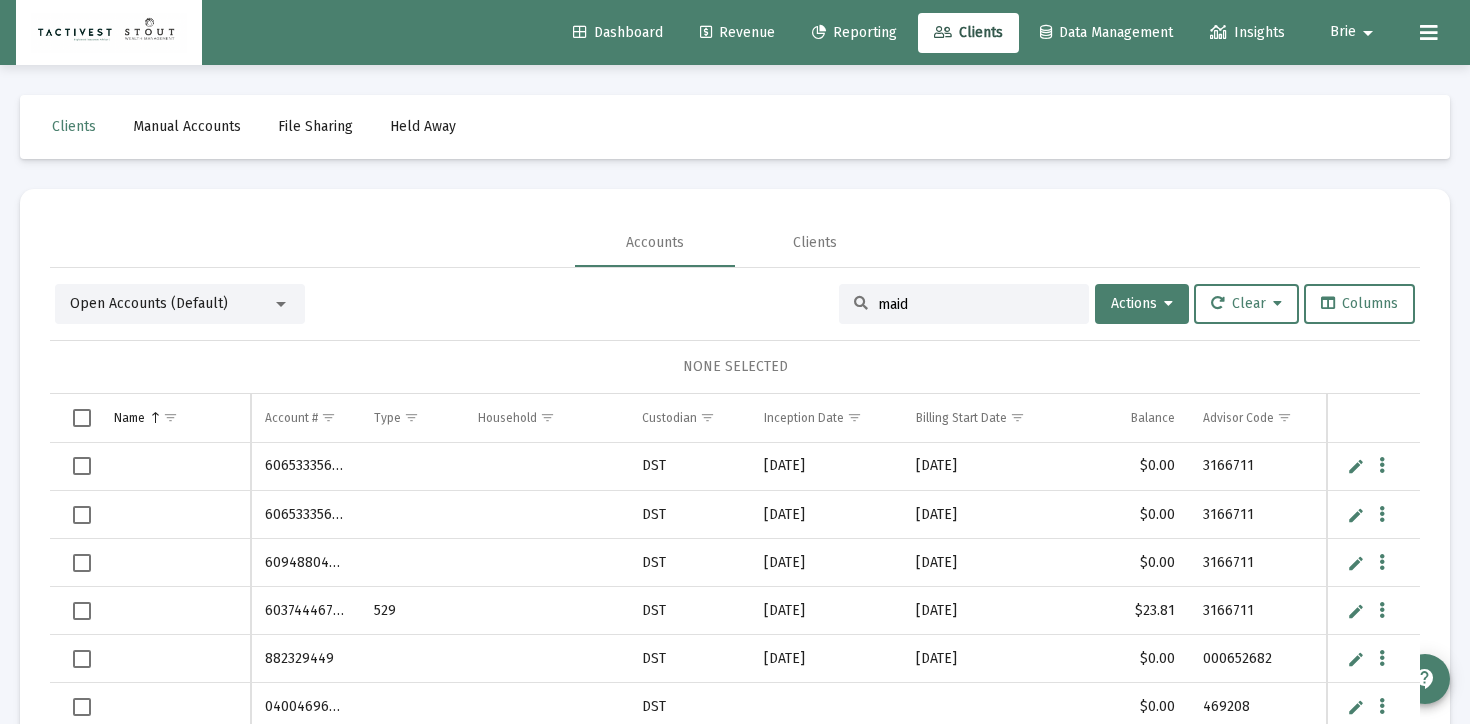 type on "maidy" 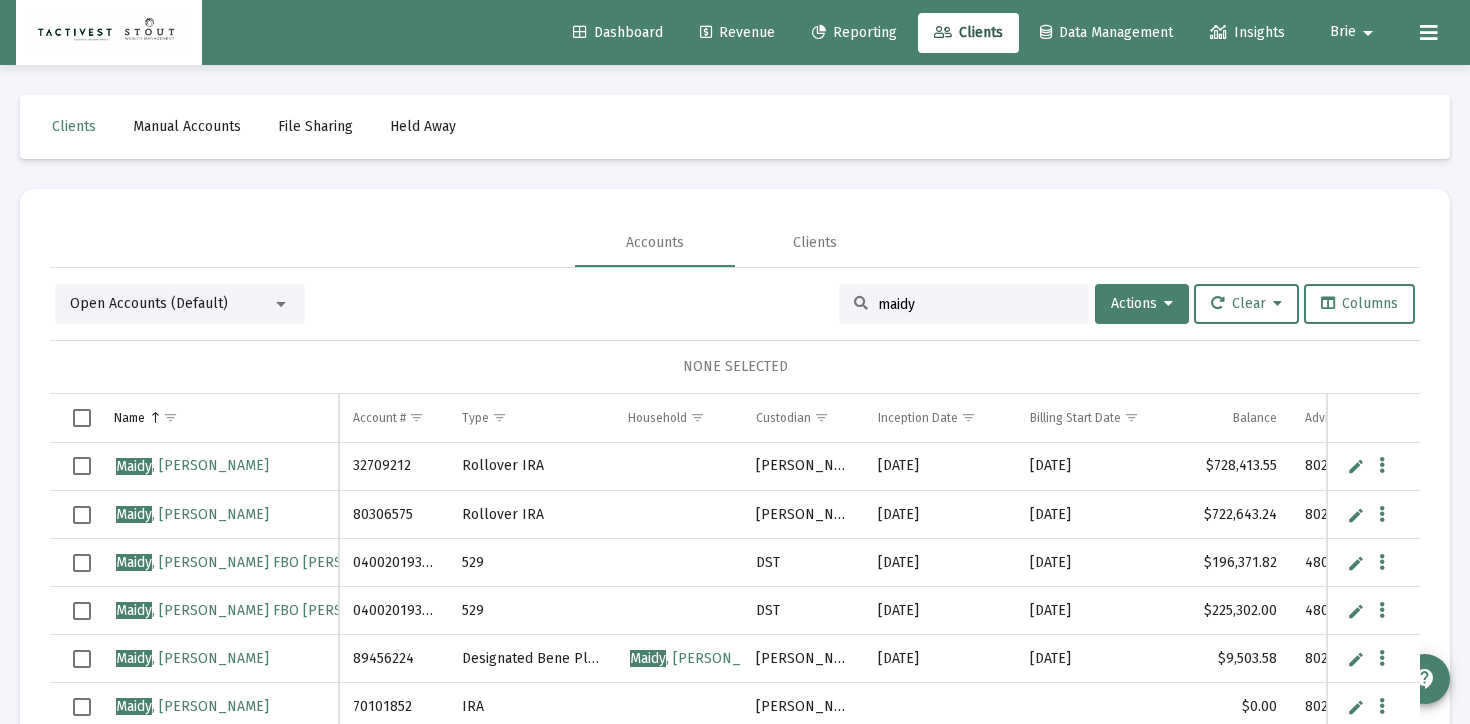 scroll, scrollTop: 131, scrollLeft: 0, axis: vertical 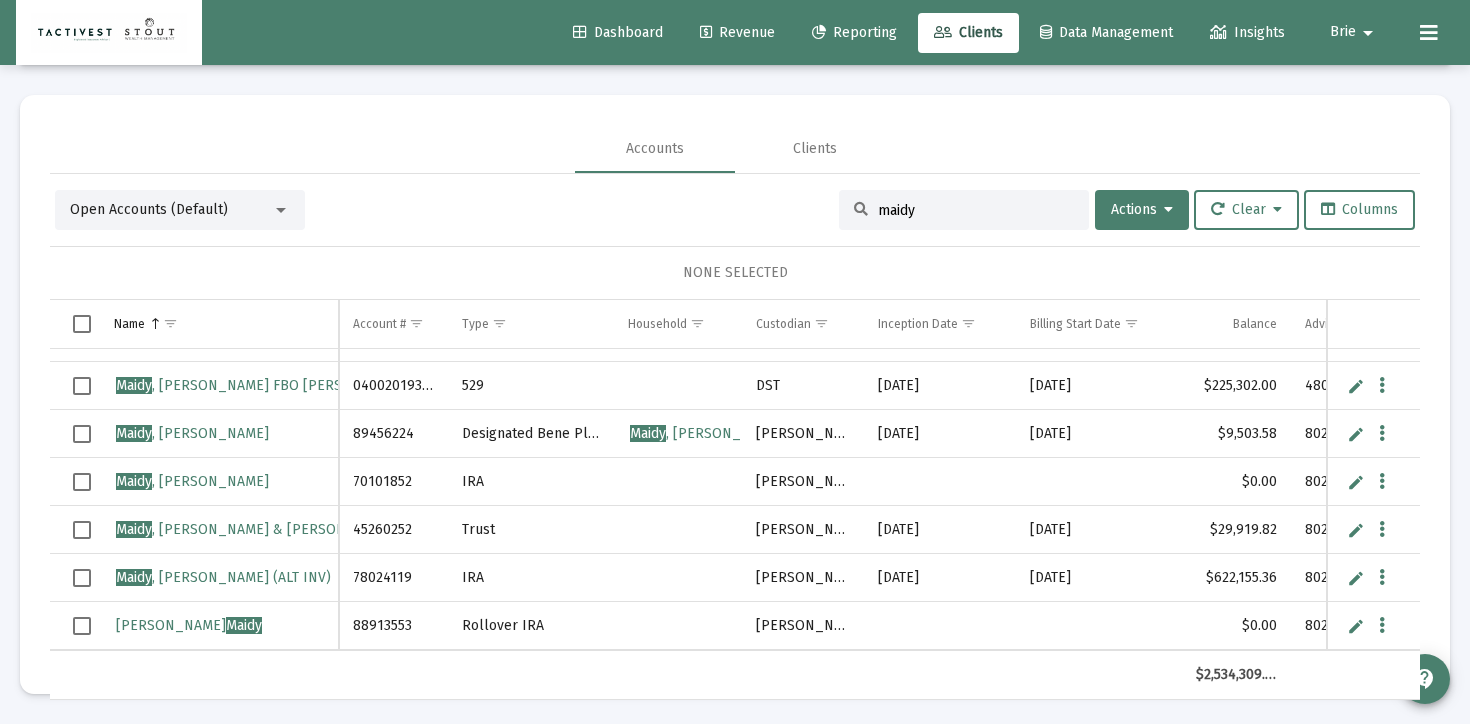 click at bounding box center (82, 578) 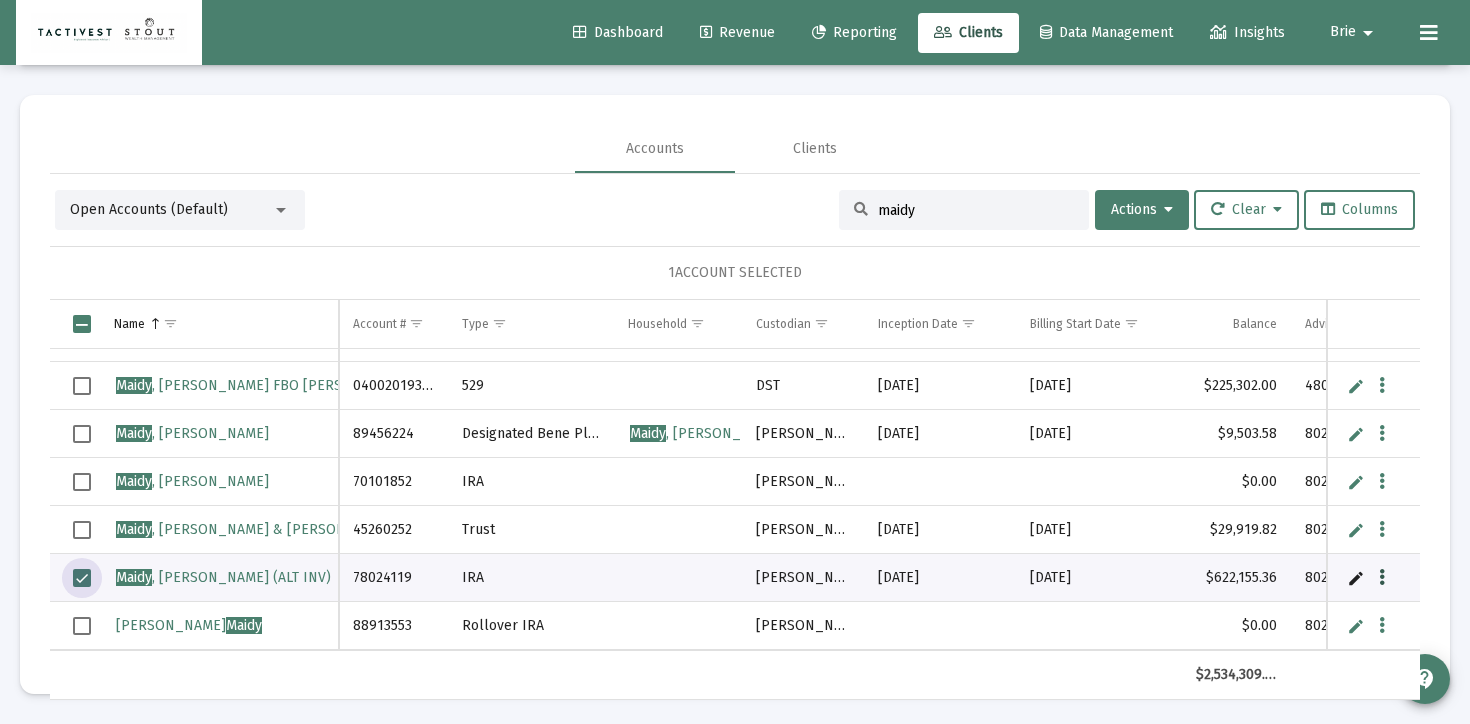 click at bounding box center [1382, 578] 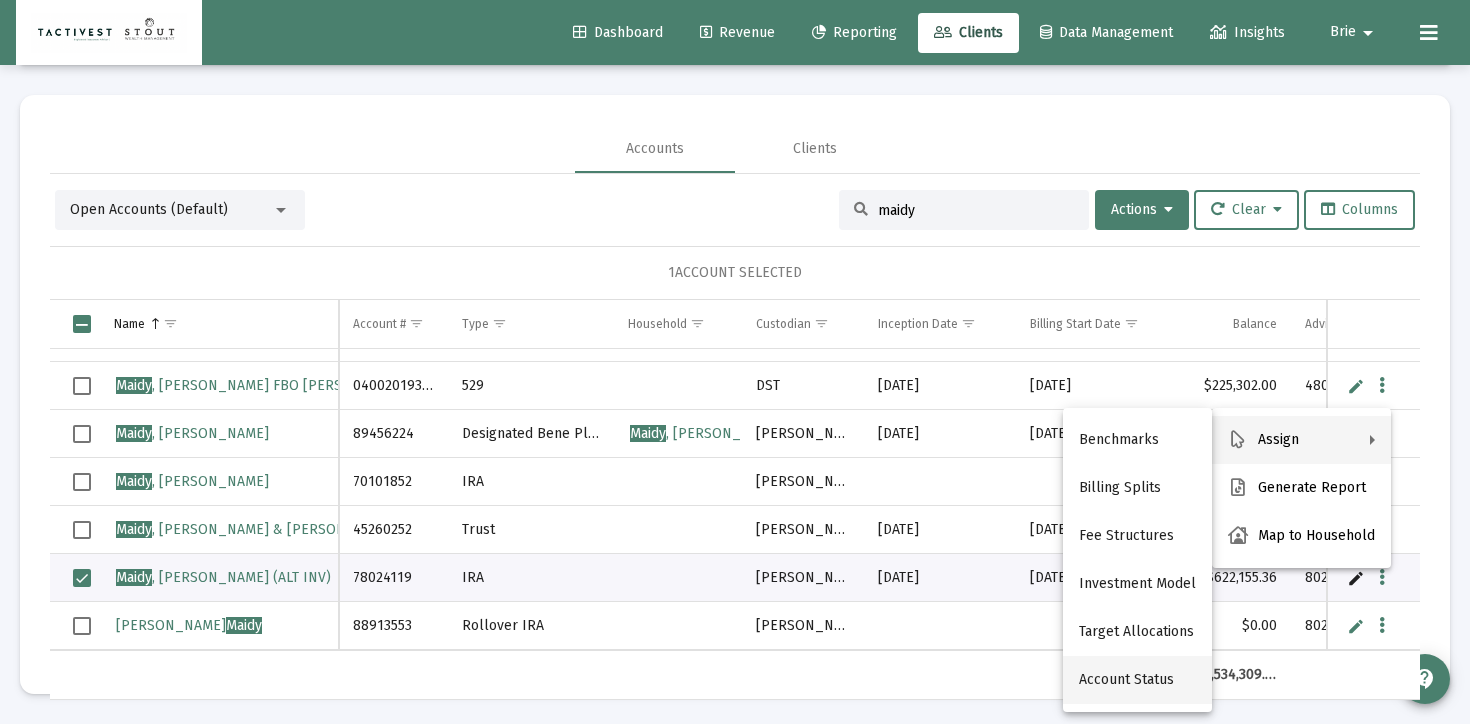 click on "Account Status" at bounding box center [1137, 680] 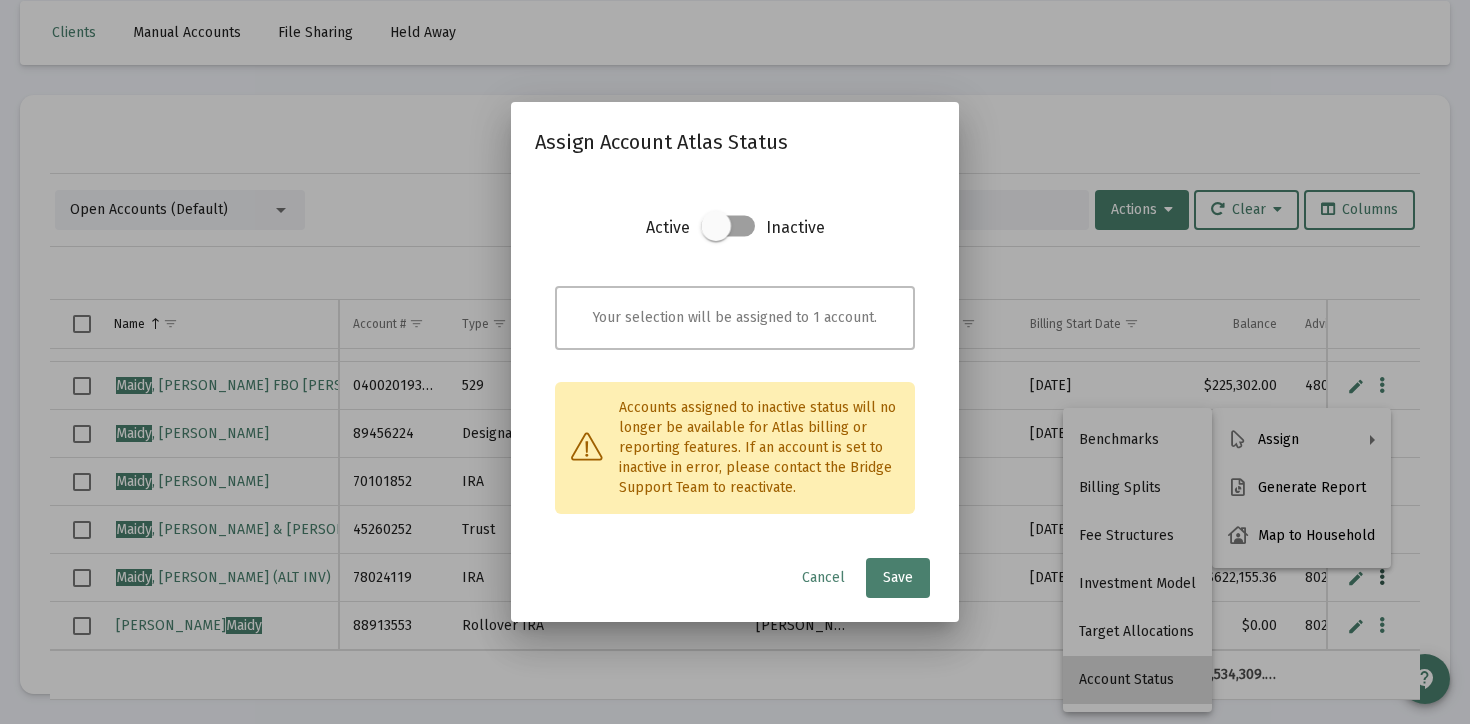 scroll, scrollTop: 0, scrollLeft: 0, axis: both 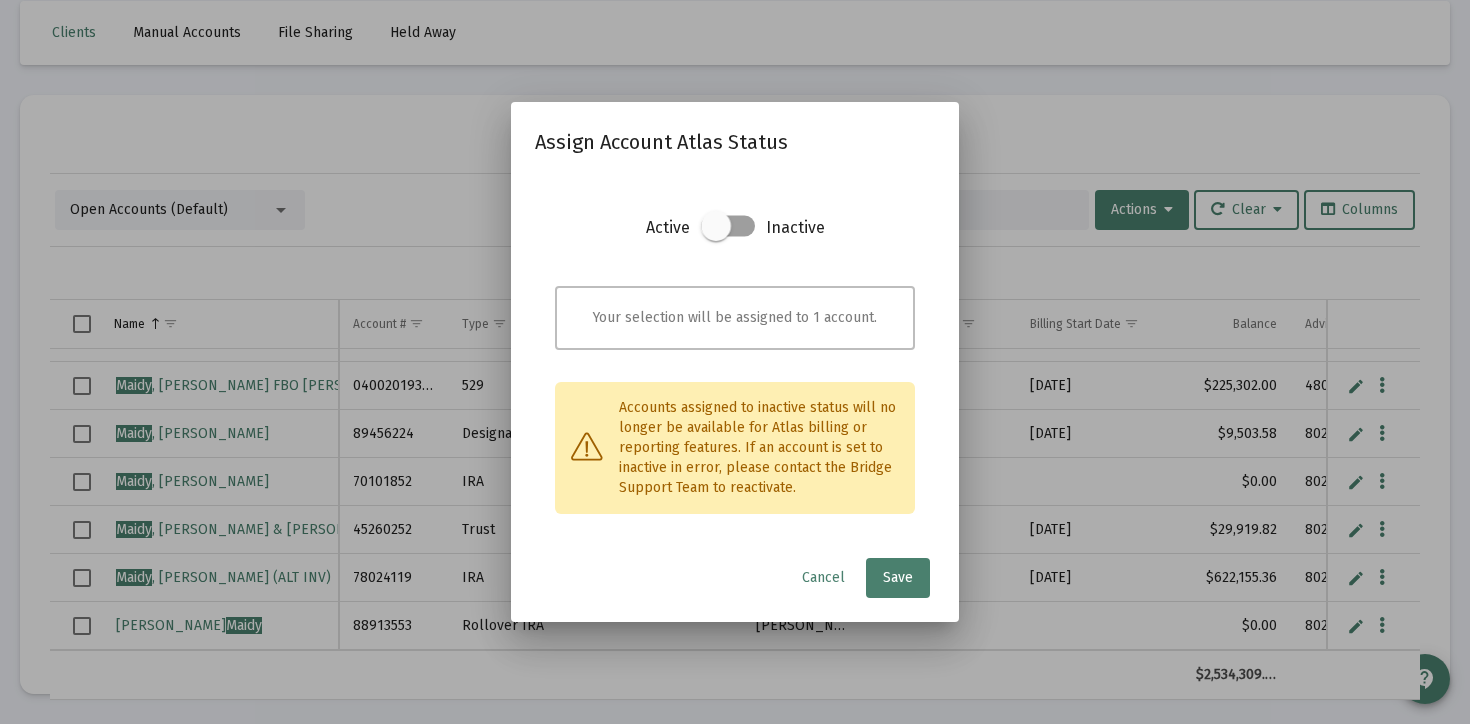 click at bounding box center [716, 226] 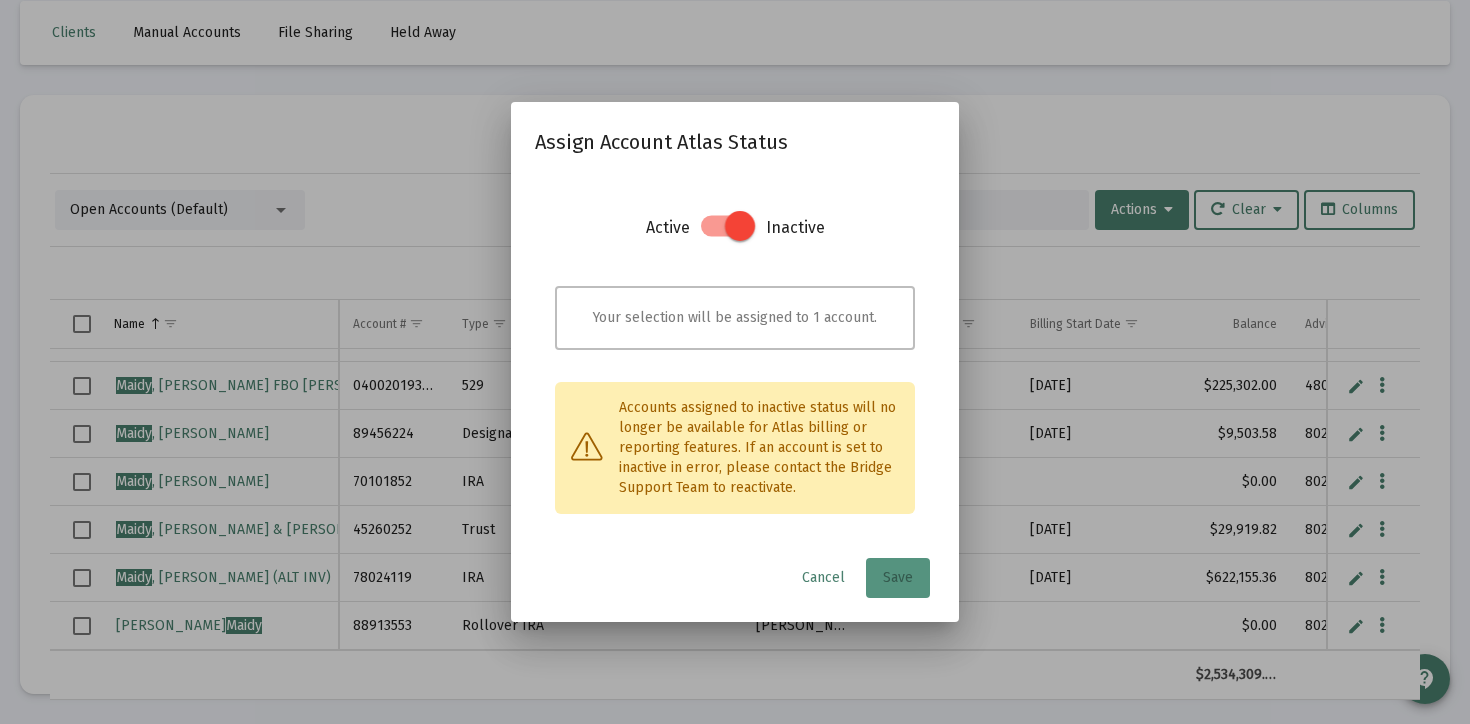 click on "Save" at bounding box center [898, 577] 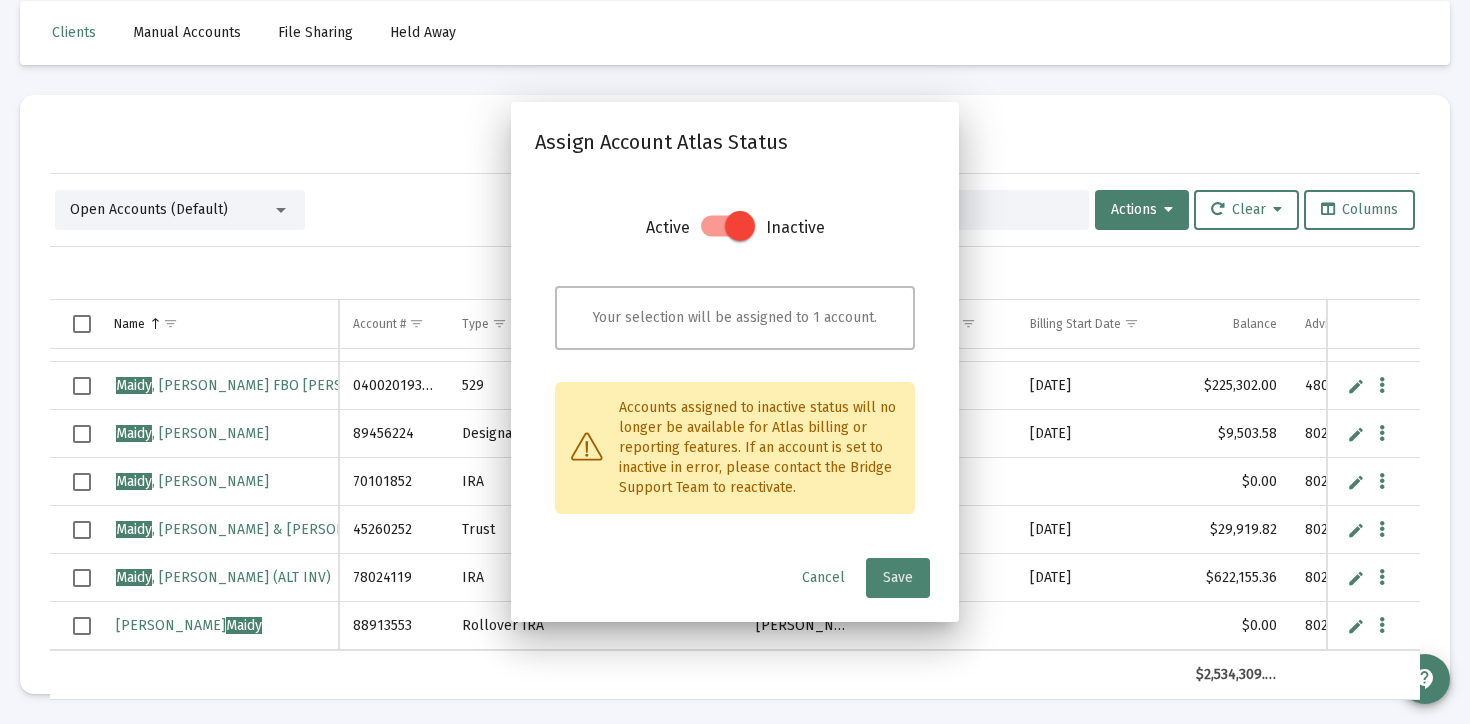 scroll, scrollTop: 94, scrollLeft: 0, axis: vertical 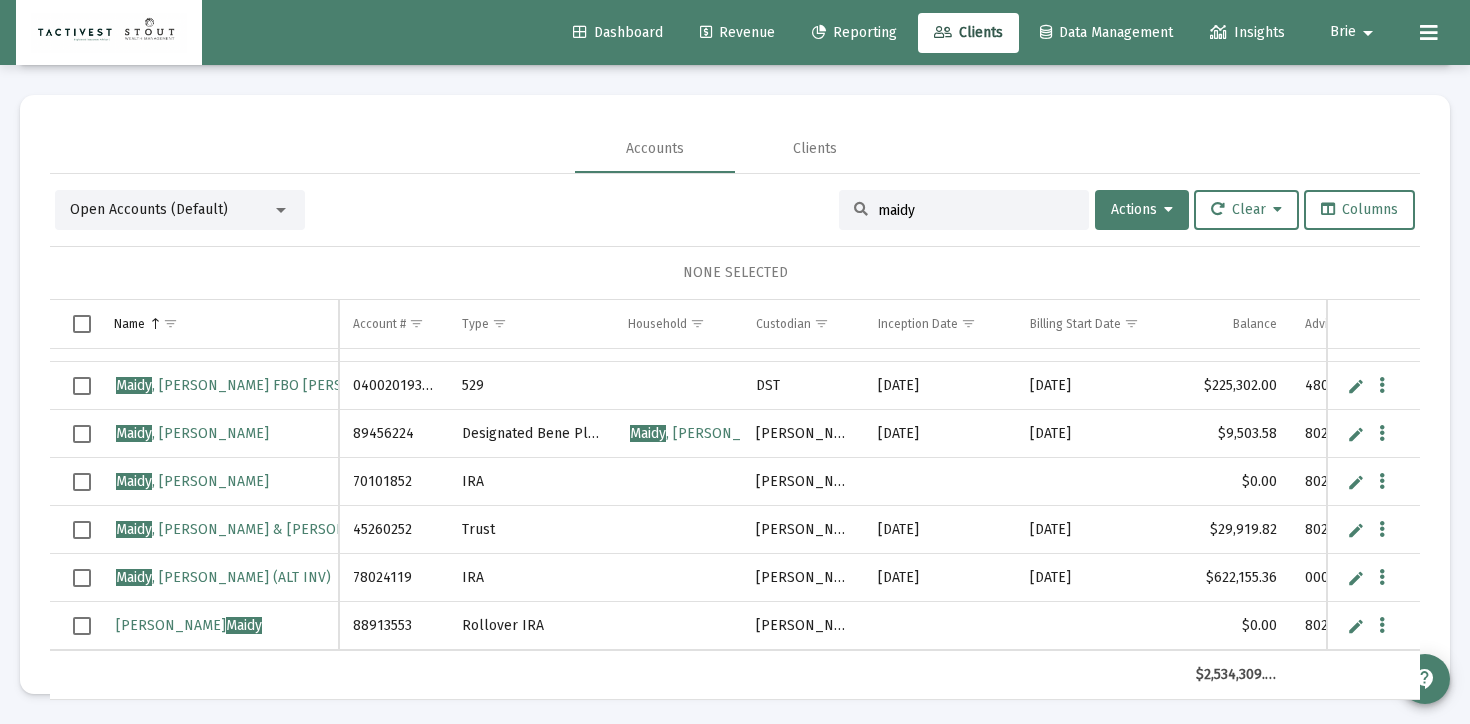 click at bounding box center [1356, 626] 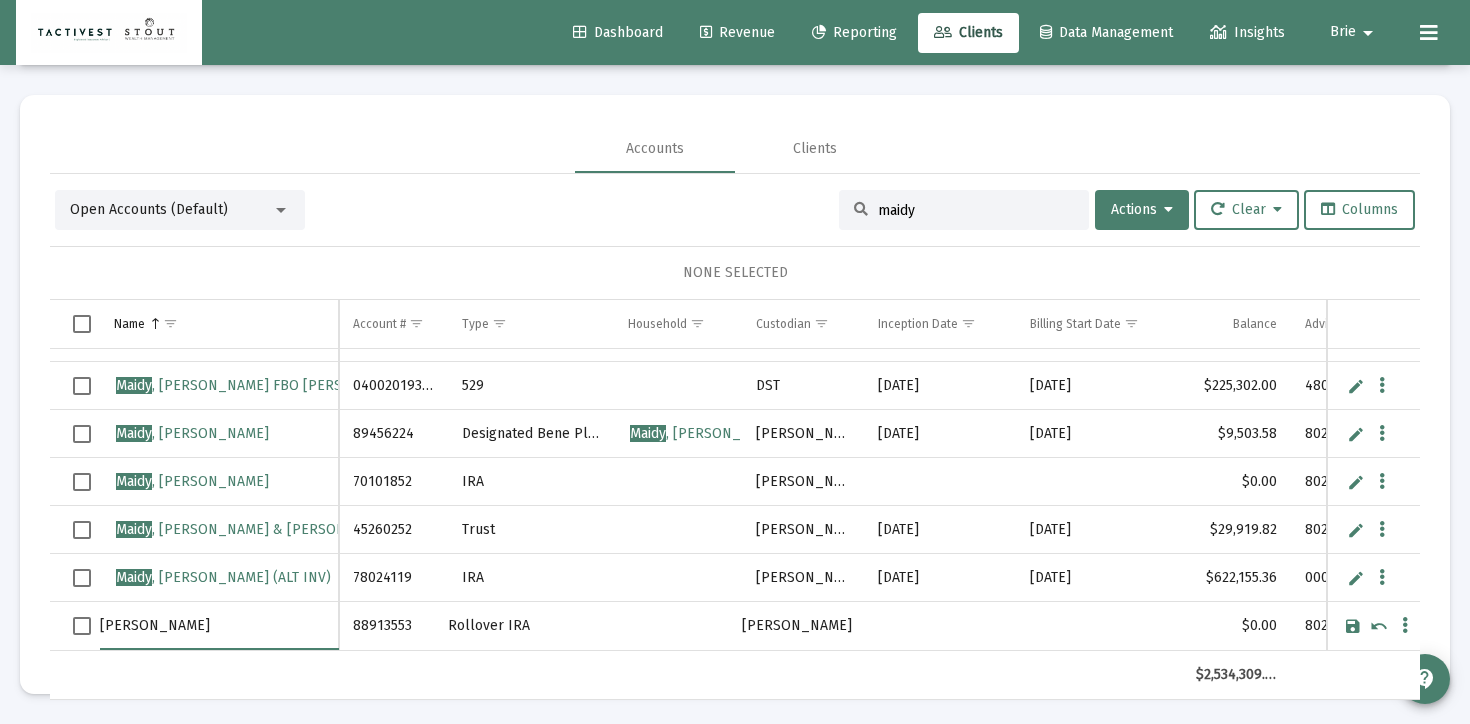 click on "Shane Maidy" at bounding box center [219, 626] 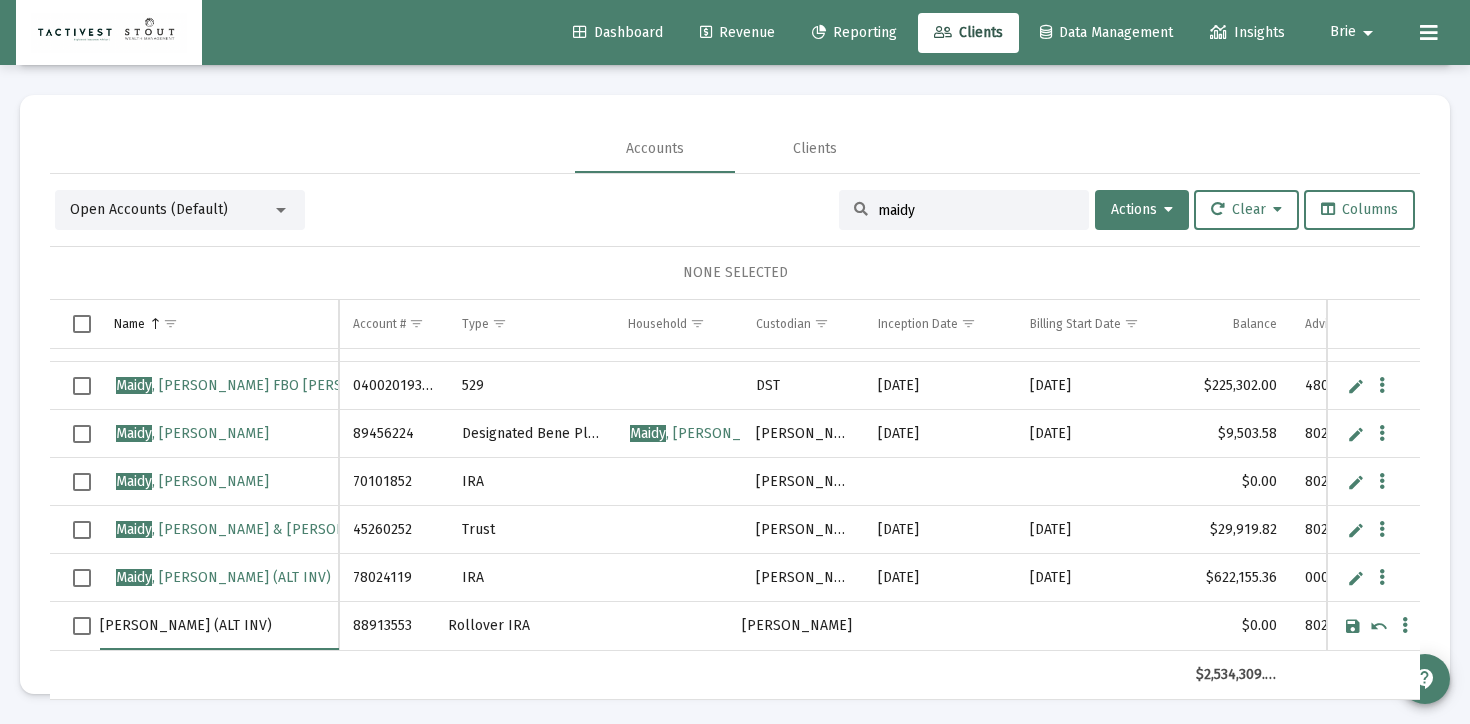 type on "Maidy, Shane (ALT INV)" 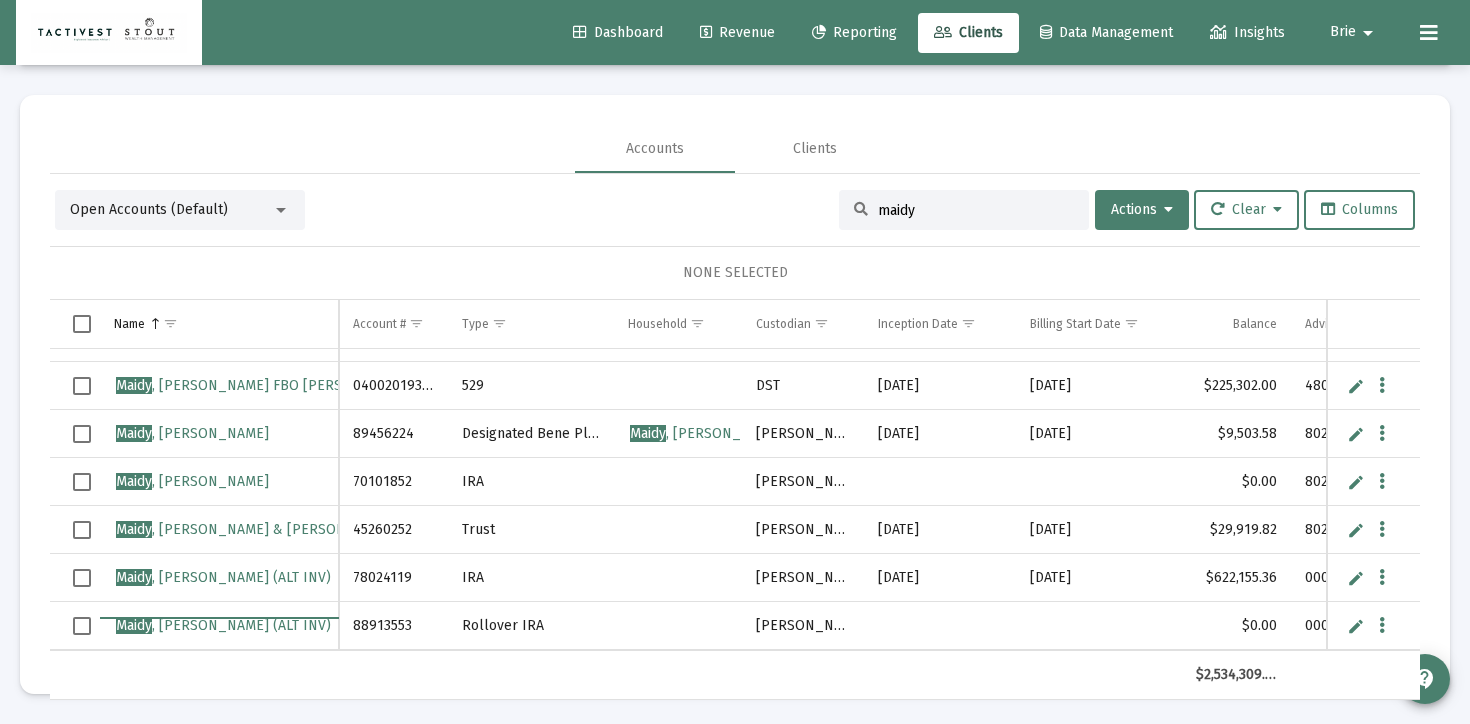 scroll, scrollTop: 98, scrollLeft: 0, axis: vertical 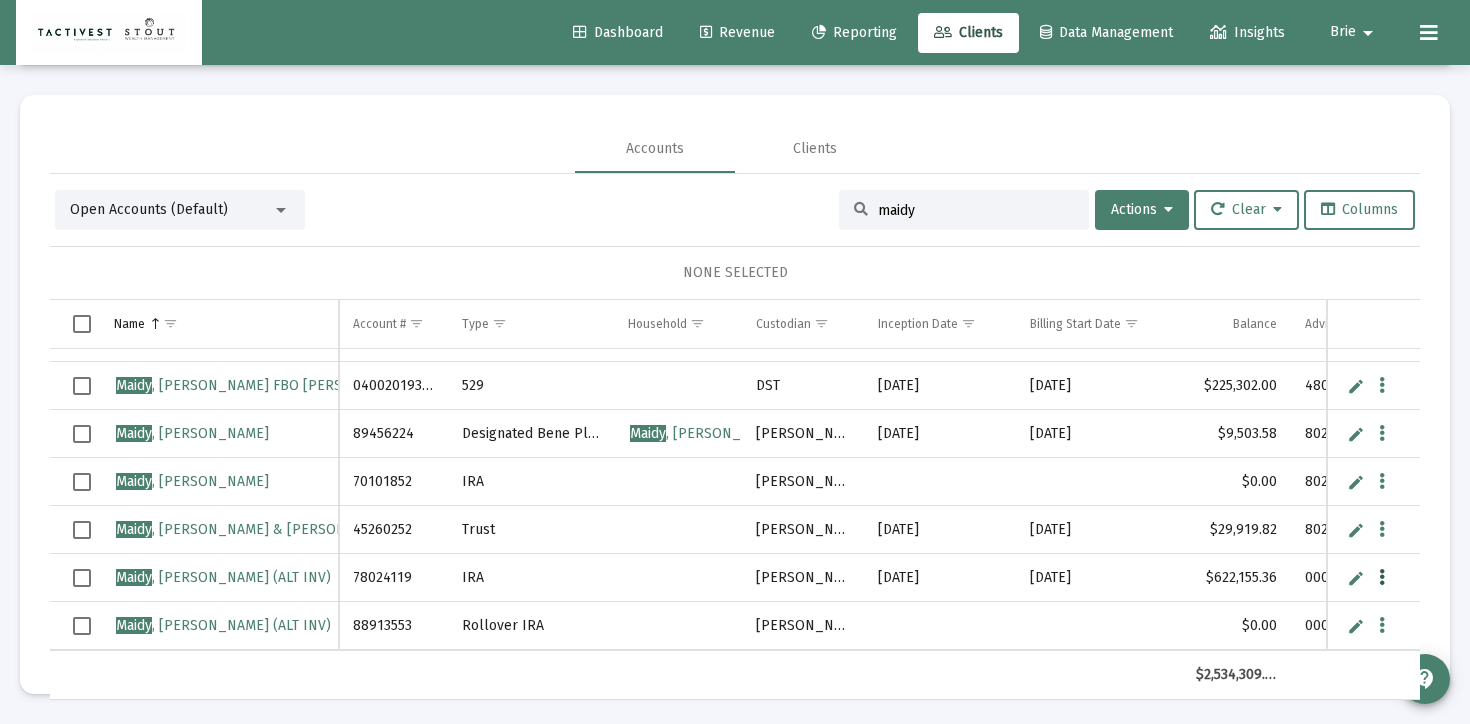 click at bounding box center [1382, 578] 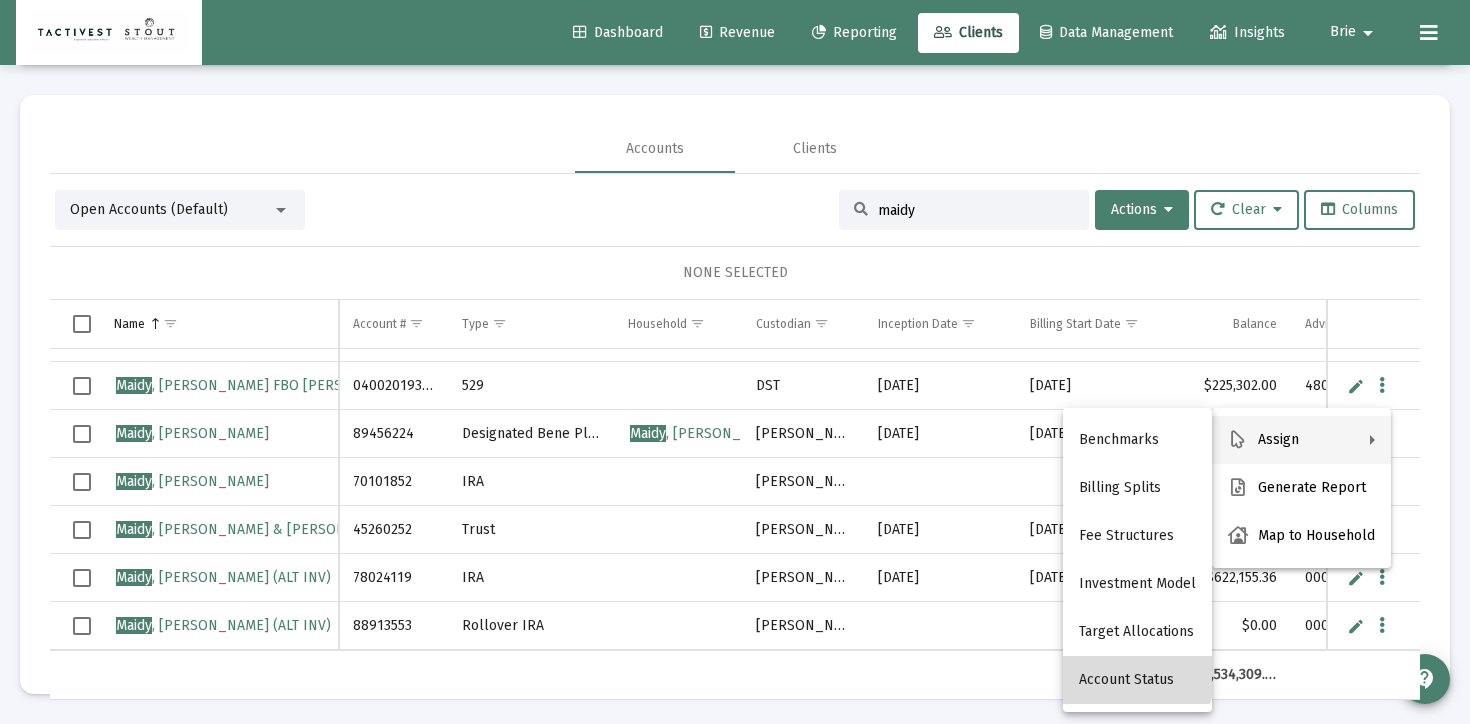 click on "Account Status" at bounding box center [1137, 680] 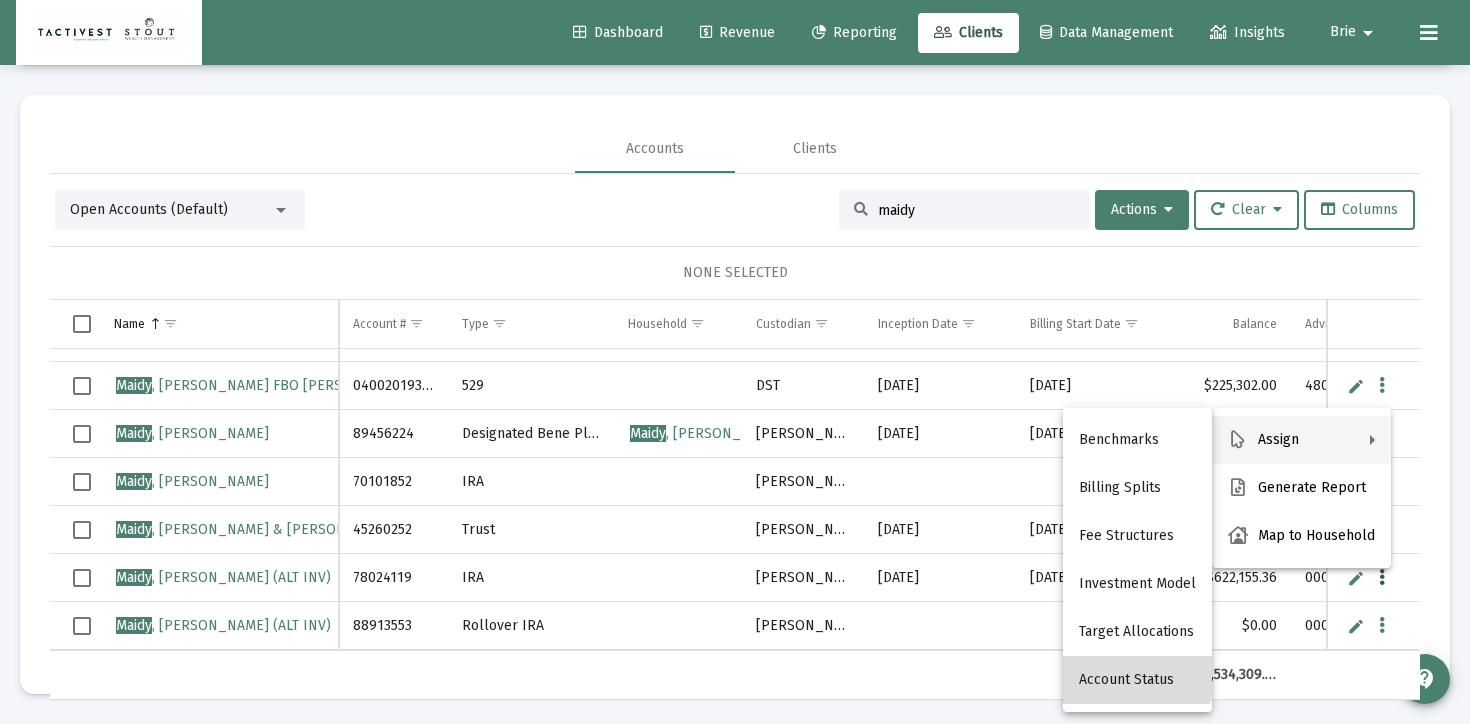 scroll, scrollTop: 0, scrollLeft: 0, axis: both 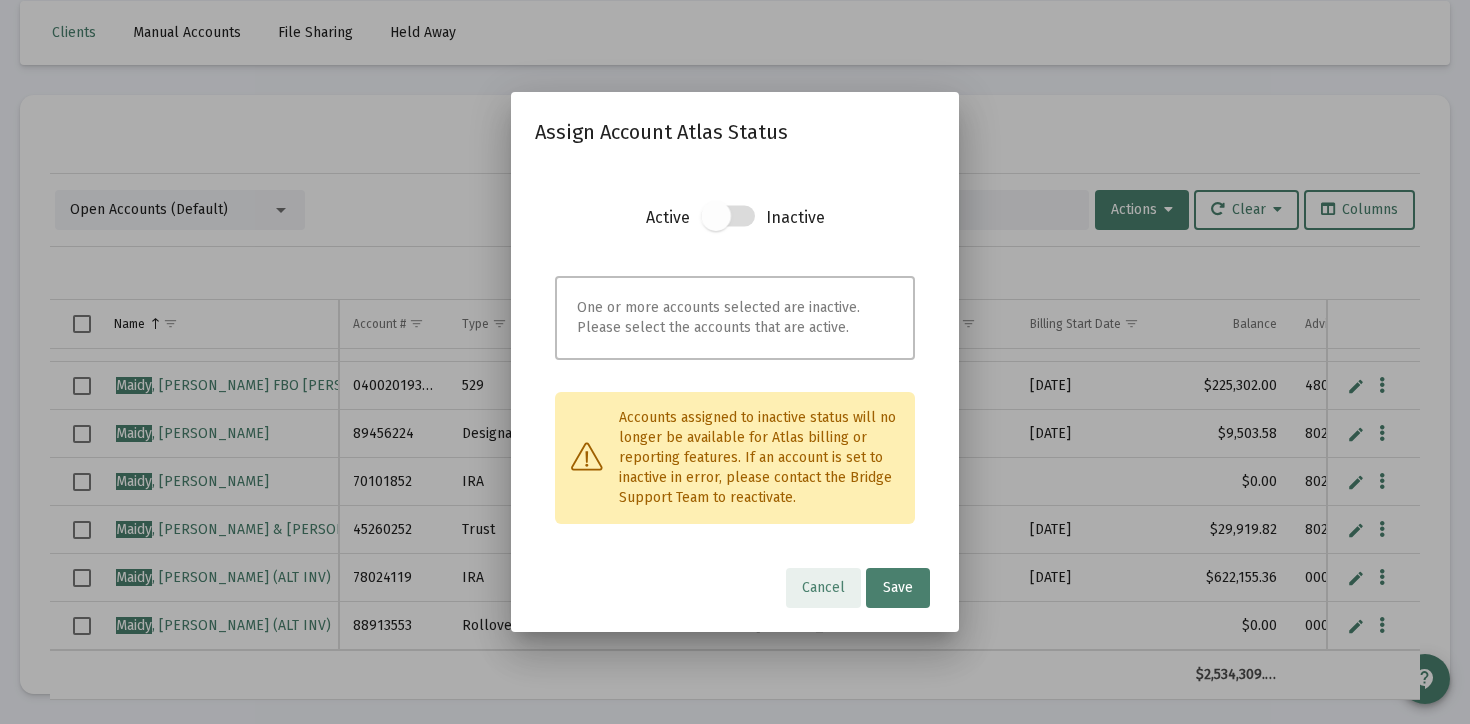 click at bounding box center [716, 216] 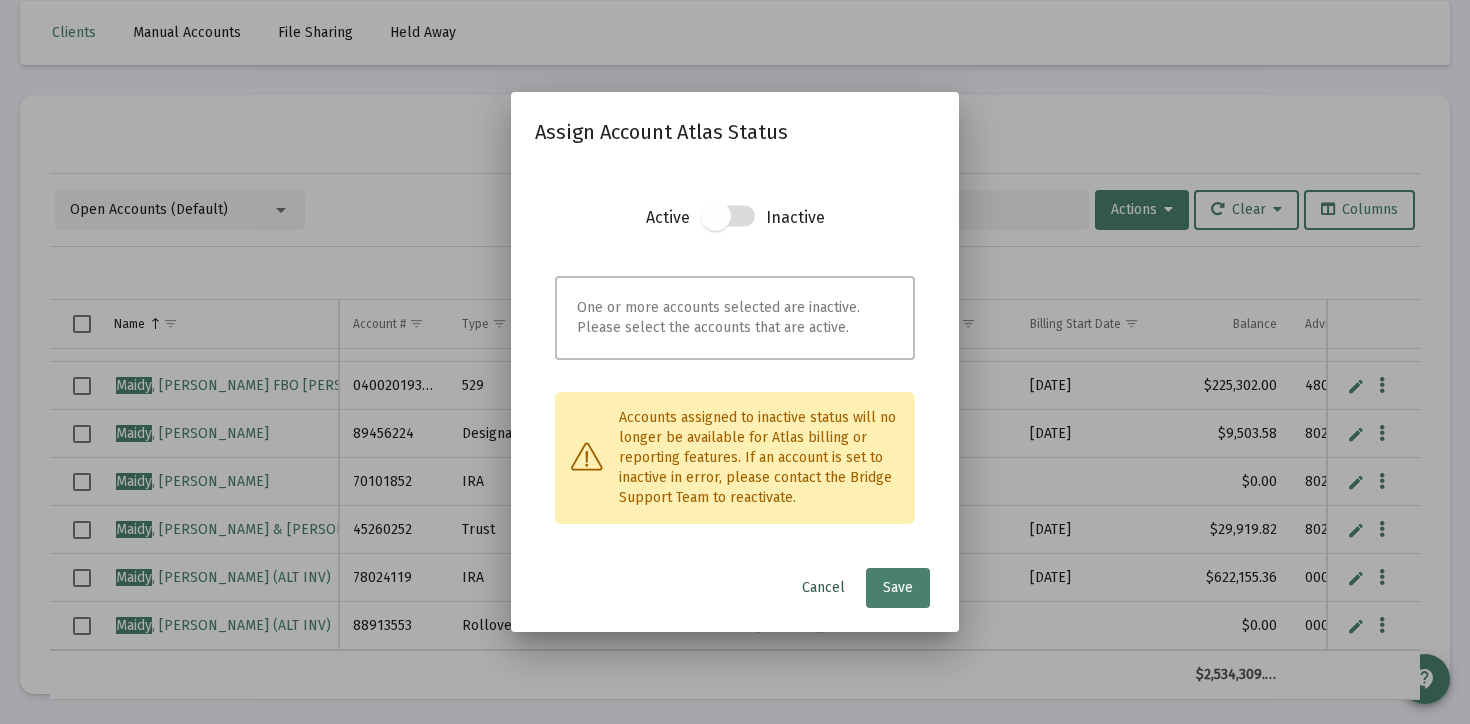 click on "Cancel" at bounding box center (823, 587) 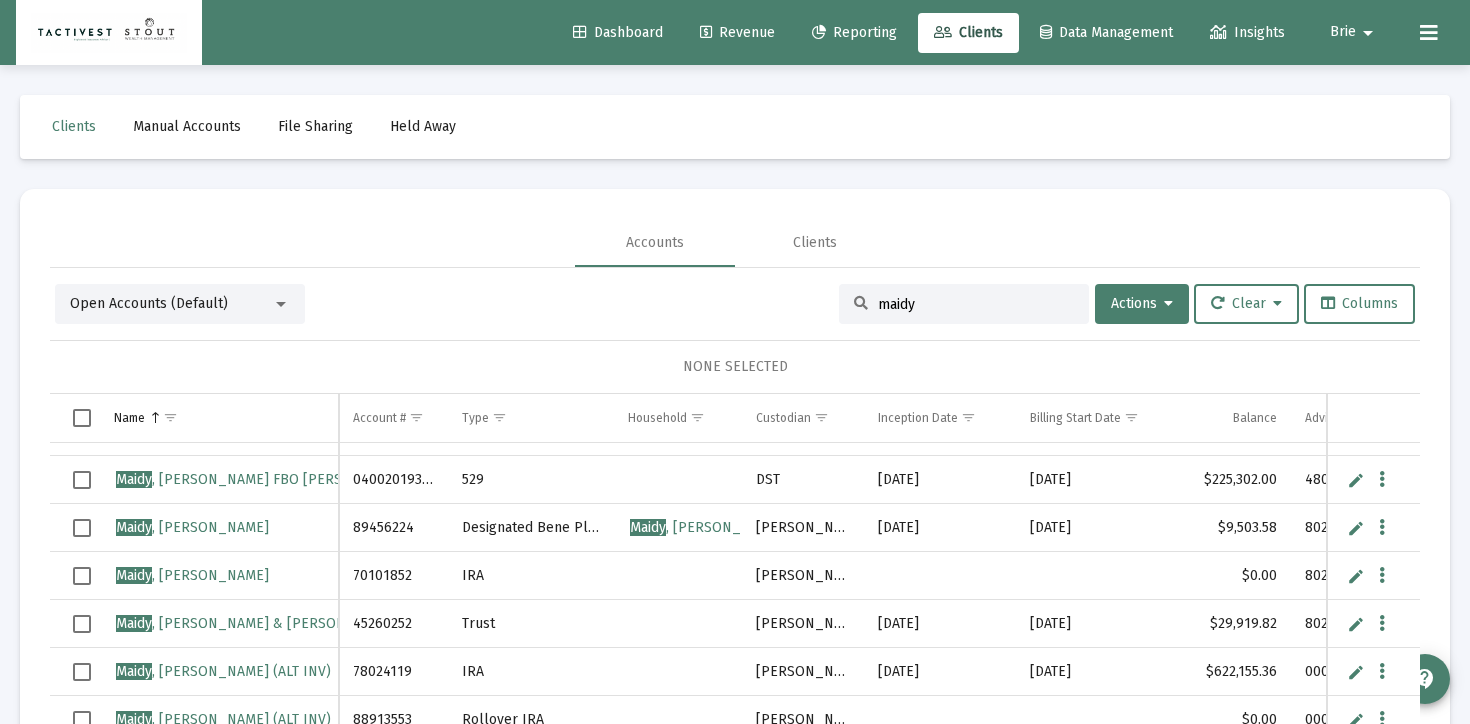 scroll, scrollTop: 94, scrollLeft: 0, axis: vertical 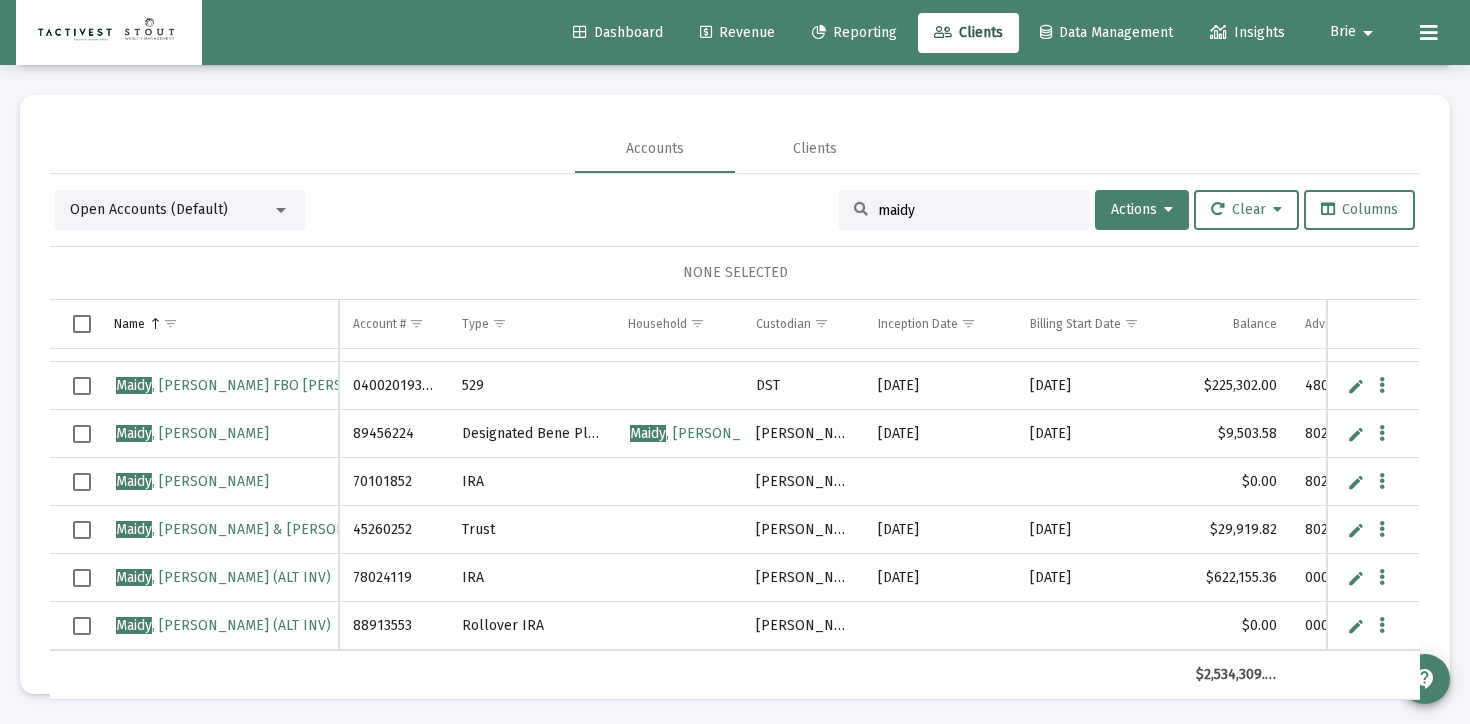 click on "Brie arrow_drop_down" 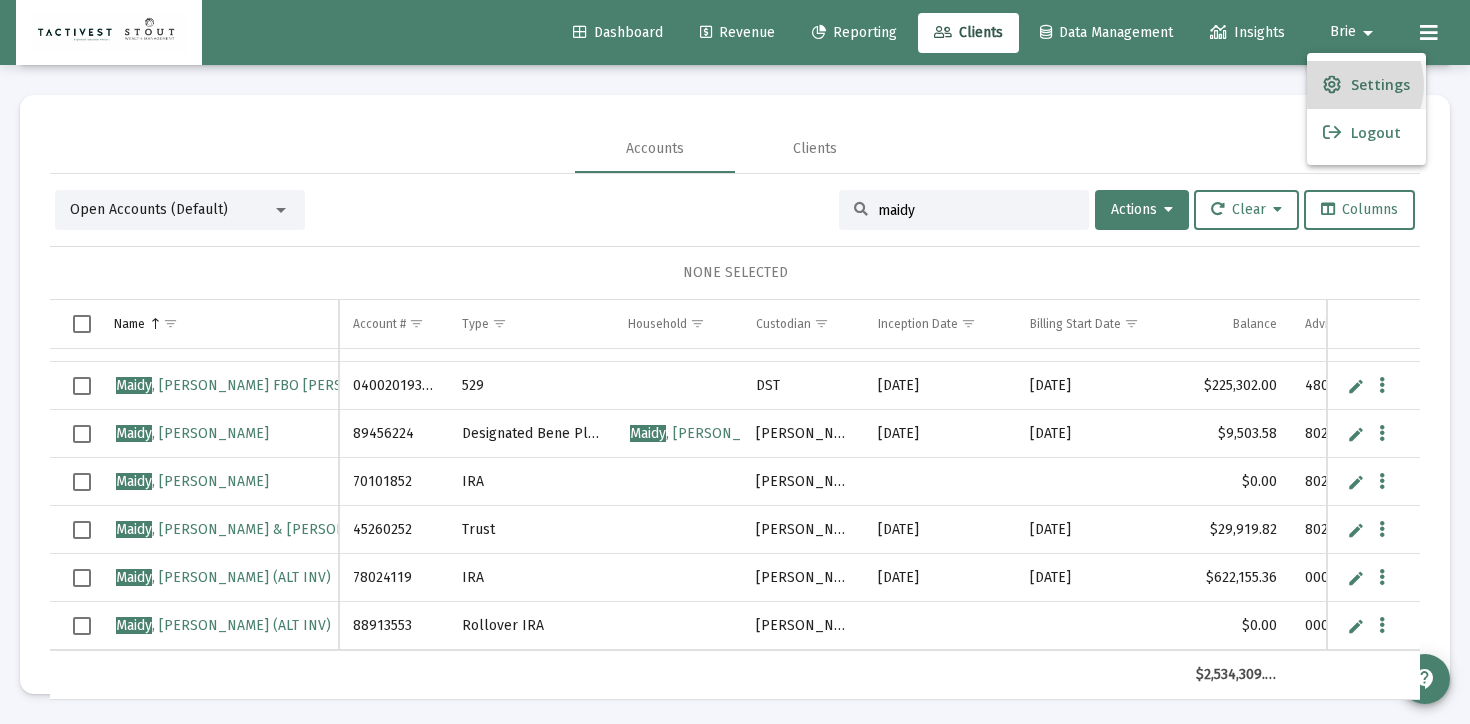 click at bounding box center [1332, 85] 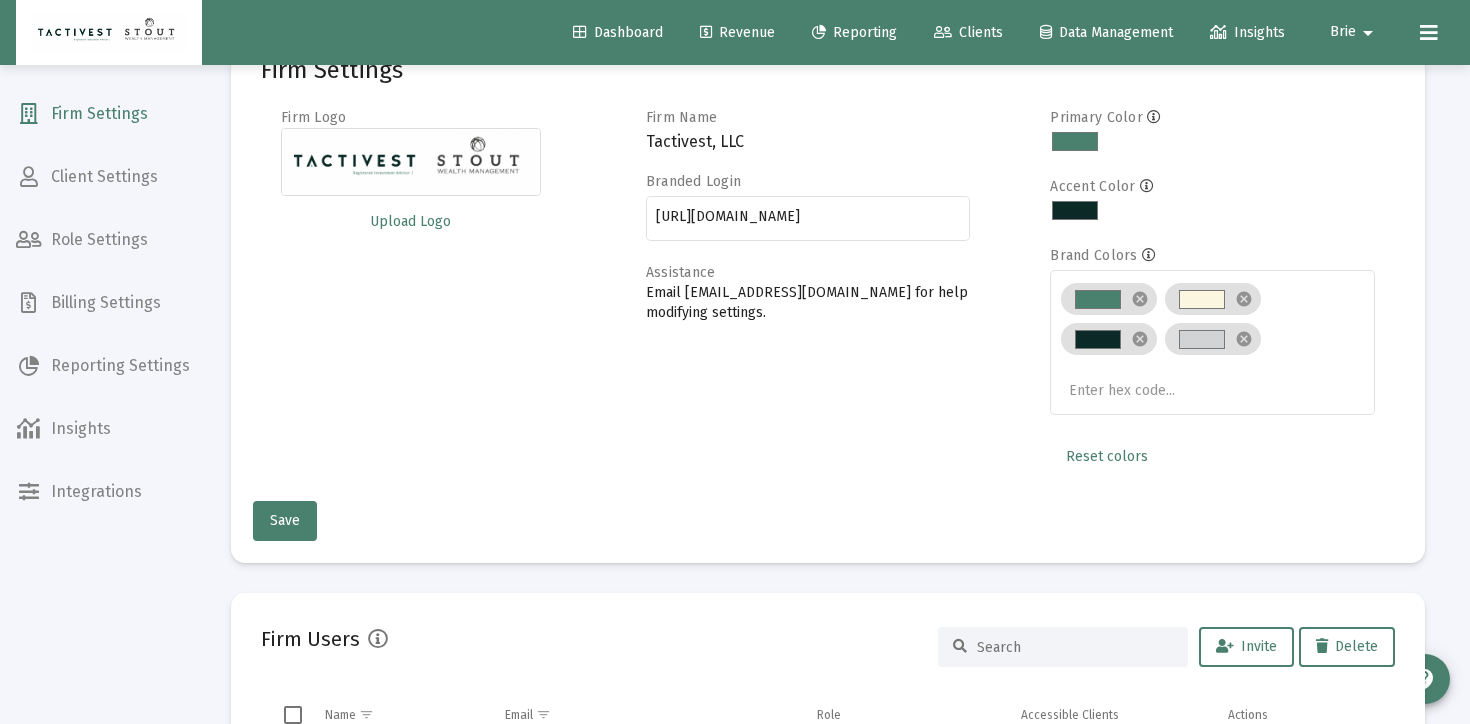 scroll, scrollTop: 0, scrollLeft: 0, axis: both 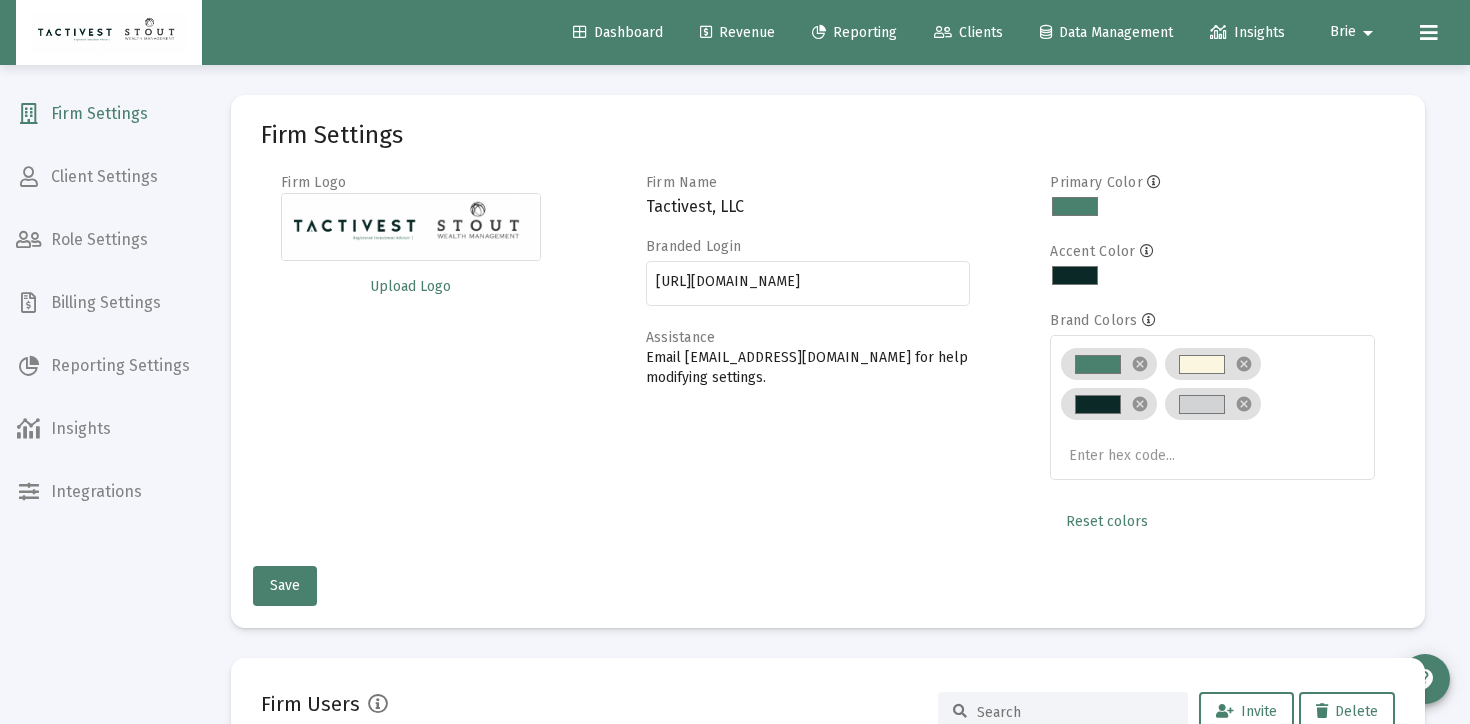 click on "Clients" 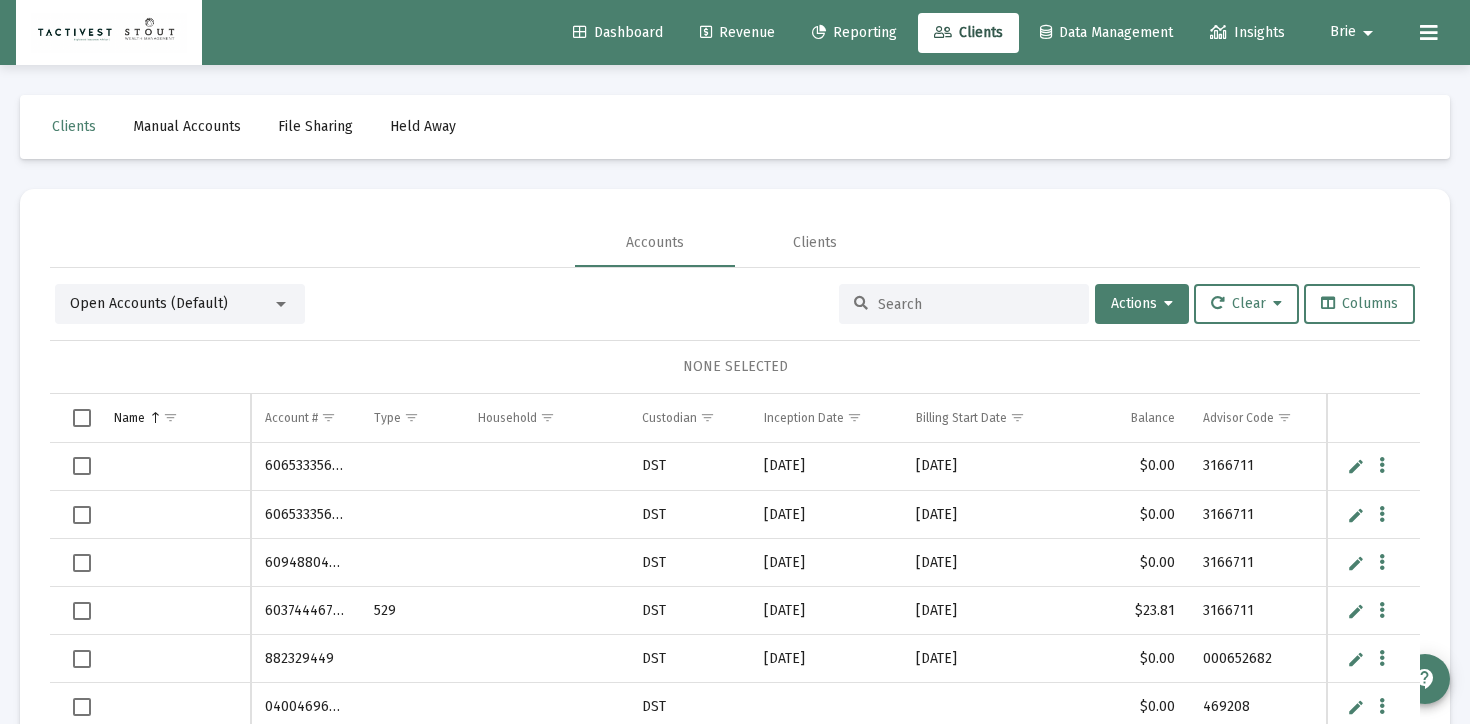 click on "DST" at bounding box center [689, 467] 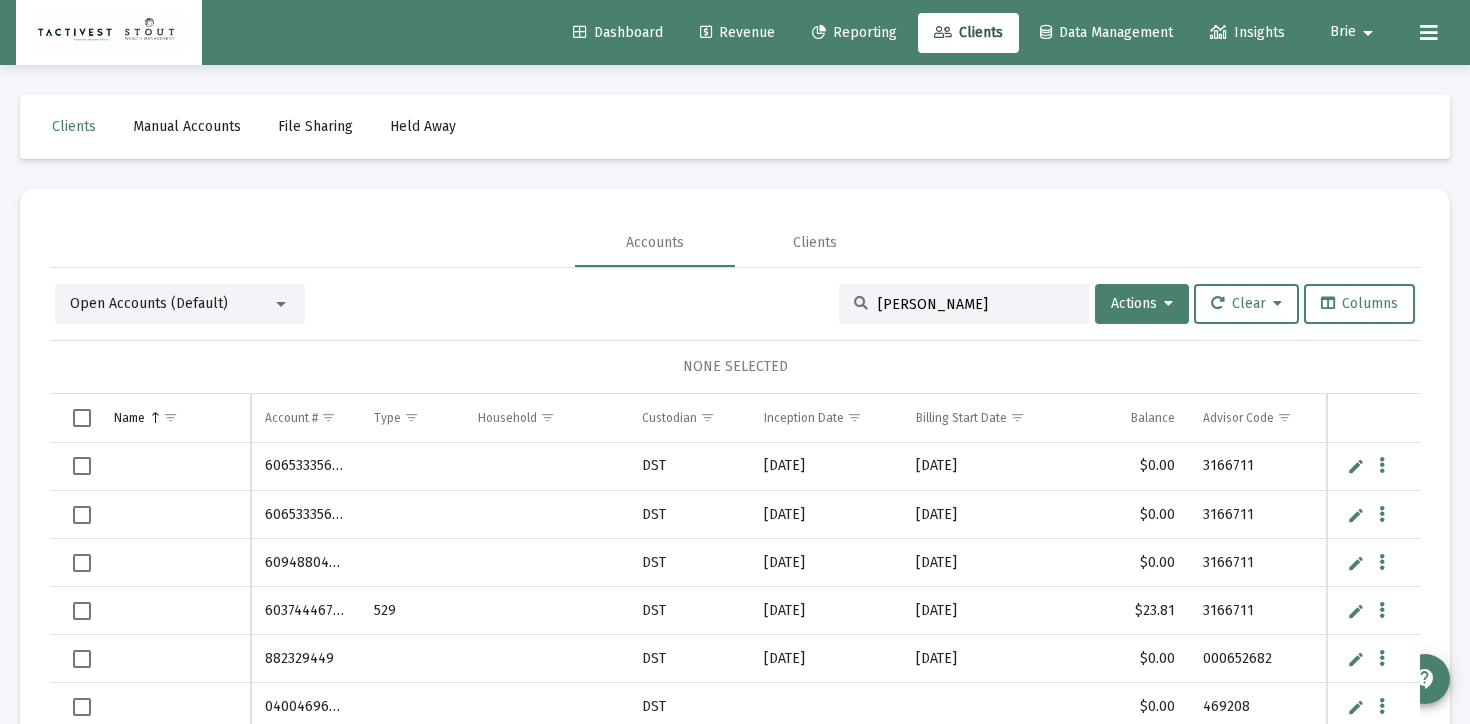 type on "shane" 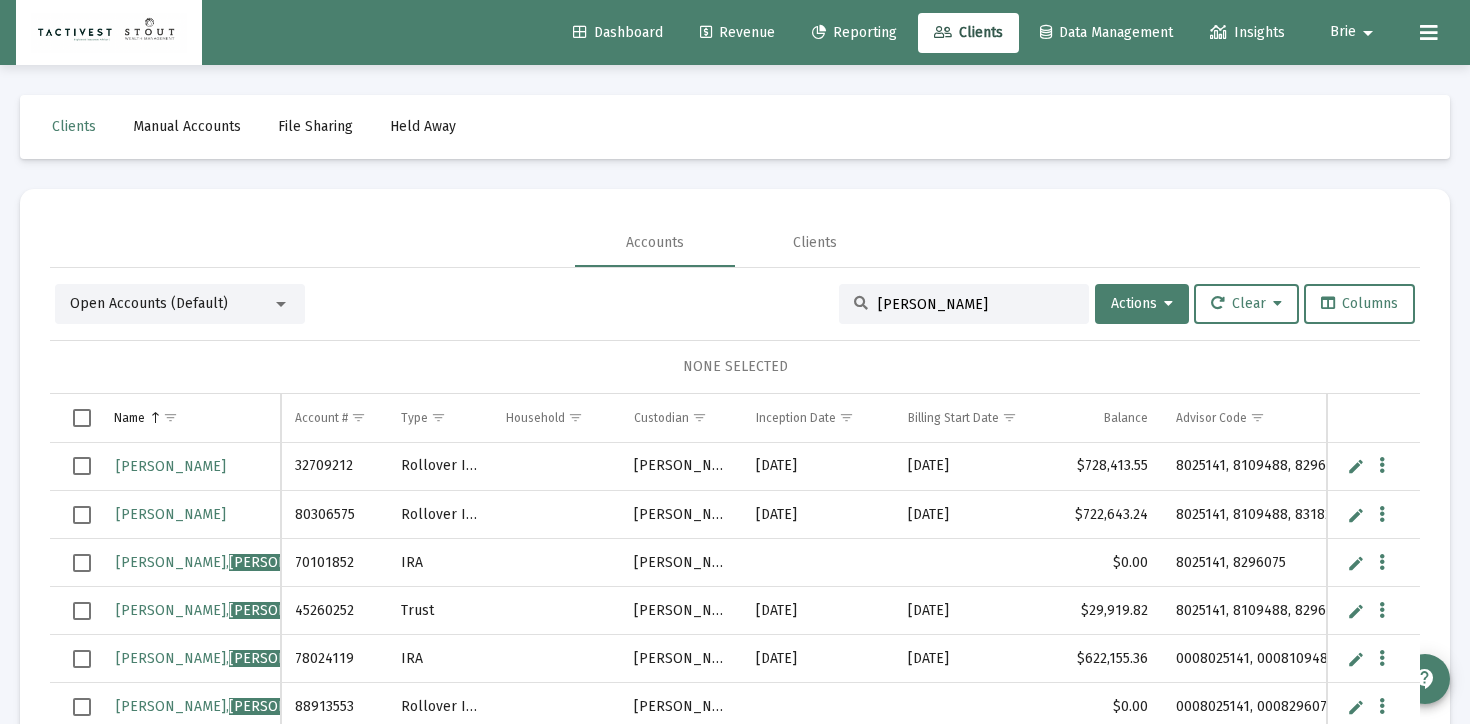 scroll, scrollTop: 94, scrollLeft: 0, axis: vertical 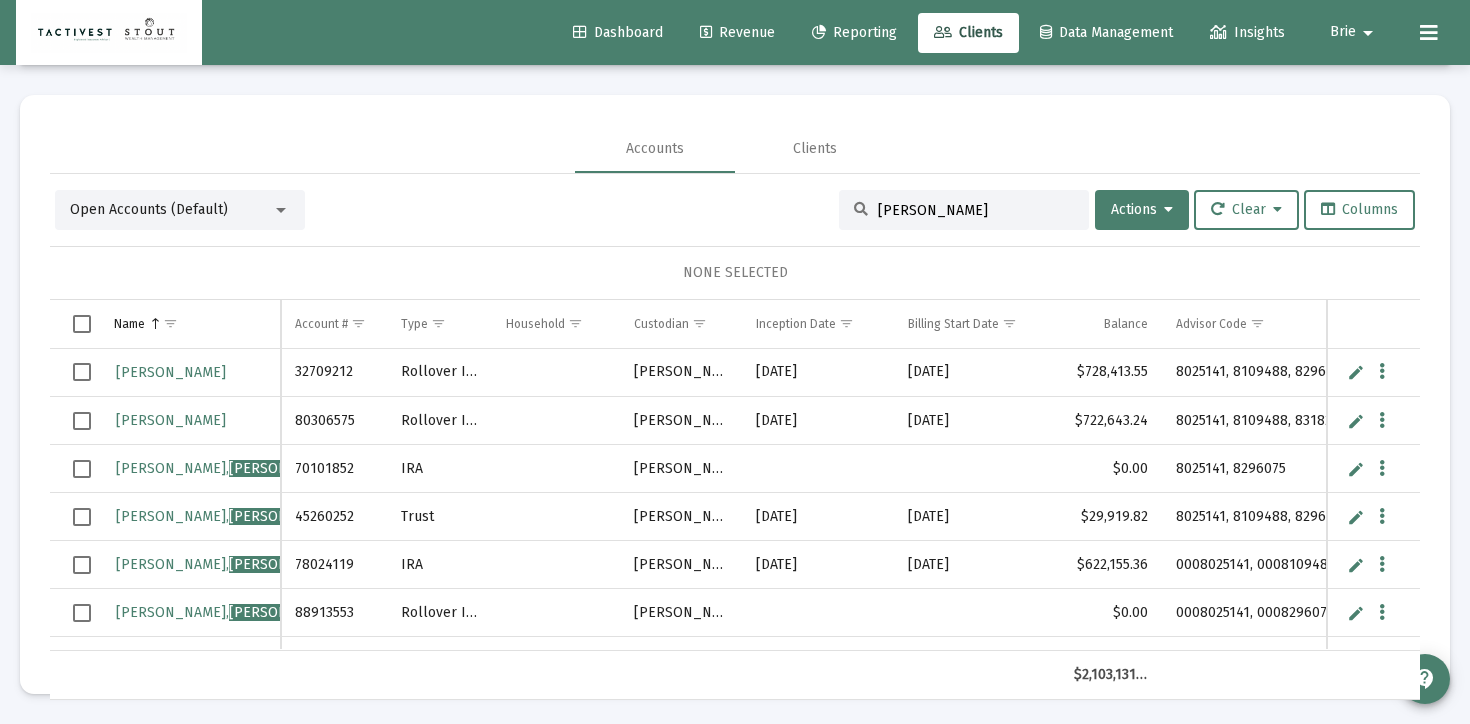 click at bounding box center [1356, 613] 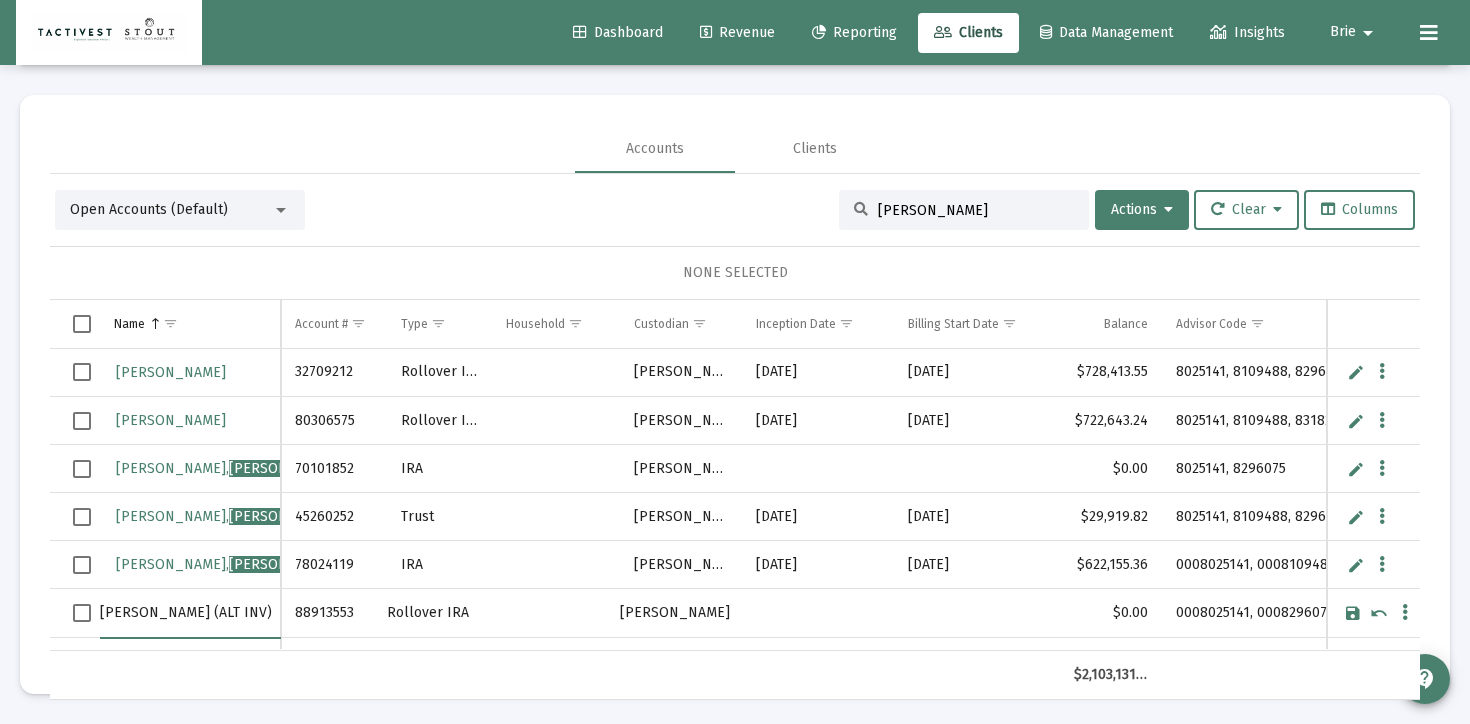 click on "Maidy, Shane (ALT INV)" at bounding box center [190, 613] 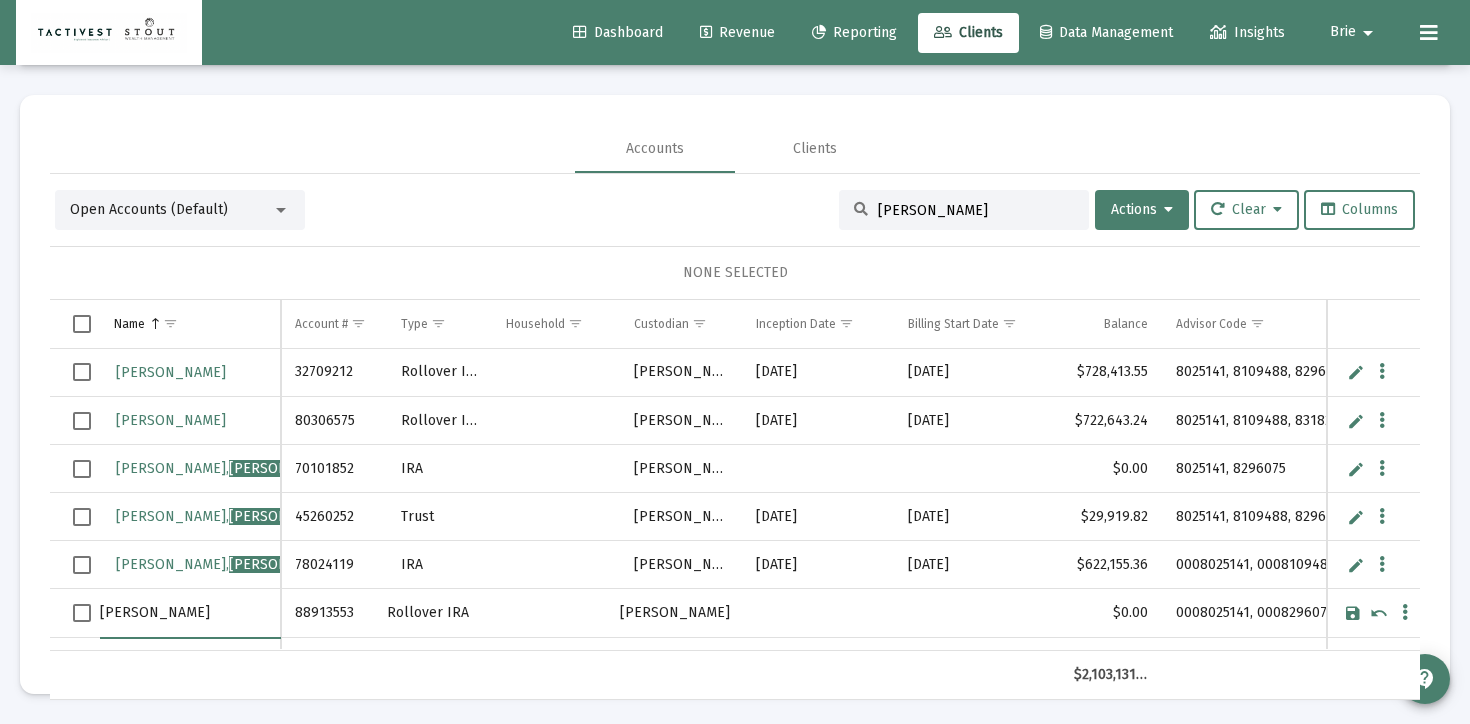 type on "Maidy, Shane" 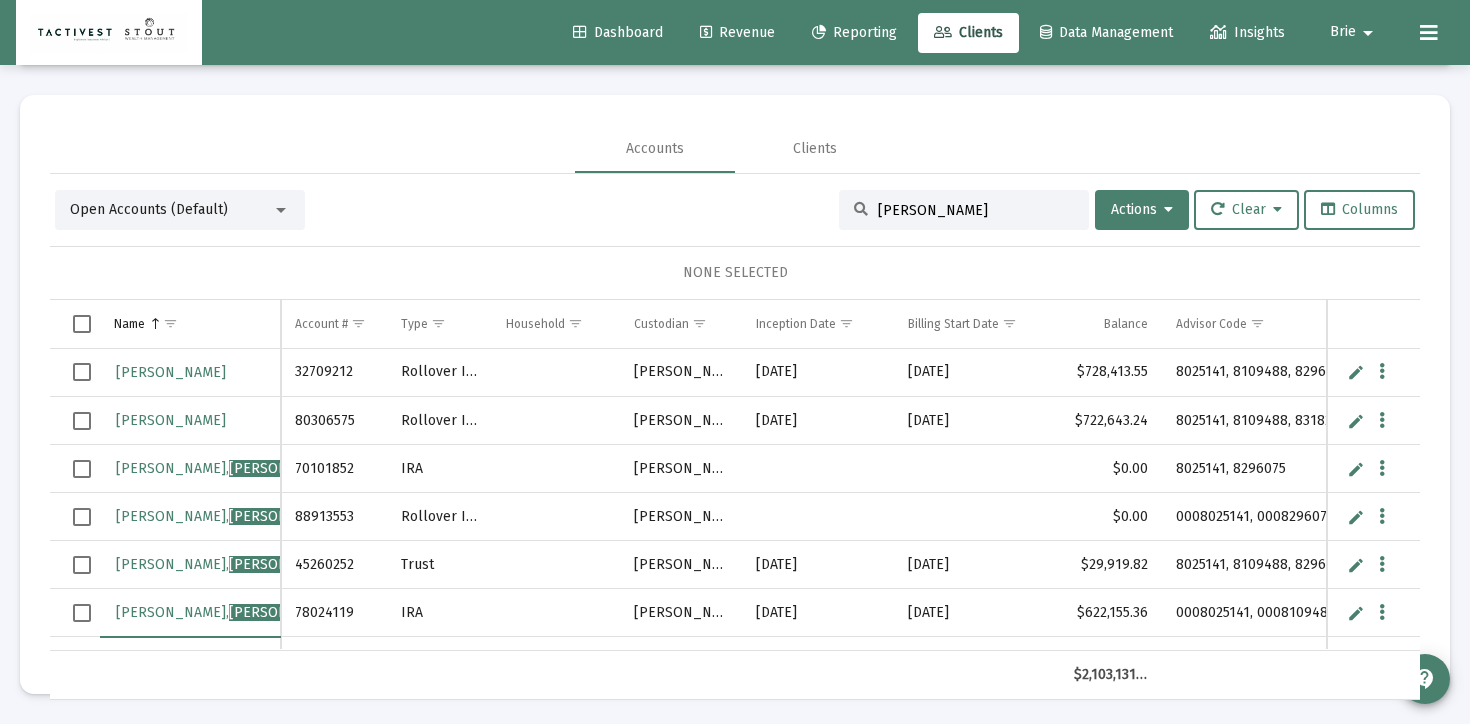 click on "78024119" at bounding box center (334, 613) 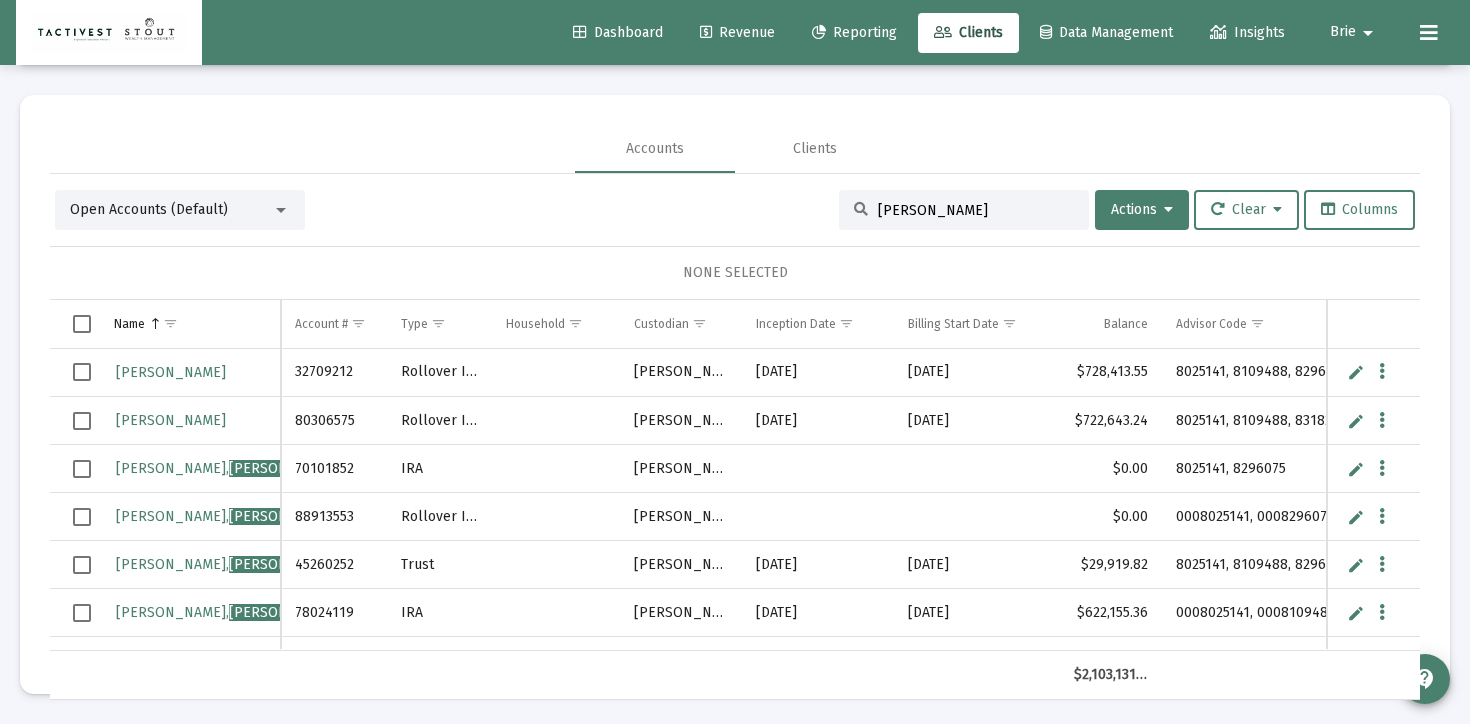 click on "78024119" at bounding box center [334, 613] 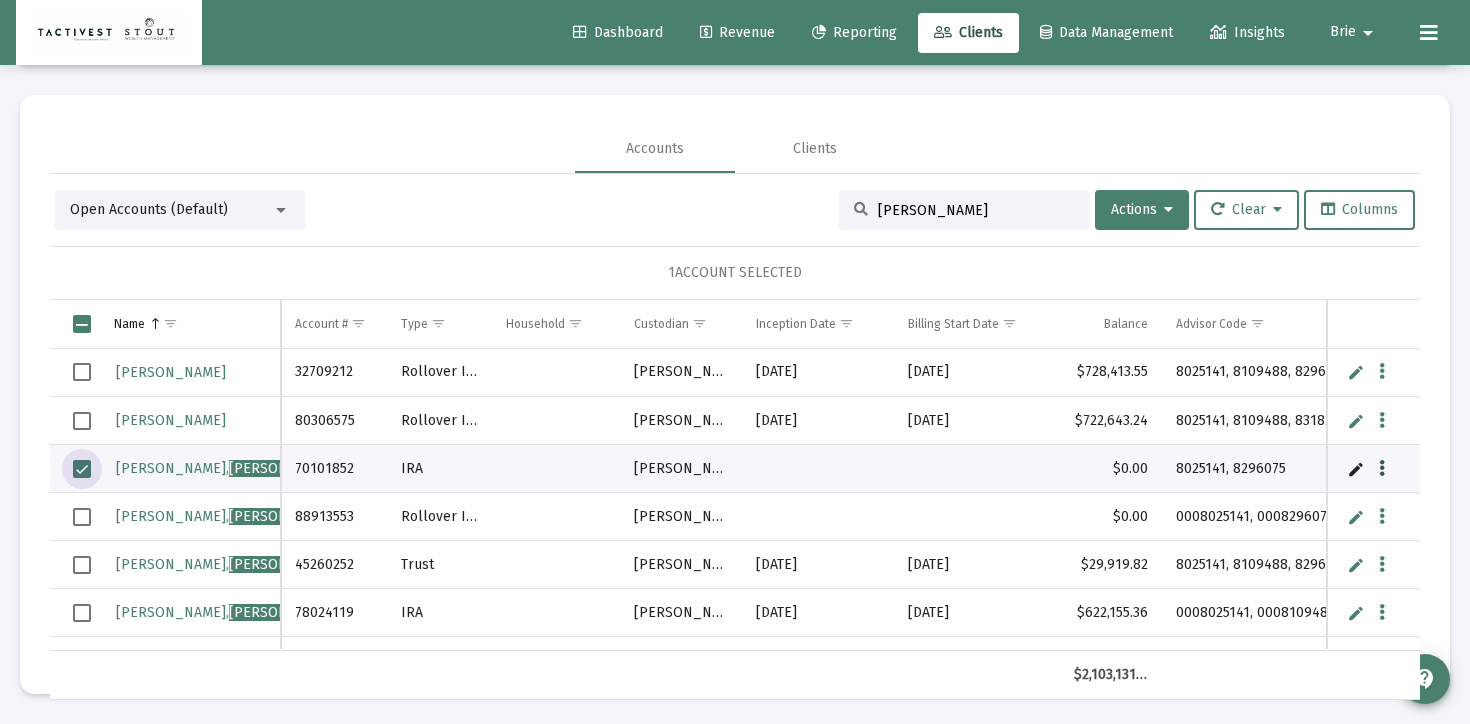 click at bounding box center [1382, 468] 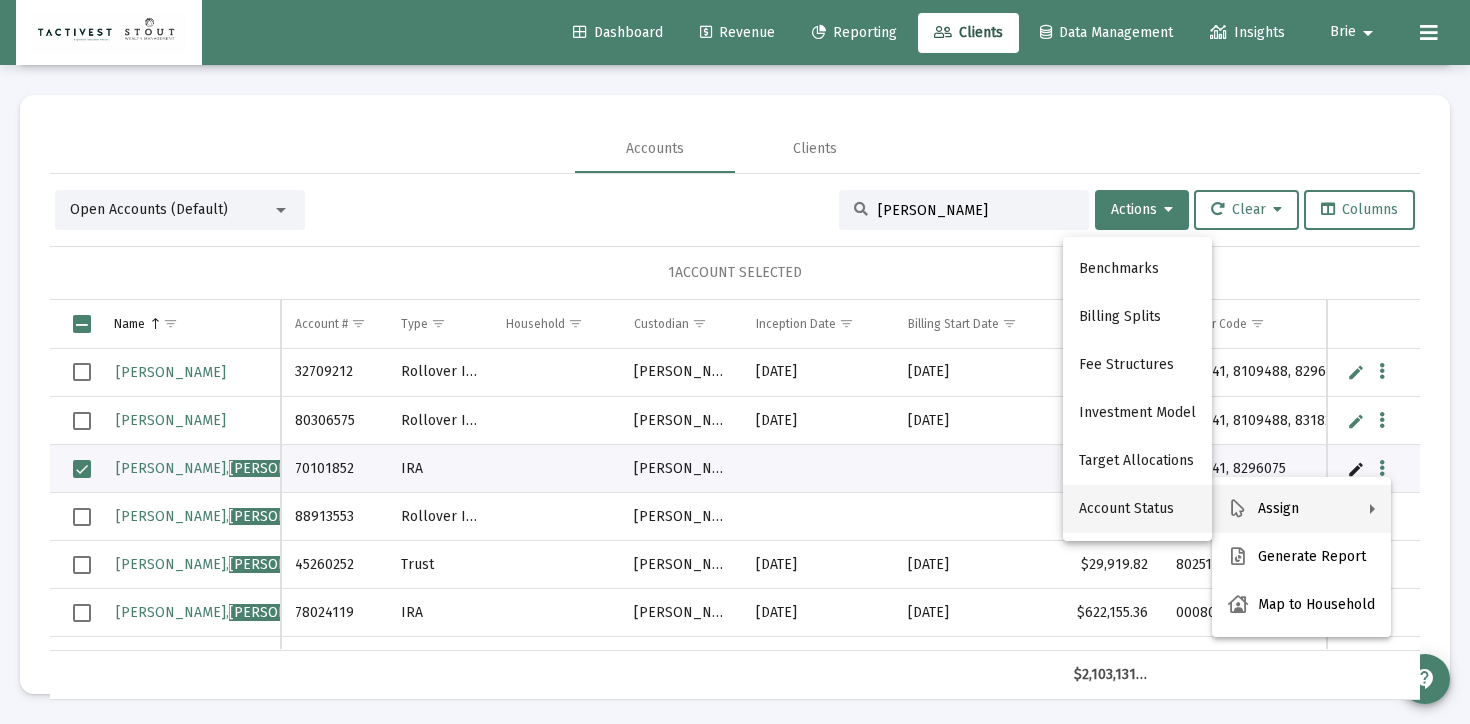 click on "Account Status" at bounding box center (1137, 509) 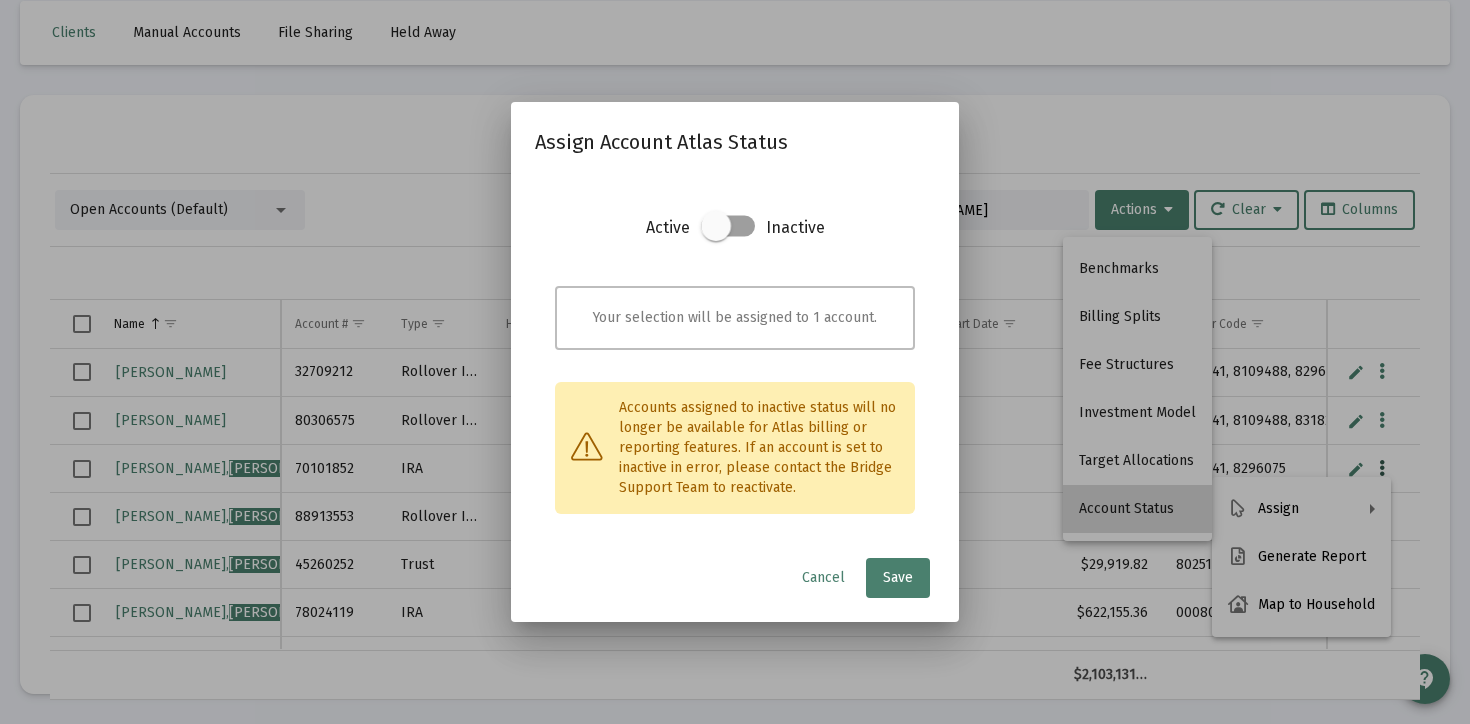 scroll, scrollTop: 0, scrollLeft: 0, axis: both 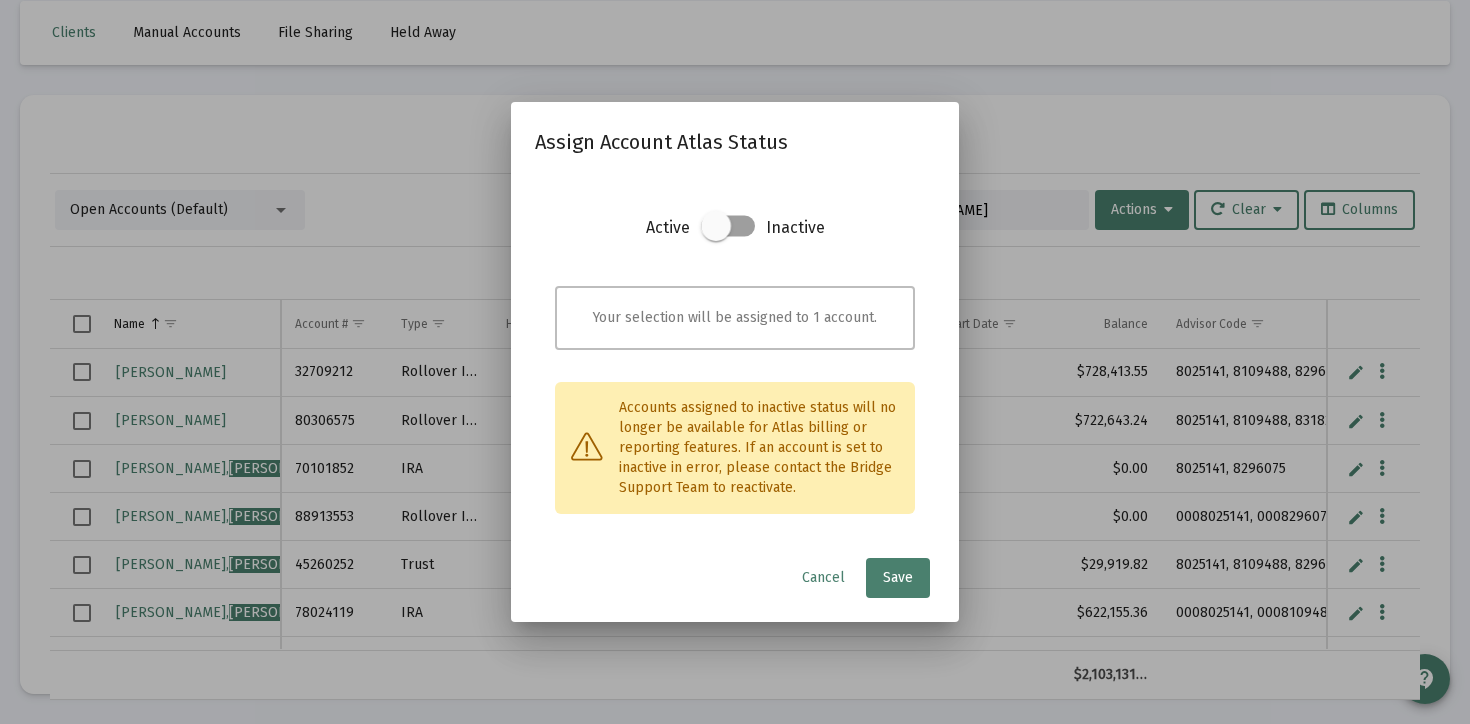 click at bounding box center (716, 226) 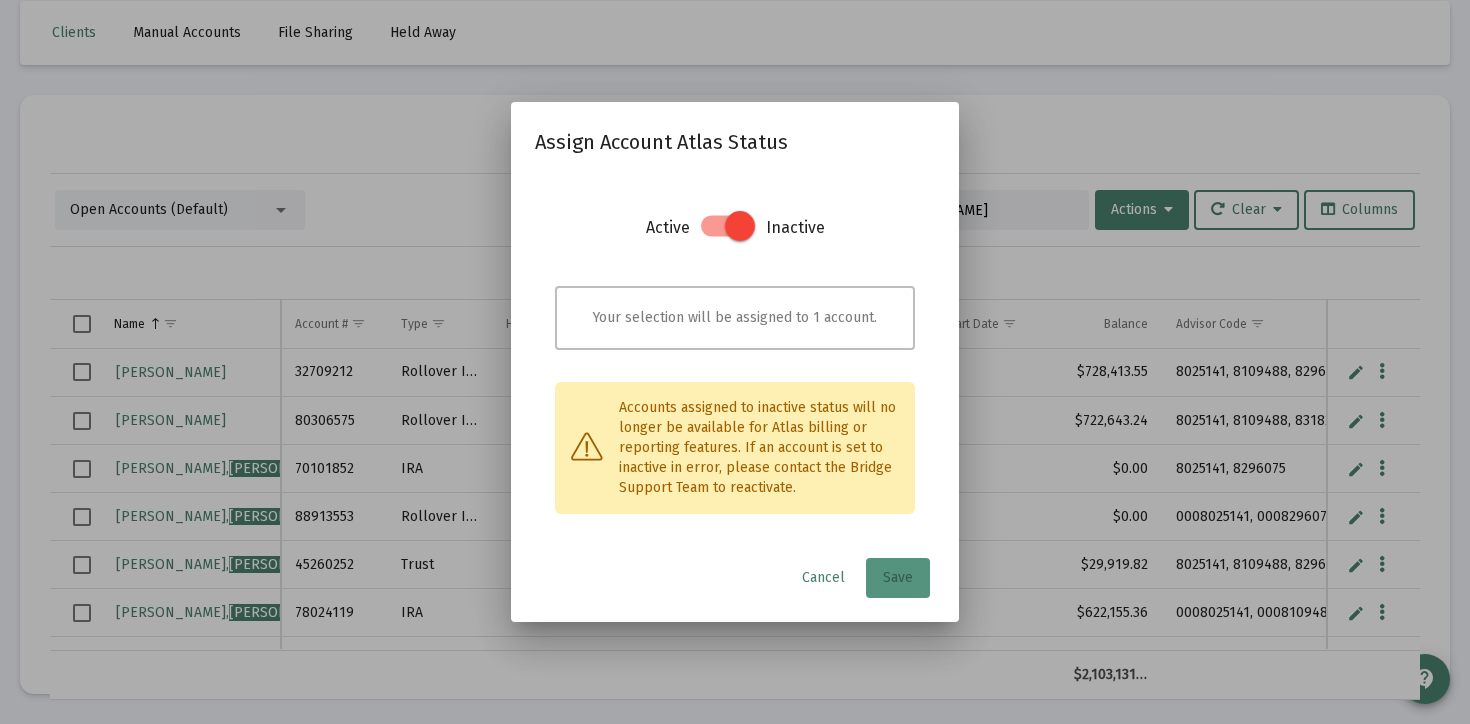click on "Save" at bounding box center [898, 578] 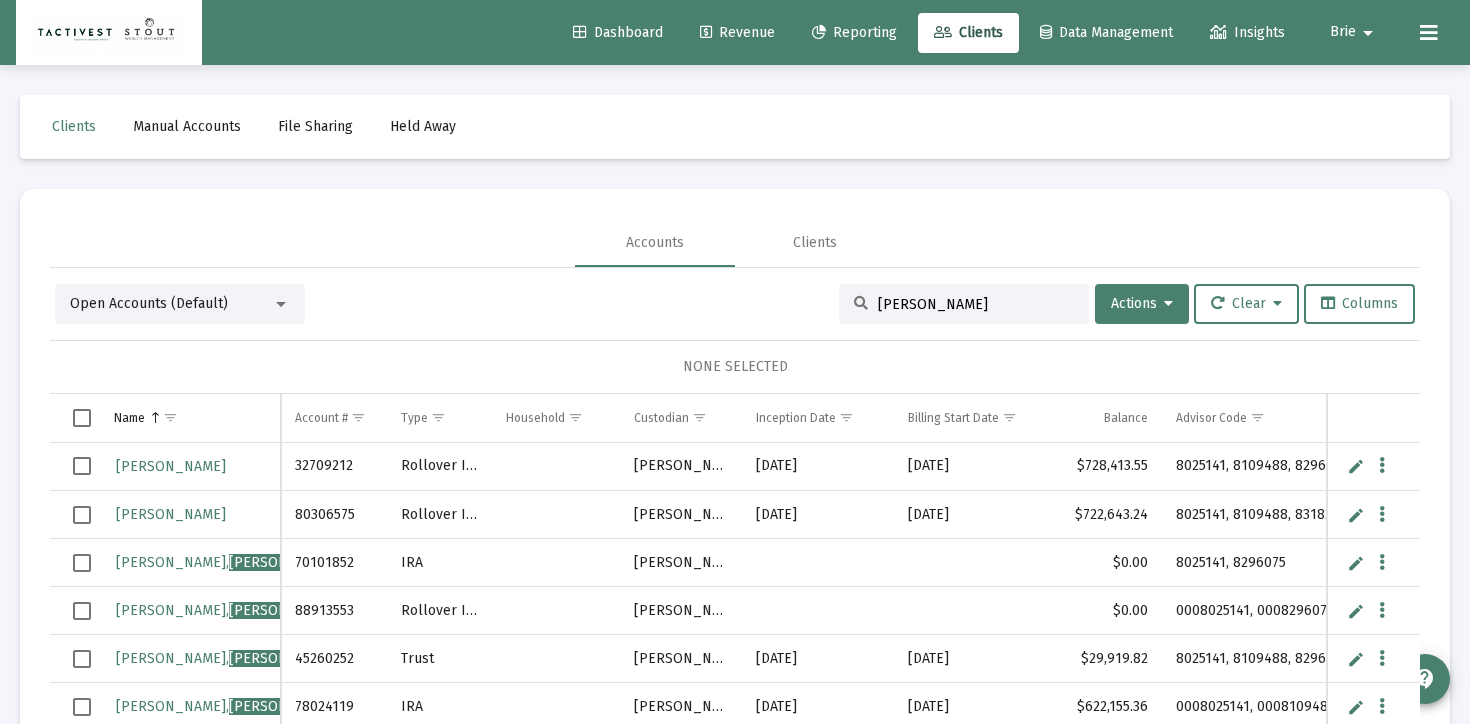 scroll, scrollTop: 94, scrollLeft: 0, axis: vertical 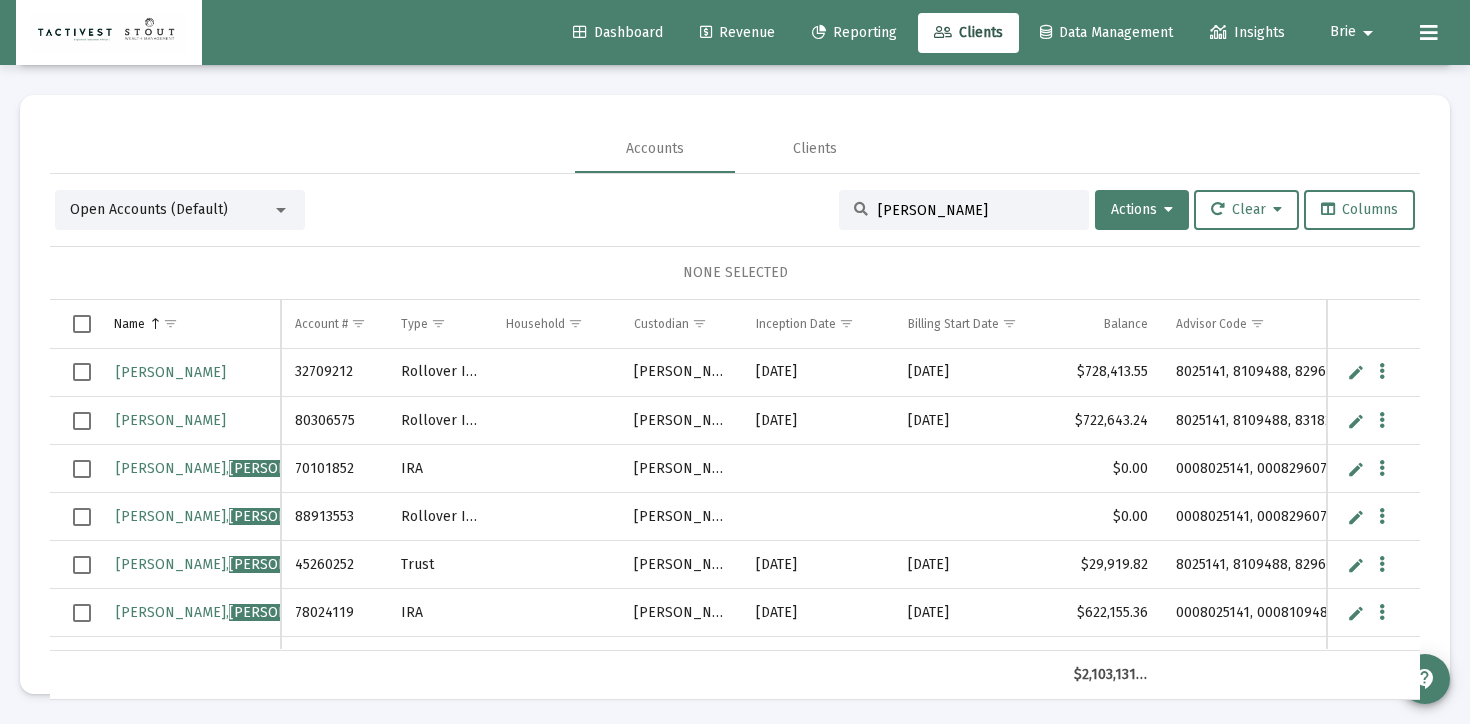 click at bounding box center (82, 613) 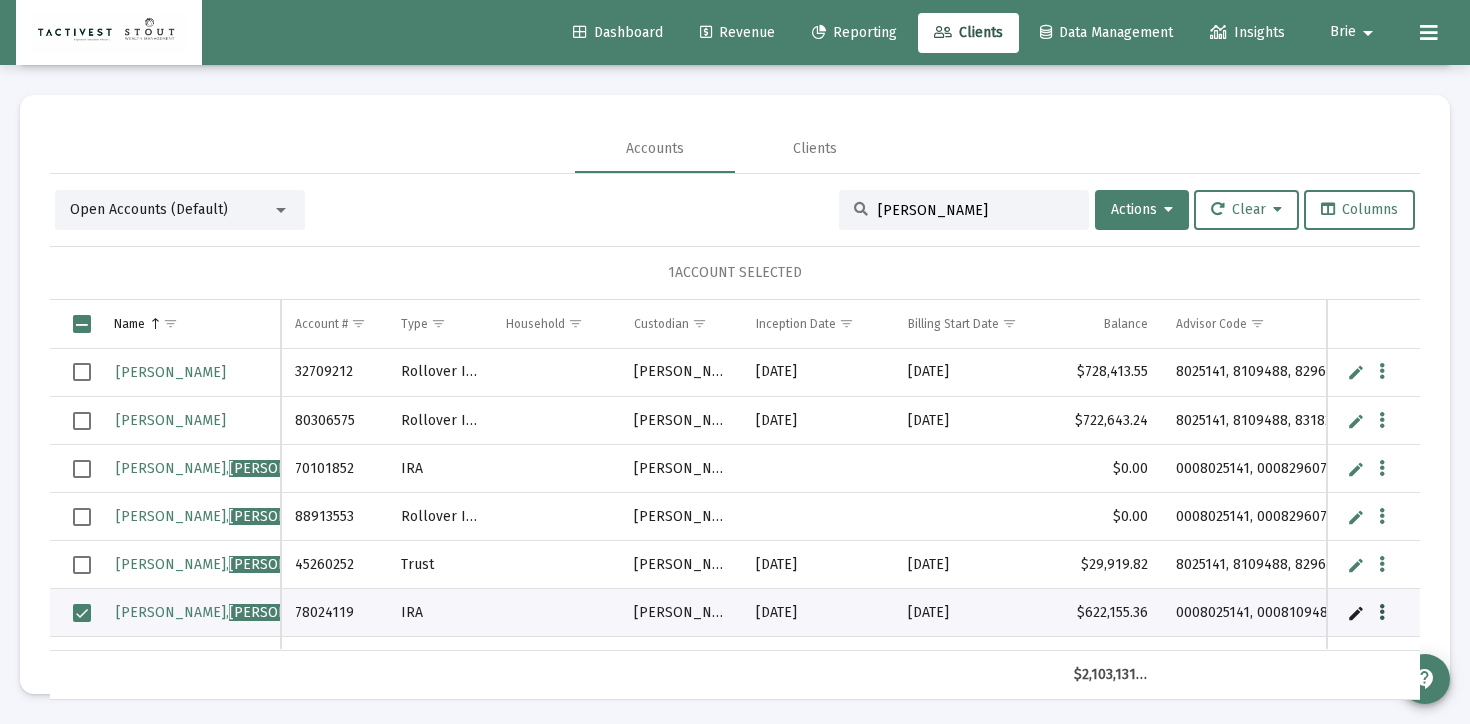 click at bounding box center [1382, 613] 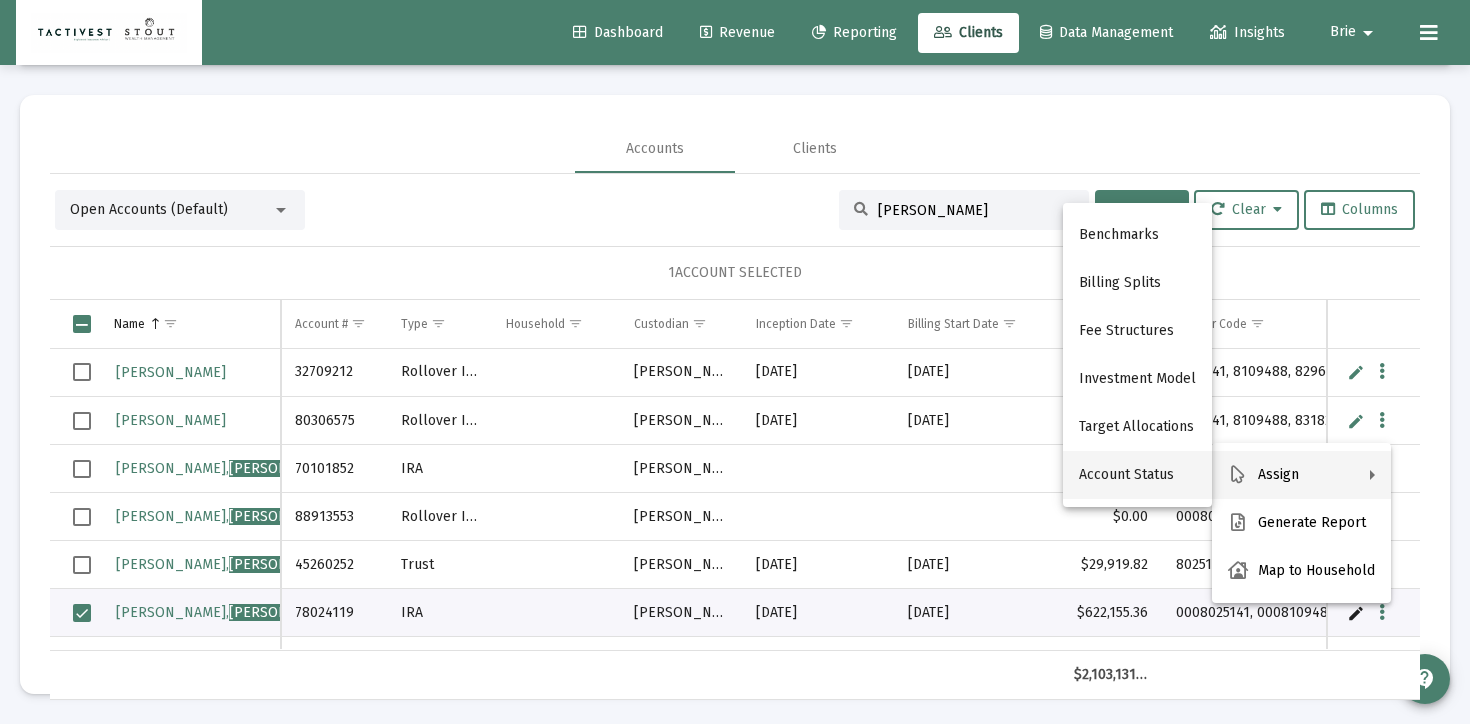 click on "Account Status" at bounding box center [1137, 475] 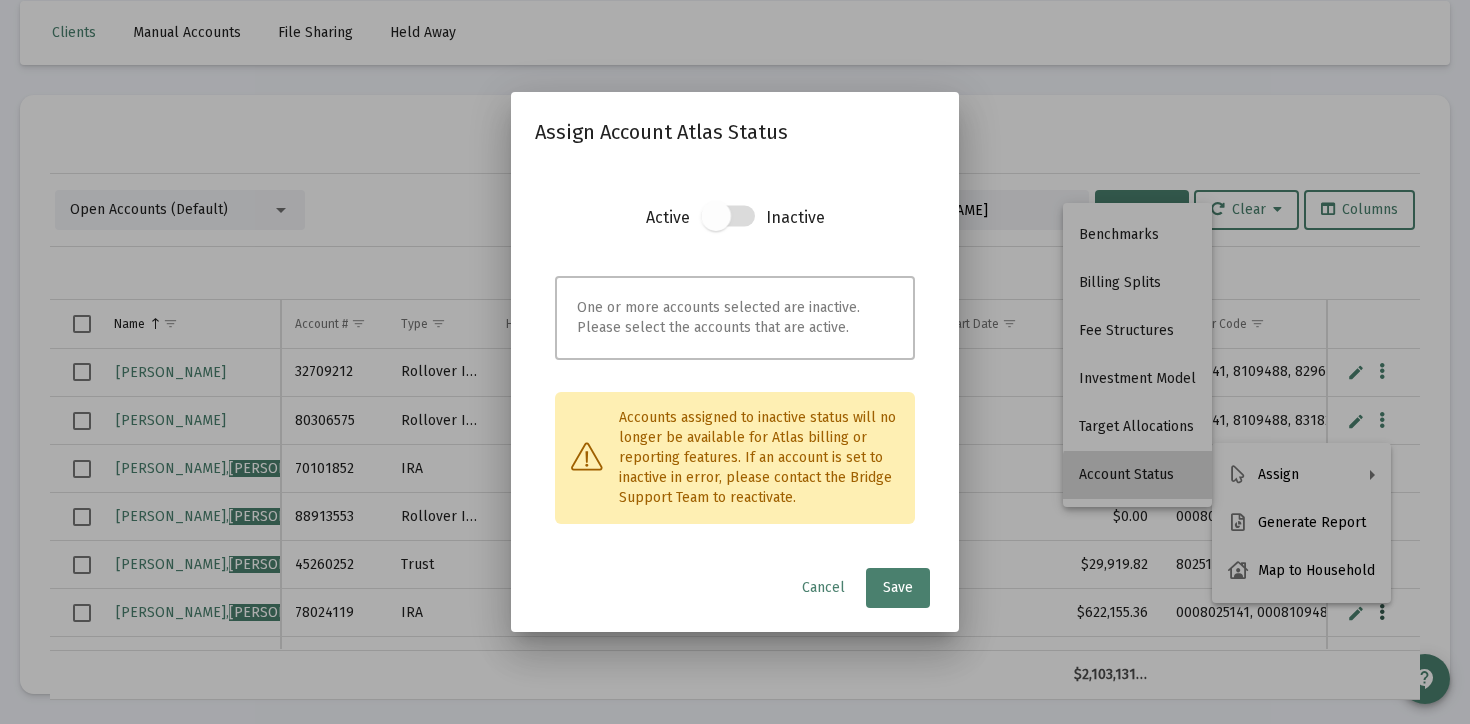 scroll, scrollTop: 0, scrollLeft: 0, axis: both 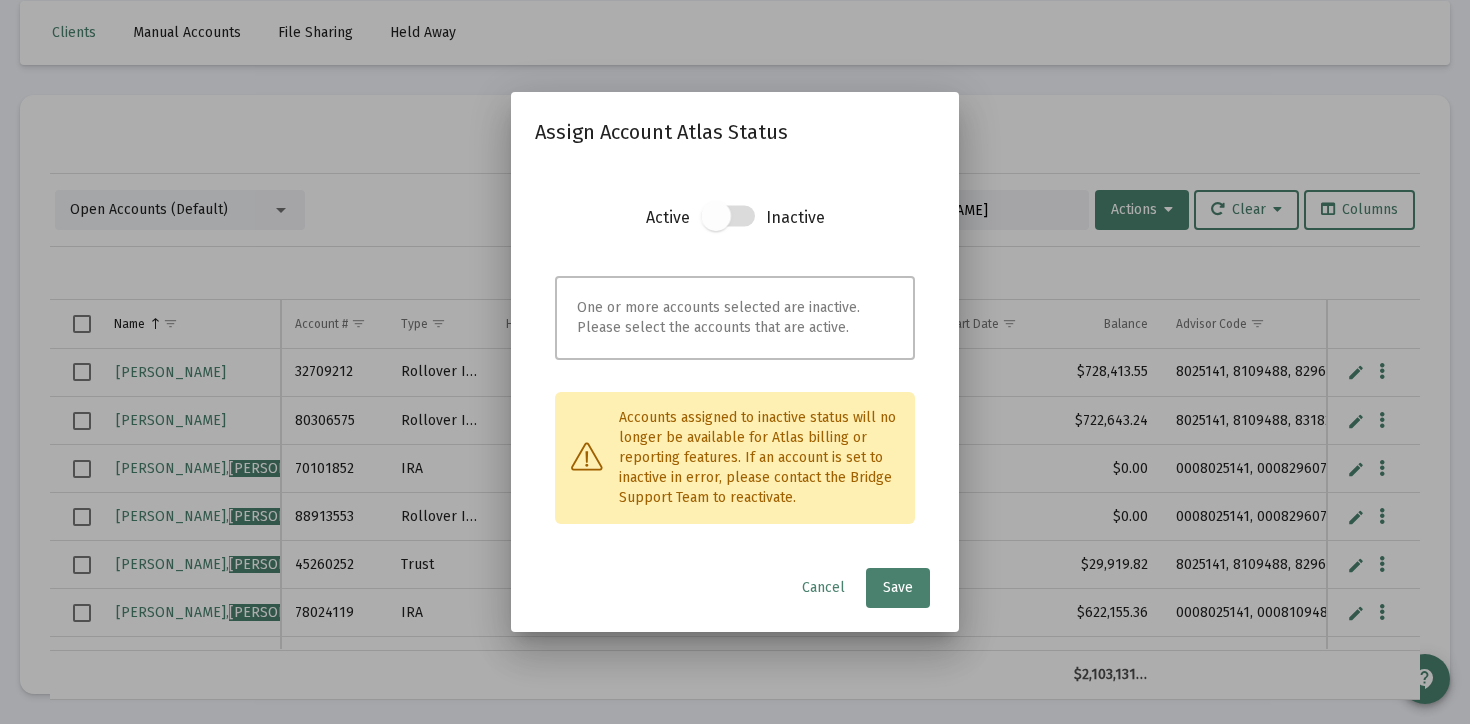 click at bounding box center (716, 216) 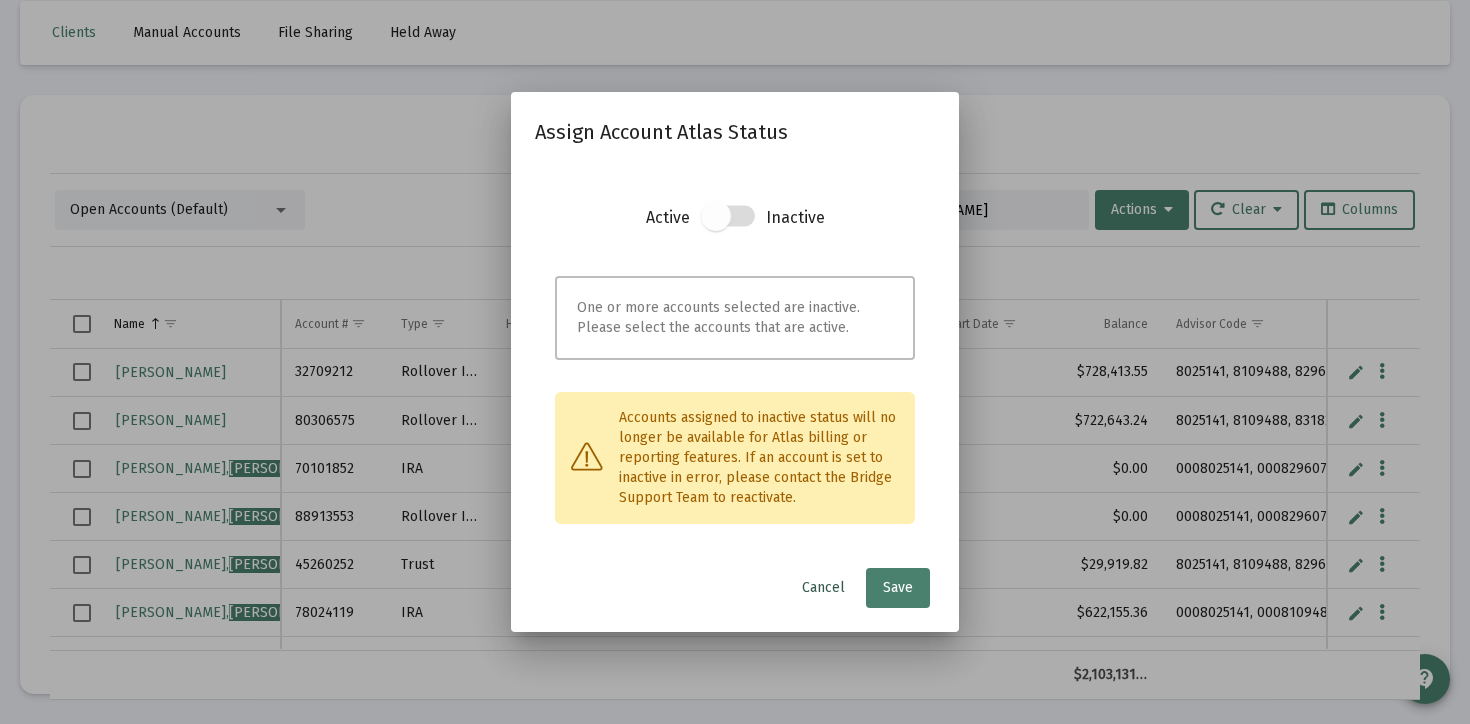 click on "Cancel" at bounding box center (823, 587) 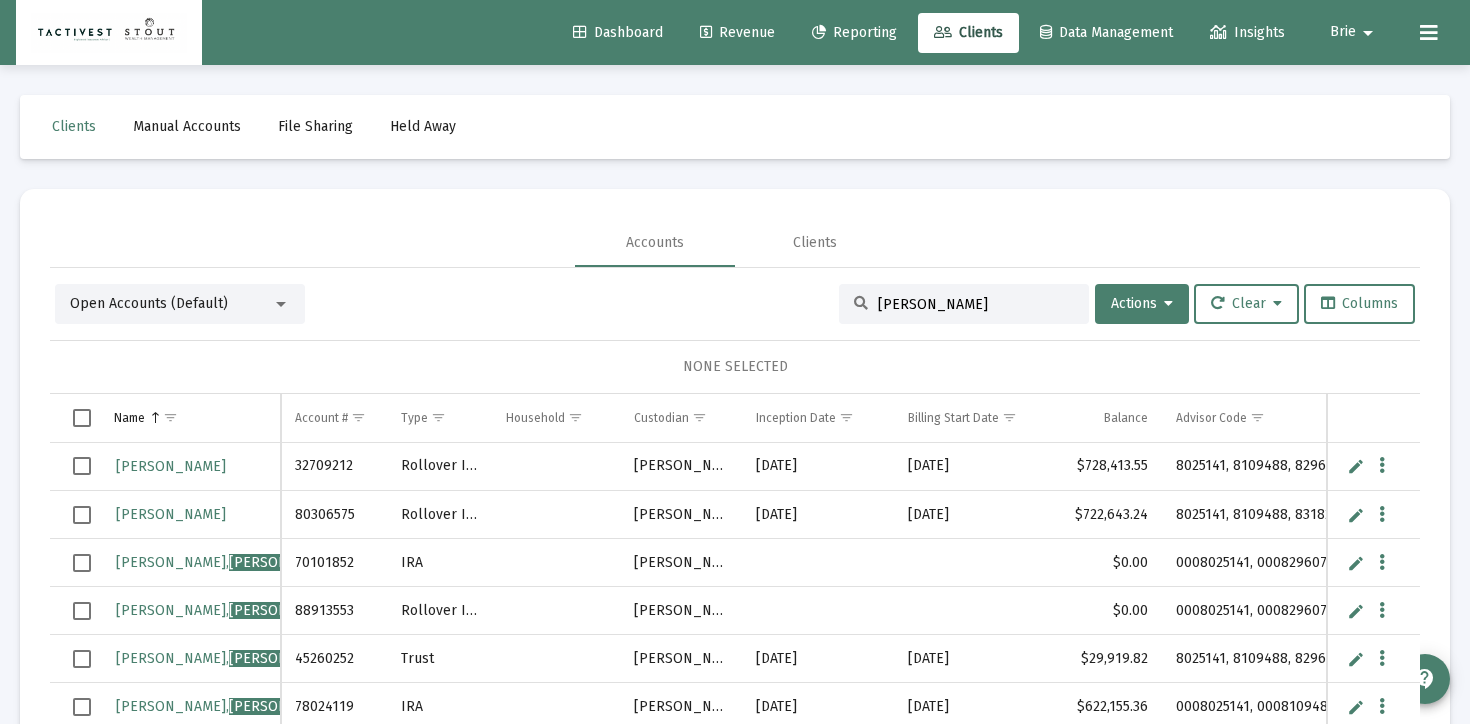 scroll, scrollTop: 94, scrollLeft: 0, axis: vertical 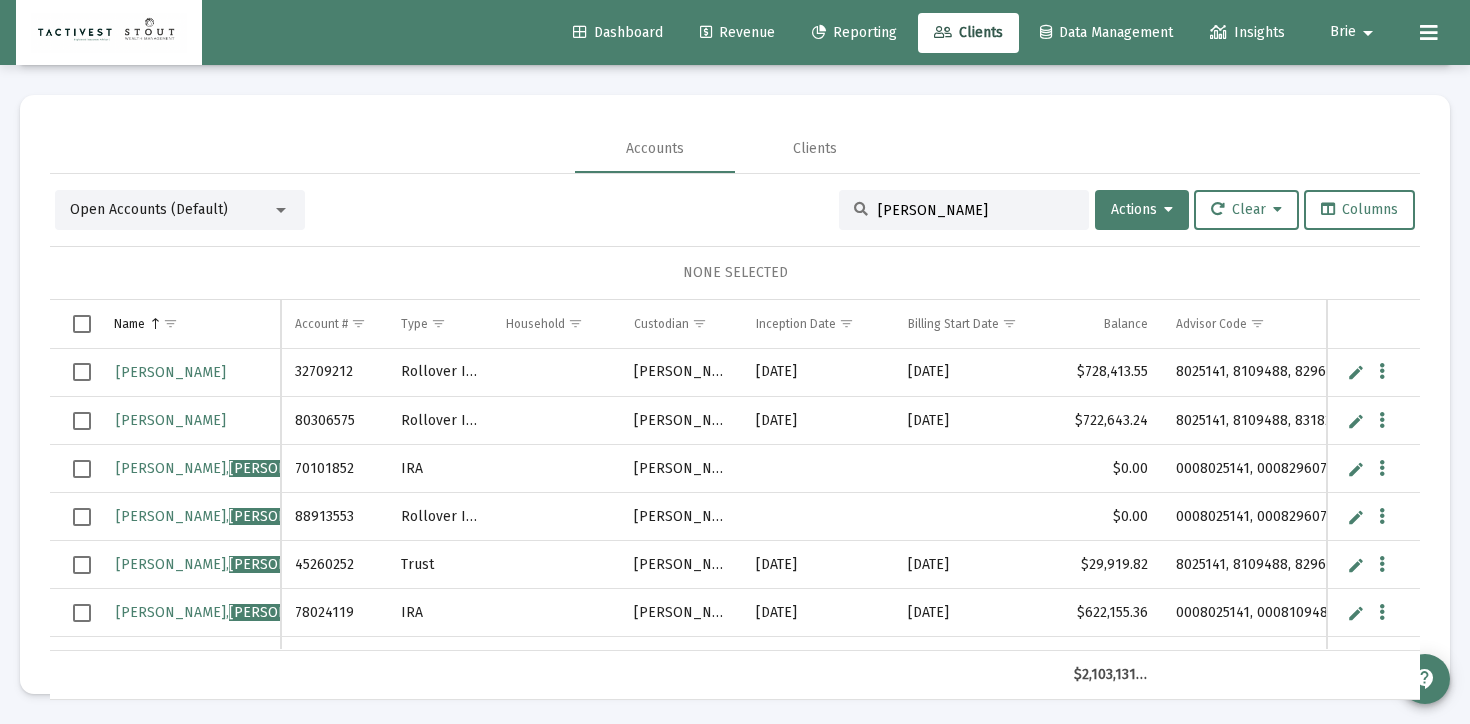click at bounding box center (82, 324) 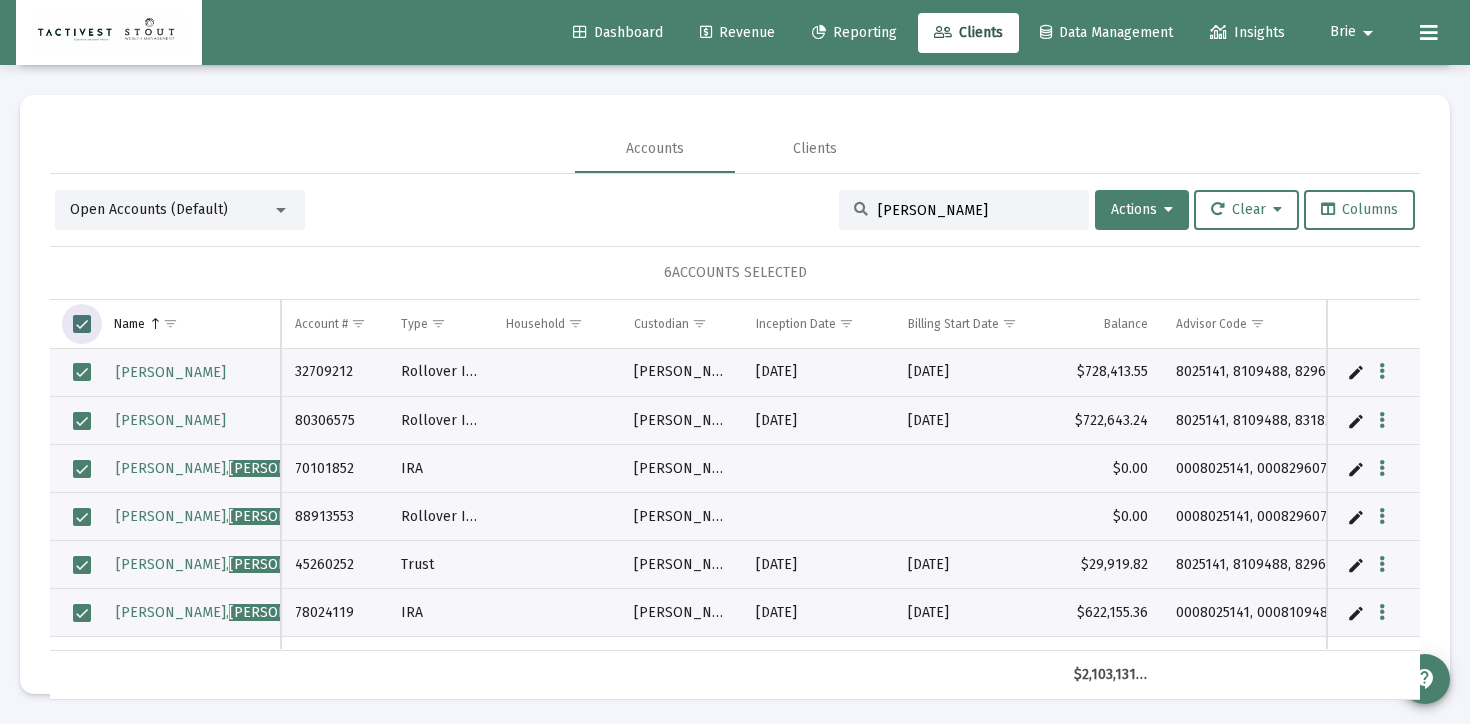 scroll, scrollTop: 94, scrollLeft: 0, axis: vertical 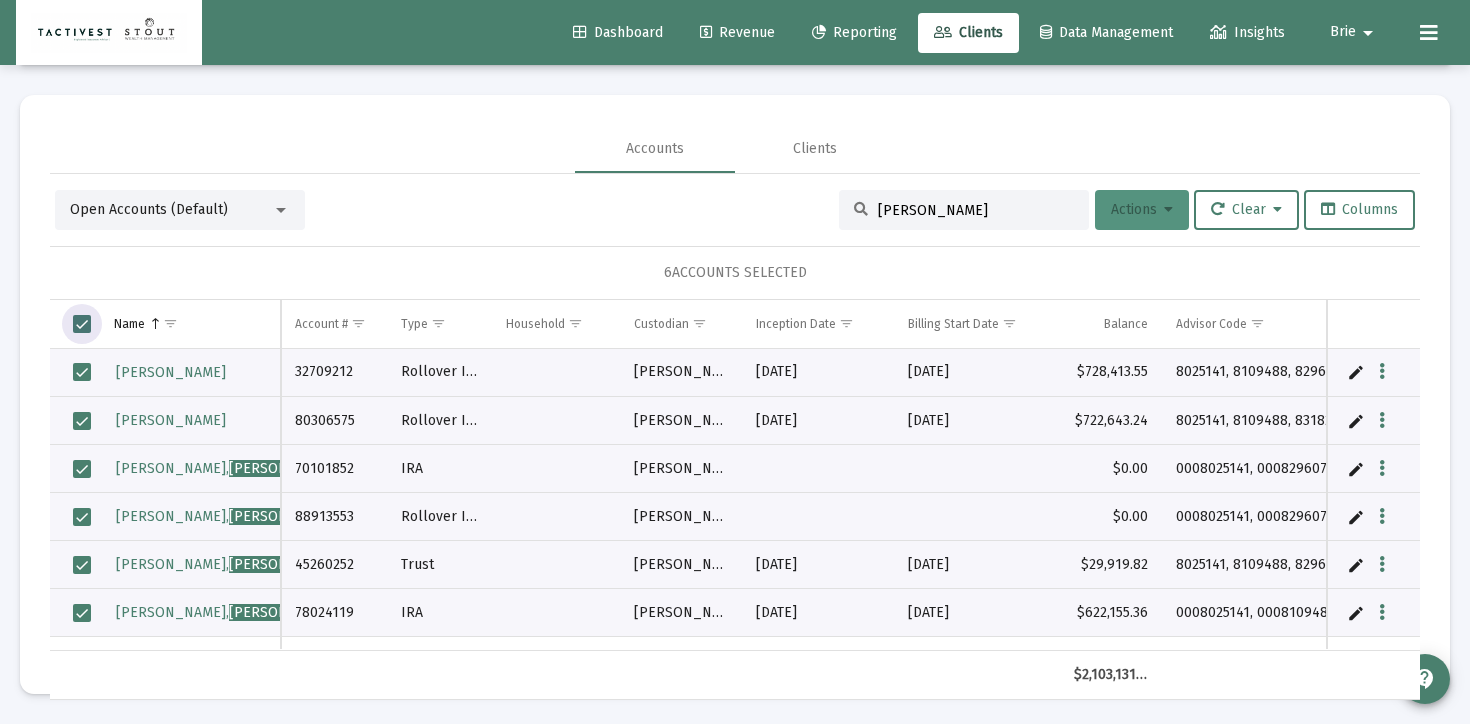 click on "Actions" at bounding box center (1142, 209) 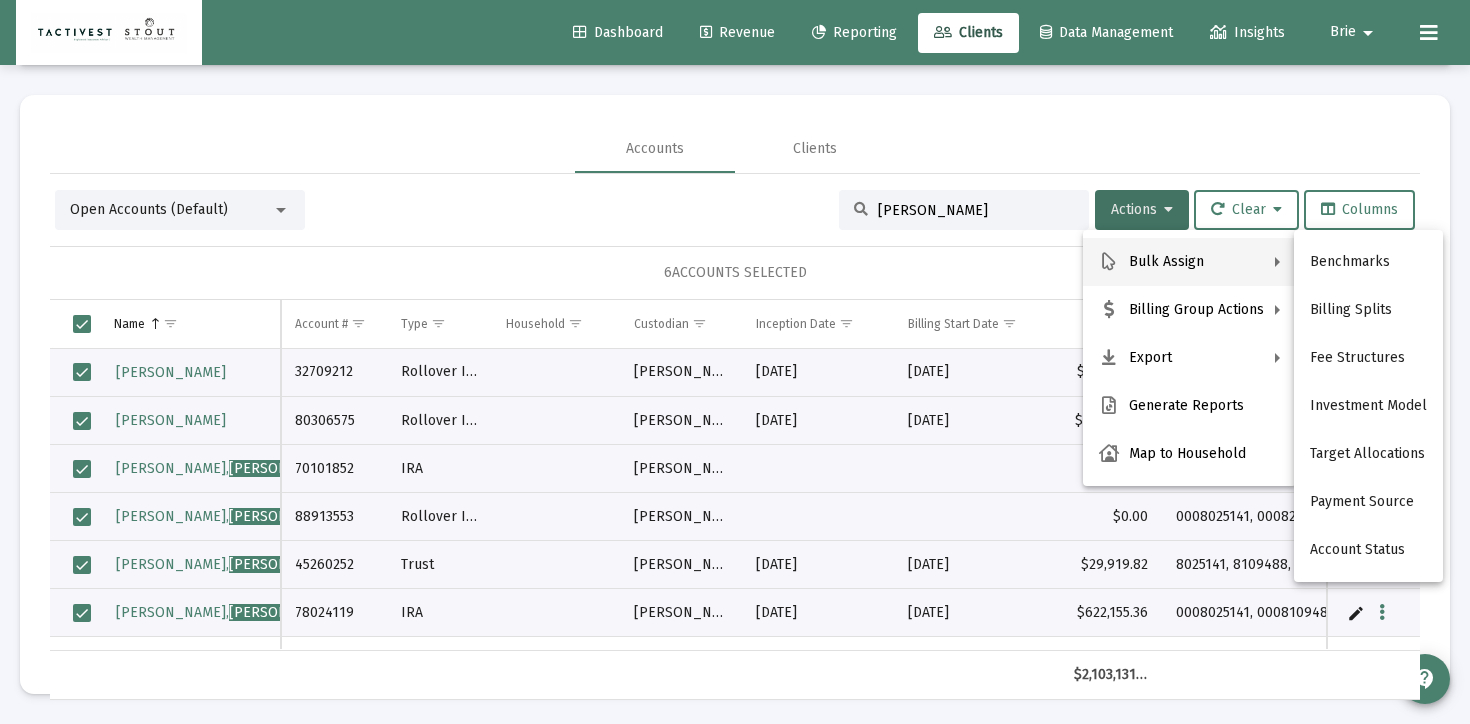 click at bounding box center [735, 362] 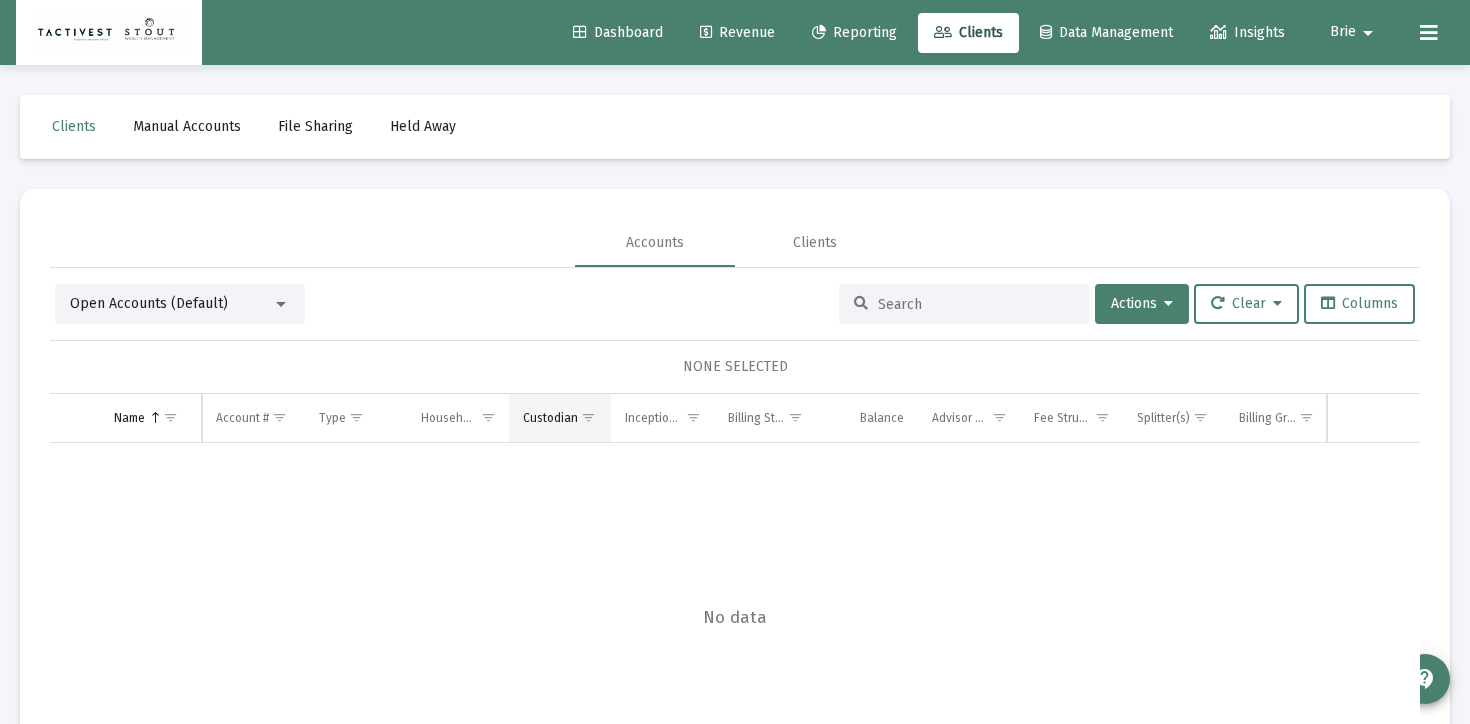 scroll, scrollTop: 14, scrollLeft: 0, axis: vertical 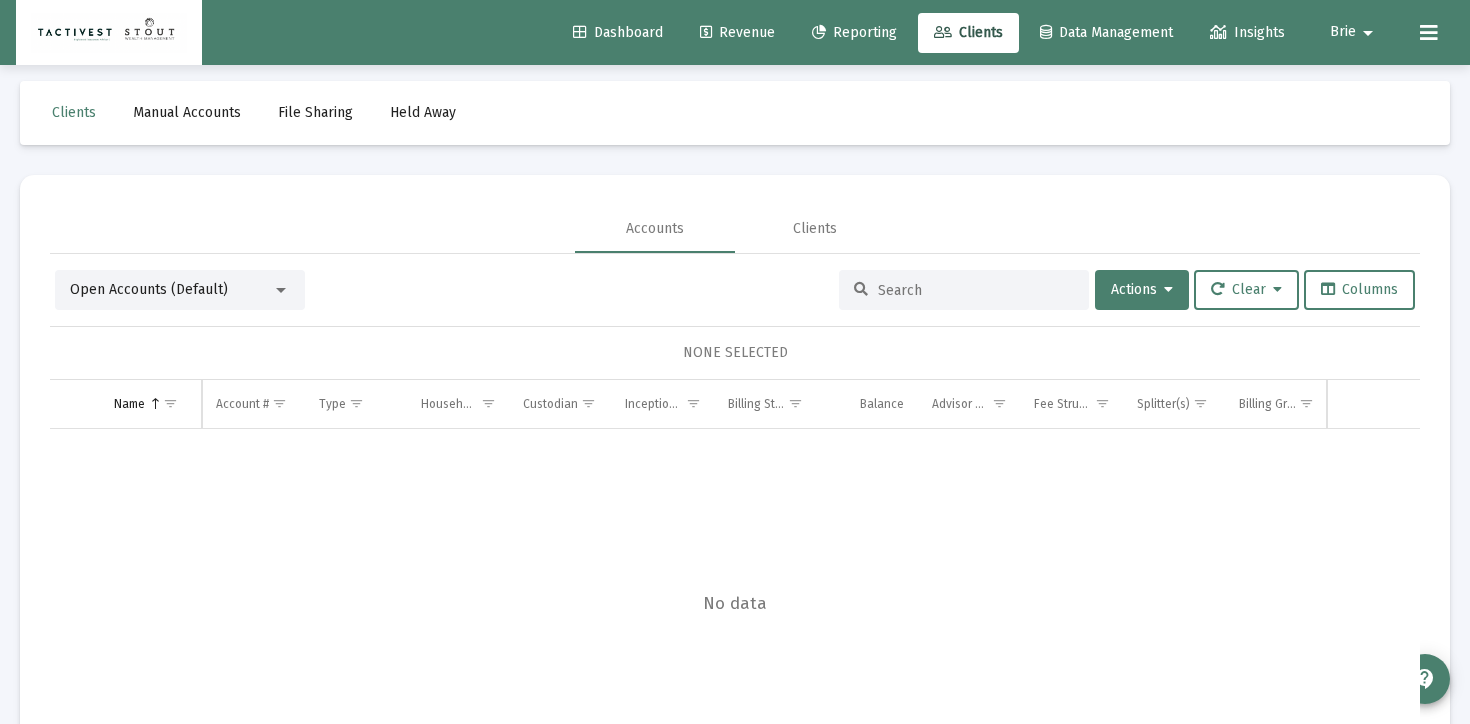 click at bounding box center [976, 290] 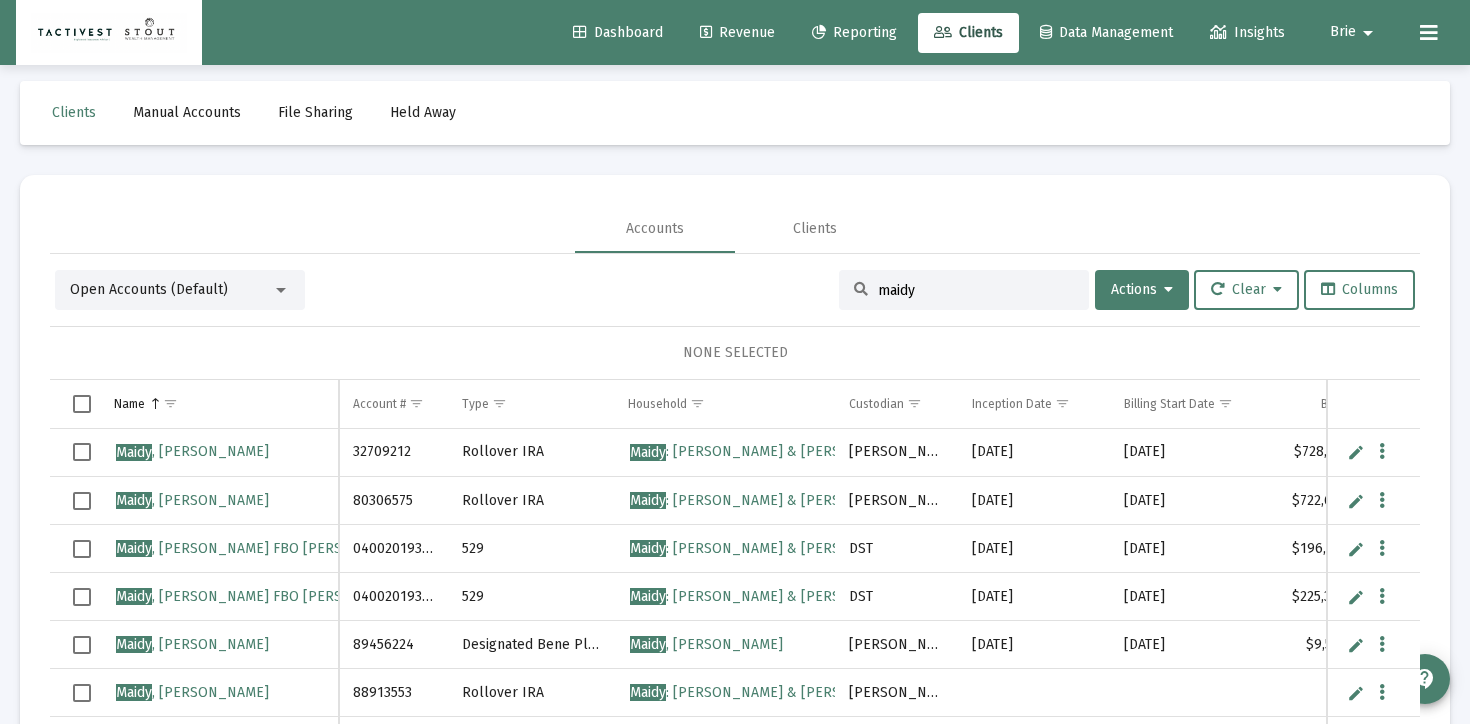 scroll, scrollTop: 35, scrollLeft: 0, axis: vertical 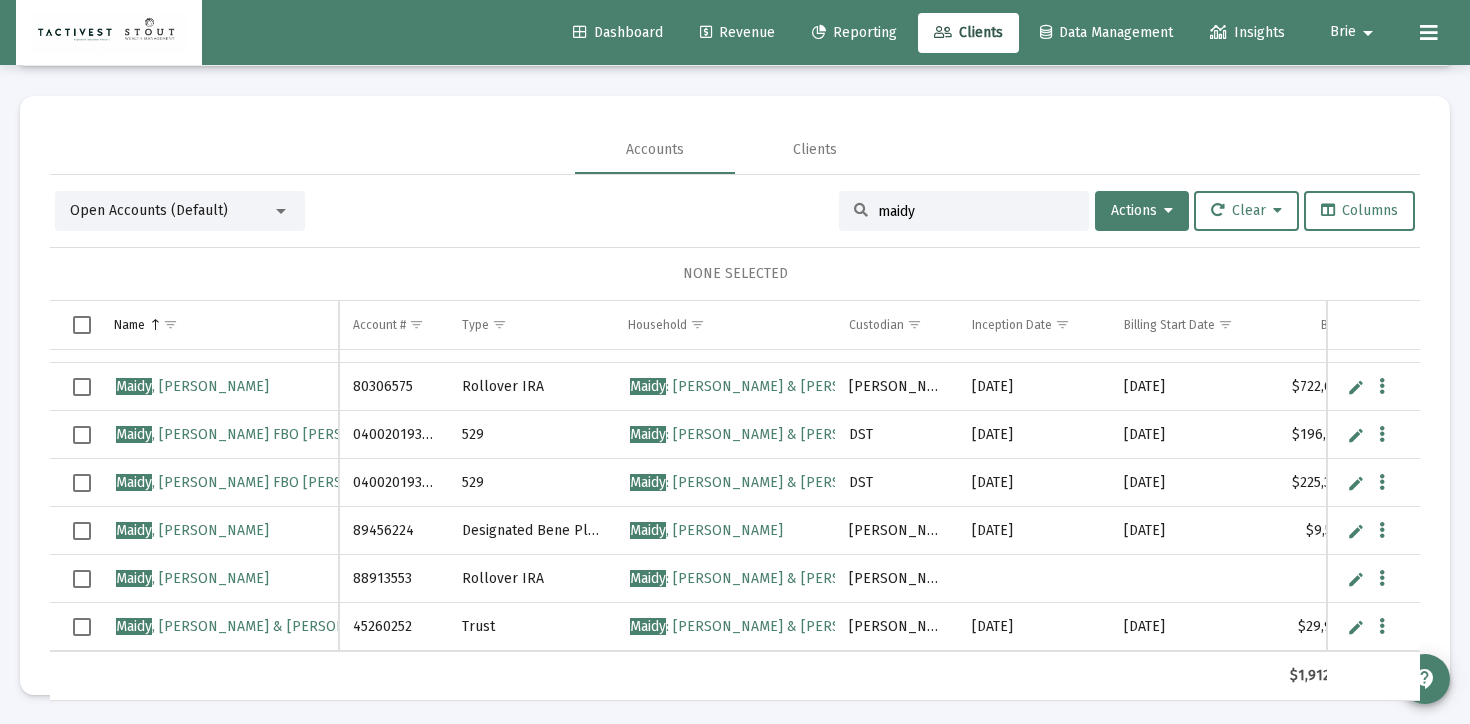 click on "maidy" at bounding box center [964, 211] 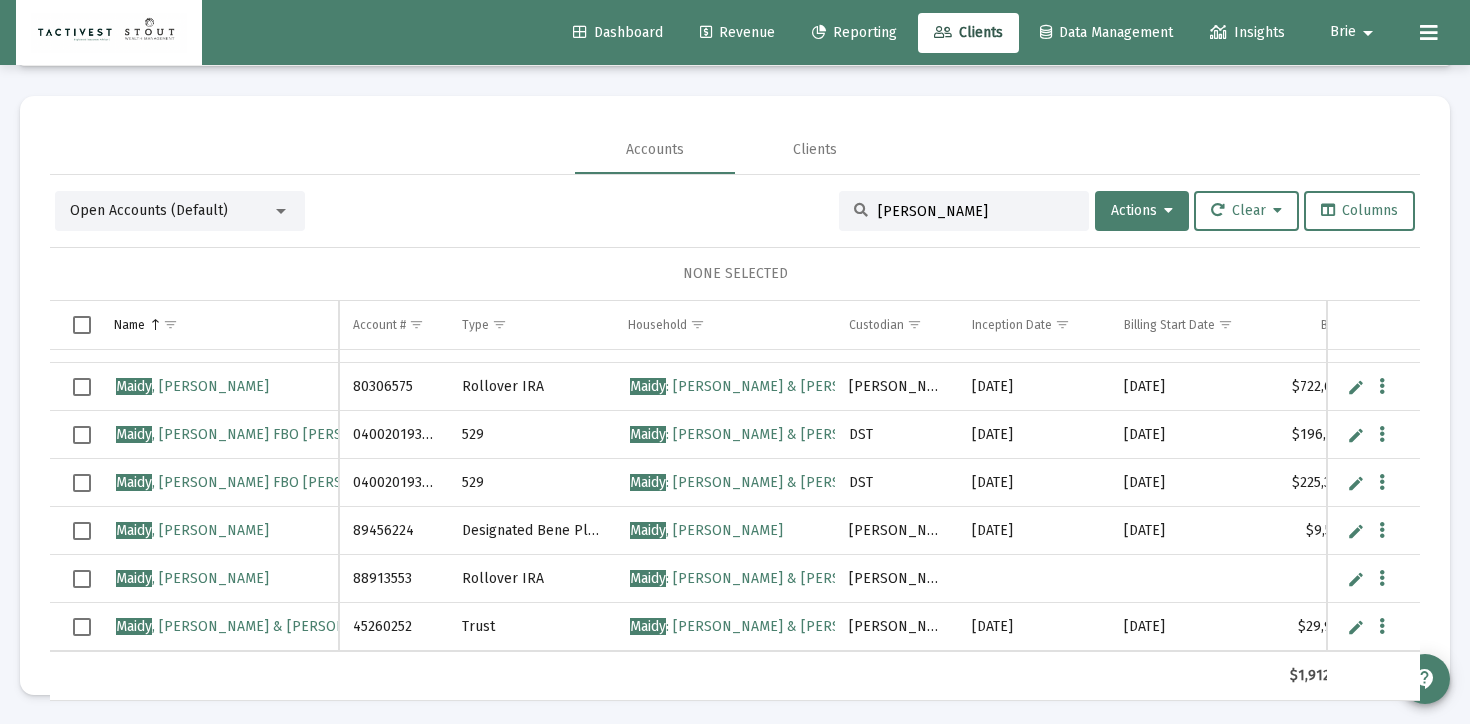 type on "[PERSON_NAME]" 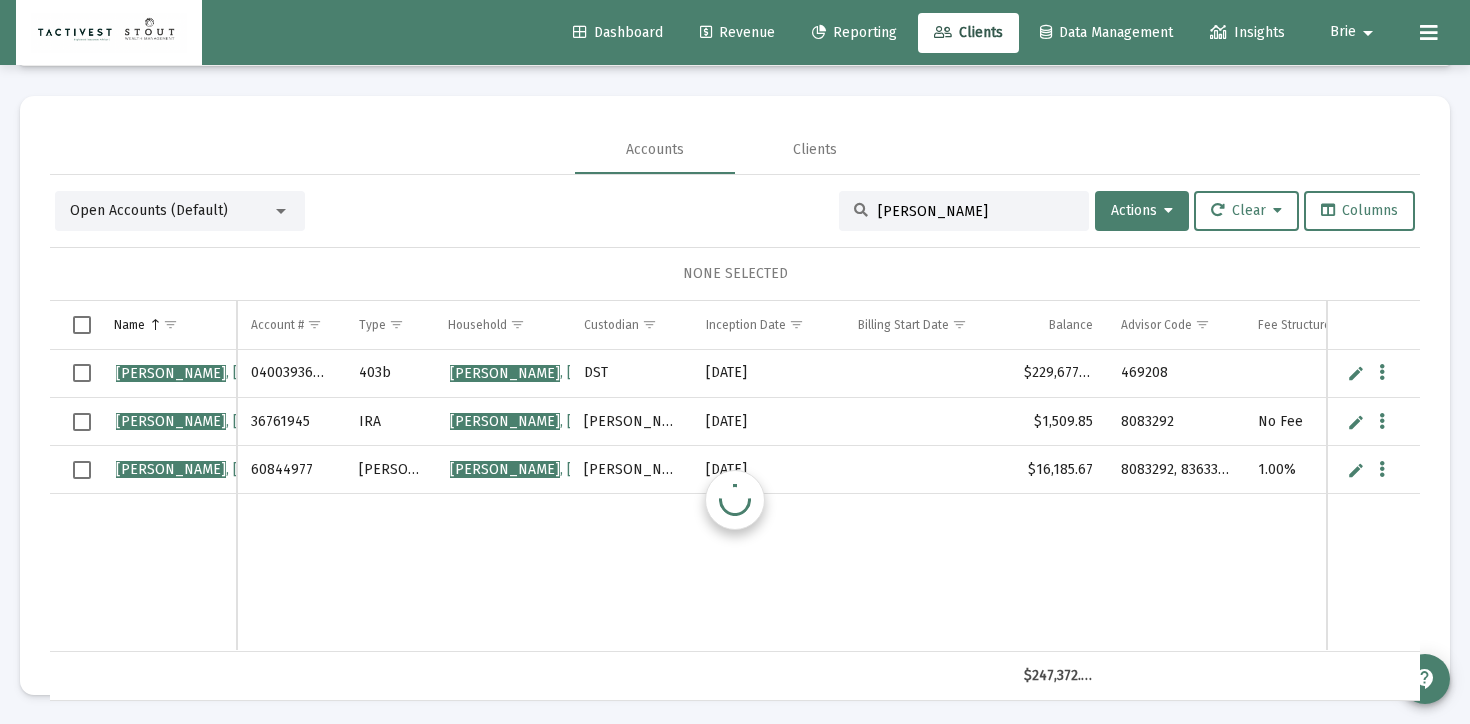 scroll, scrollTop: 0, scrollLeft: 0, axis: both 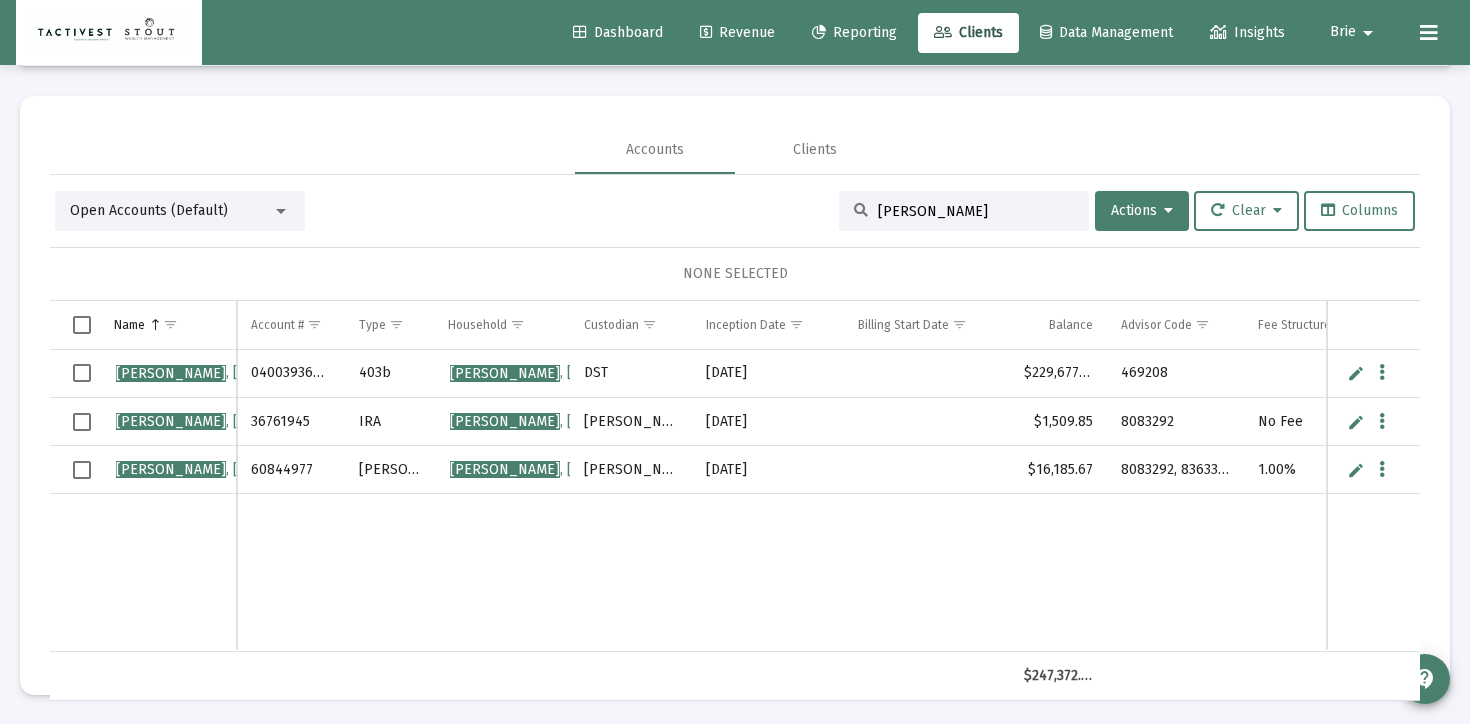 click at bounding box center (1356, 422) 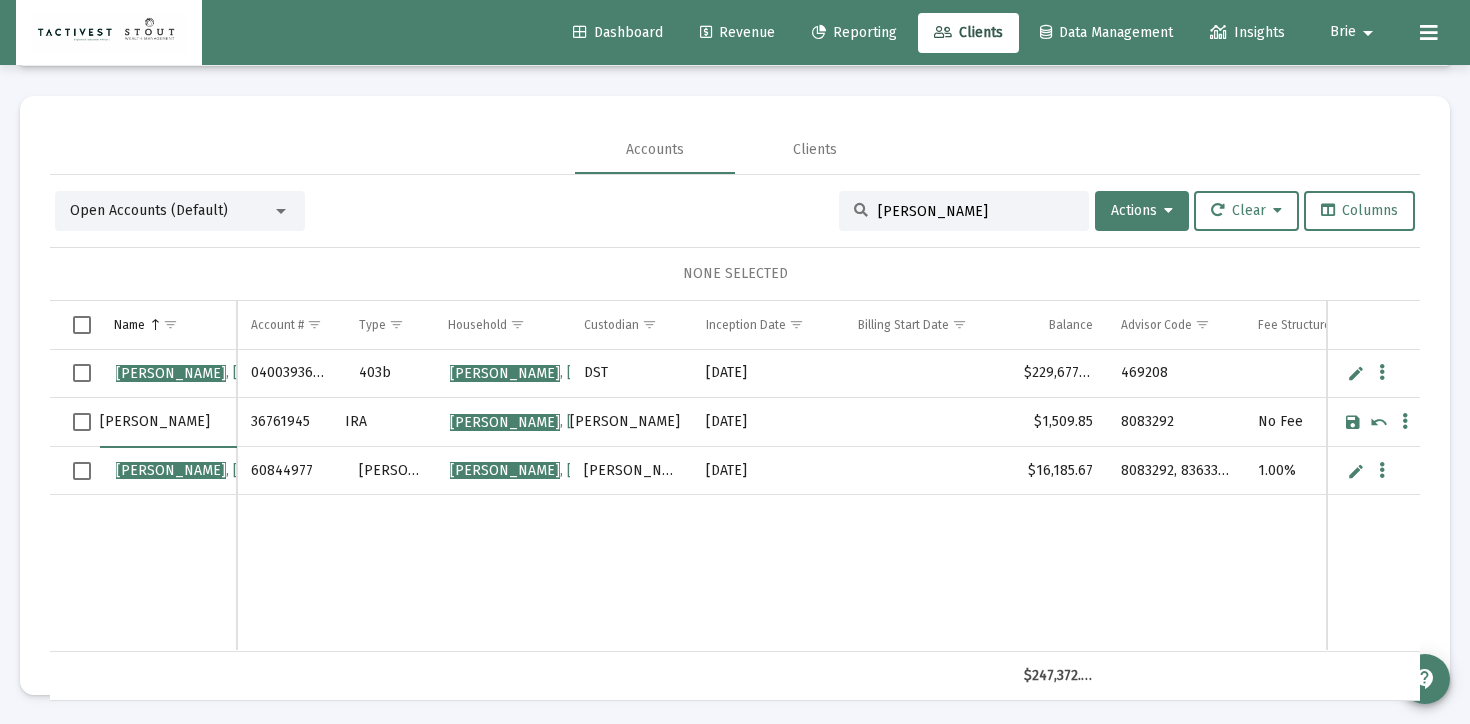 click at bounding box center (1353, 422) 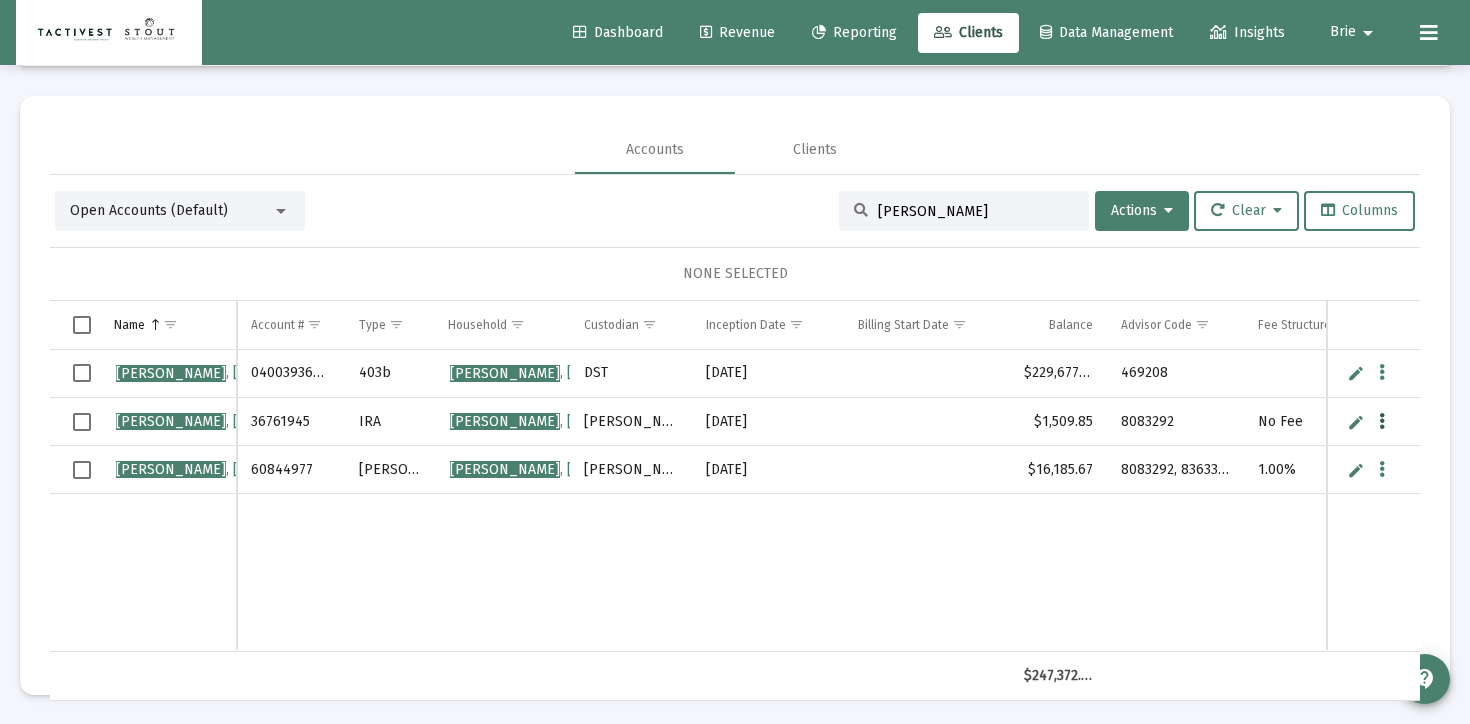 click at bounding box center [1382, 422] 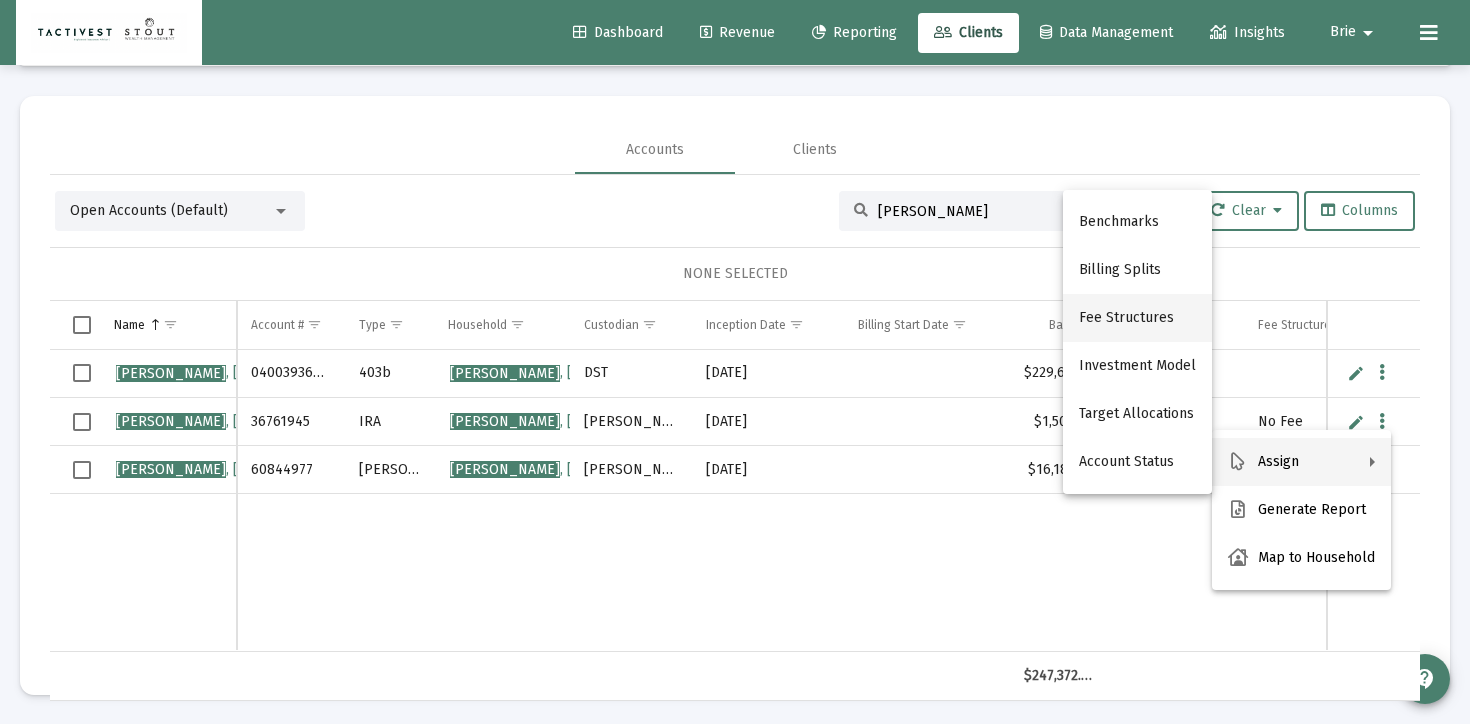 click on "Fee Structures" at bounding box center [1137, 318] 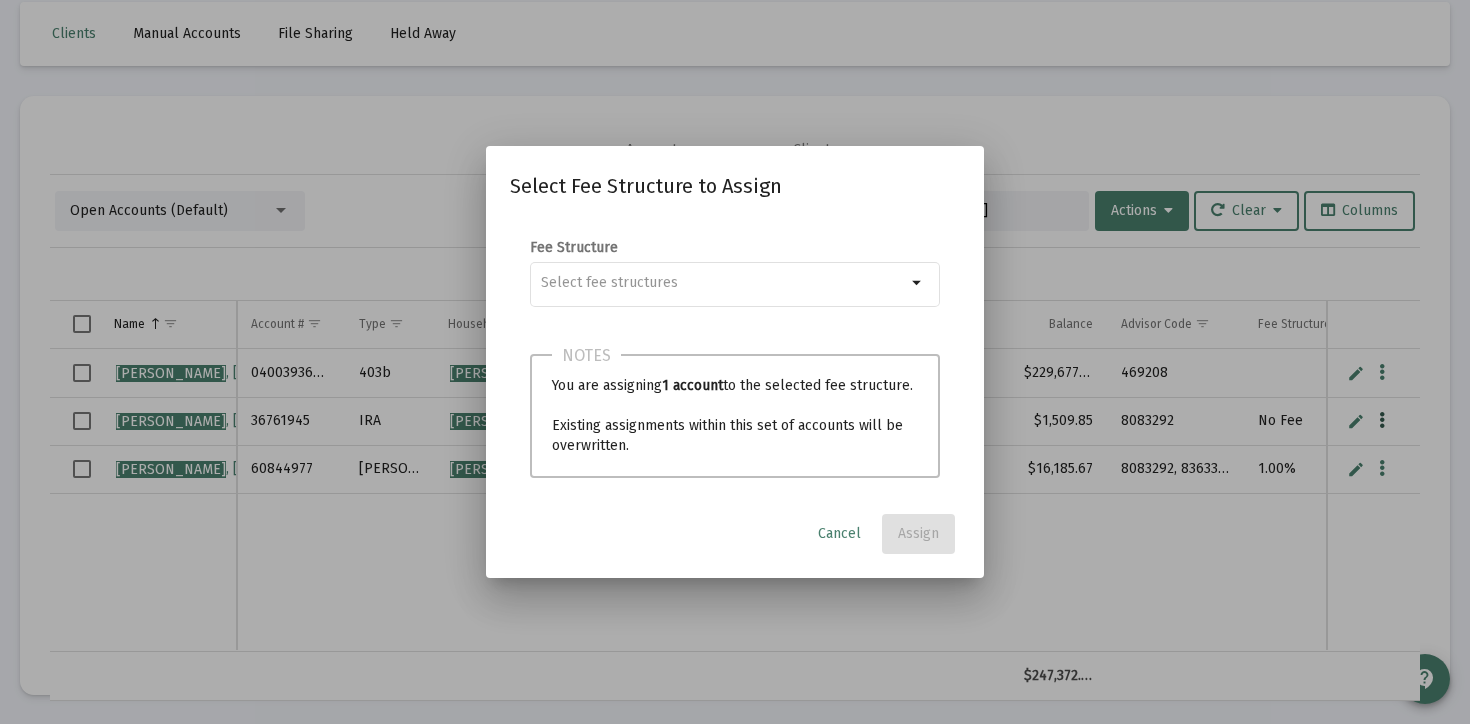 scroll, scrollTop: 0, scrollLeft: 0, axis: both 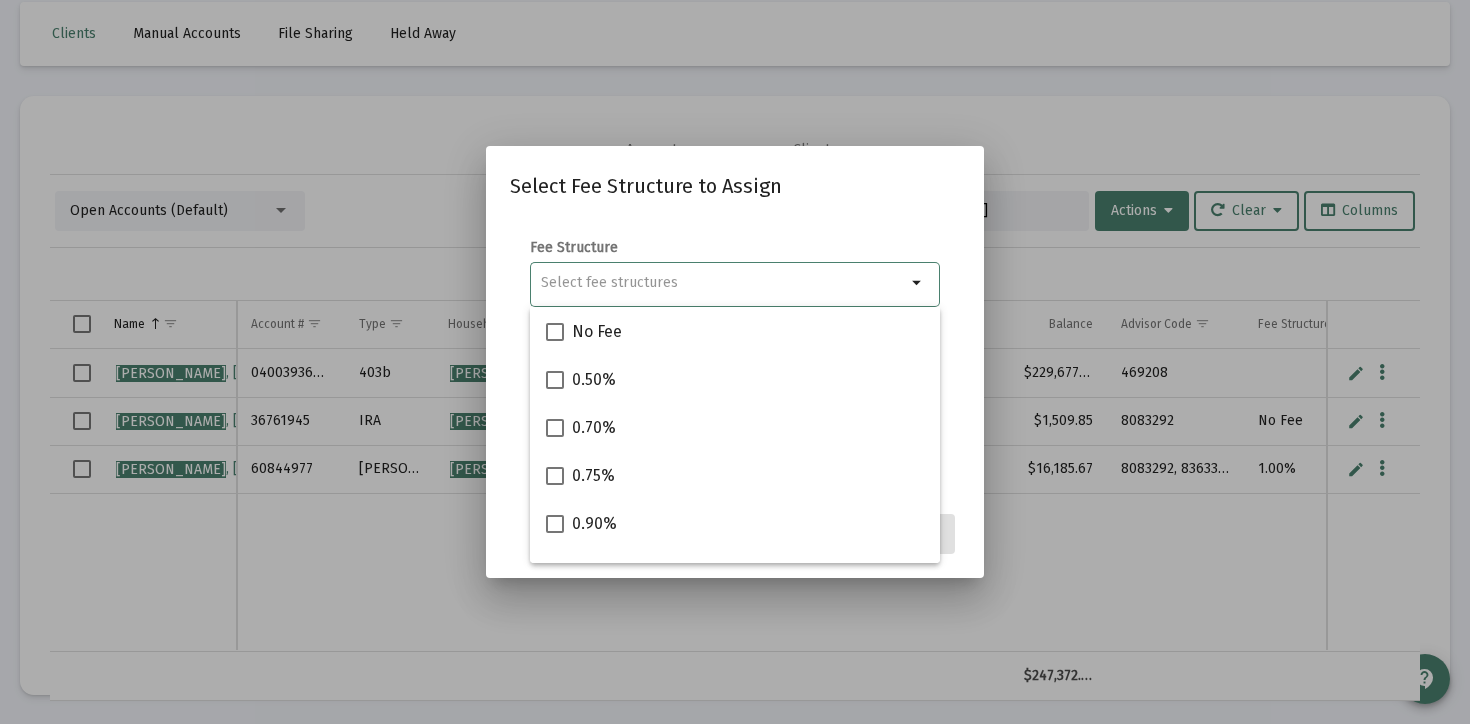 click at bounding box center (735, 362) 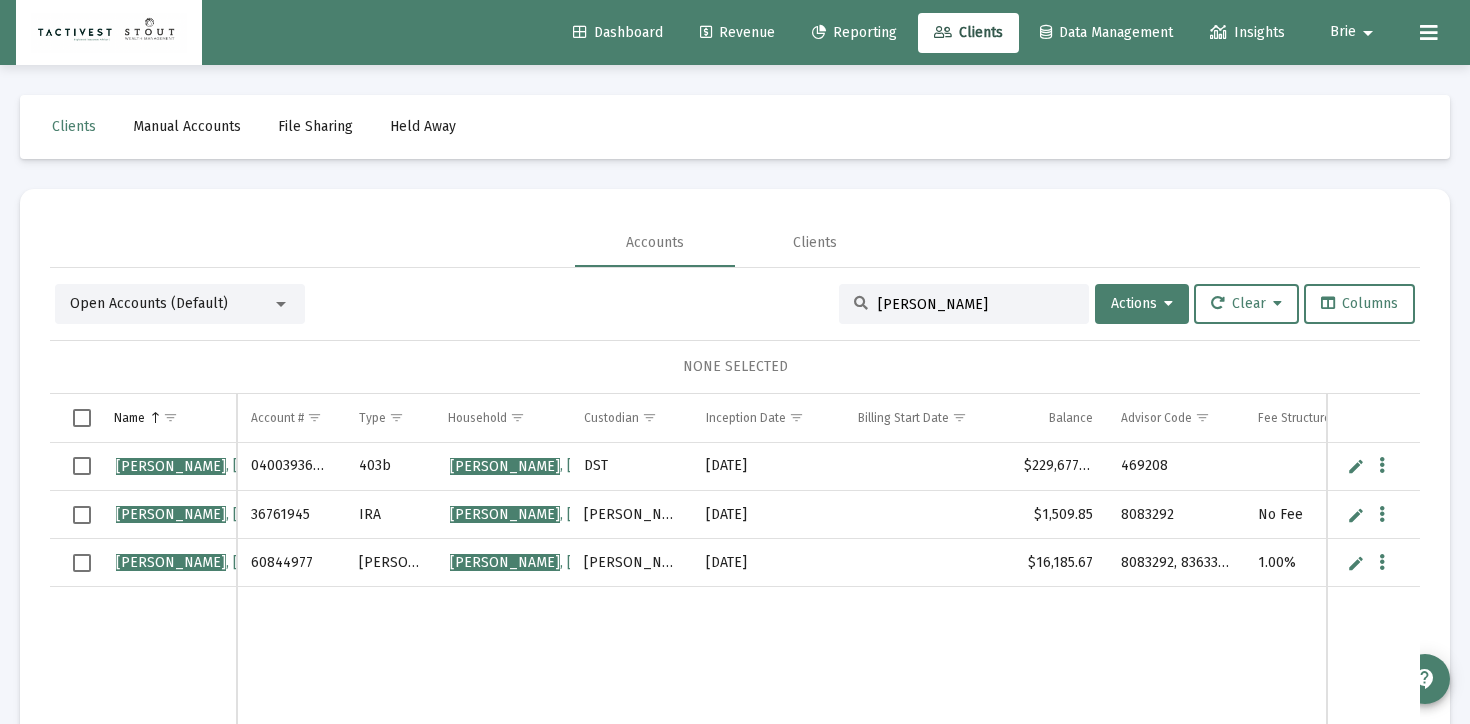 scroll, scrollTop: 93, scrollLeft: 0, axis: vertical 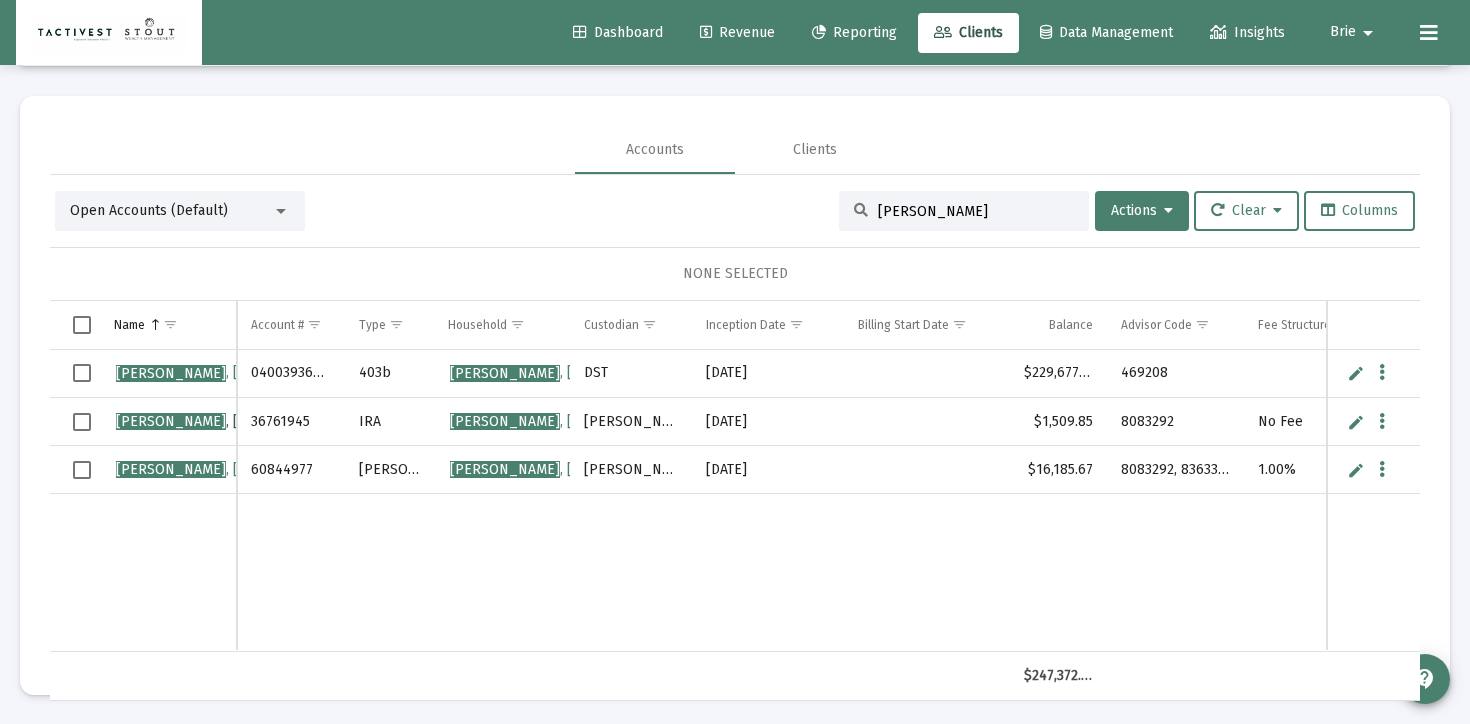 click on "[PERSON_NAME]" at bounding box center [171, 421] 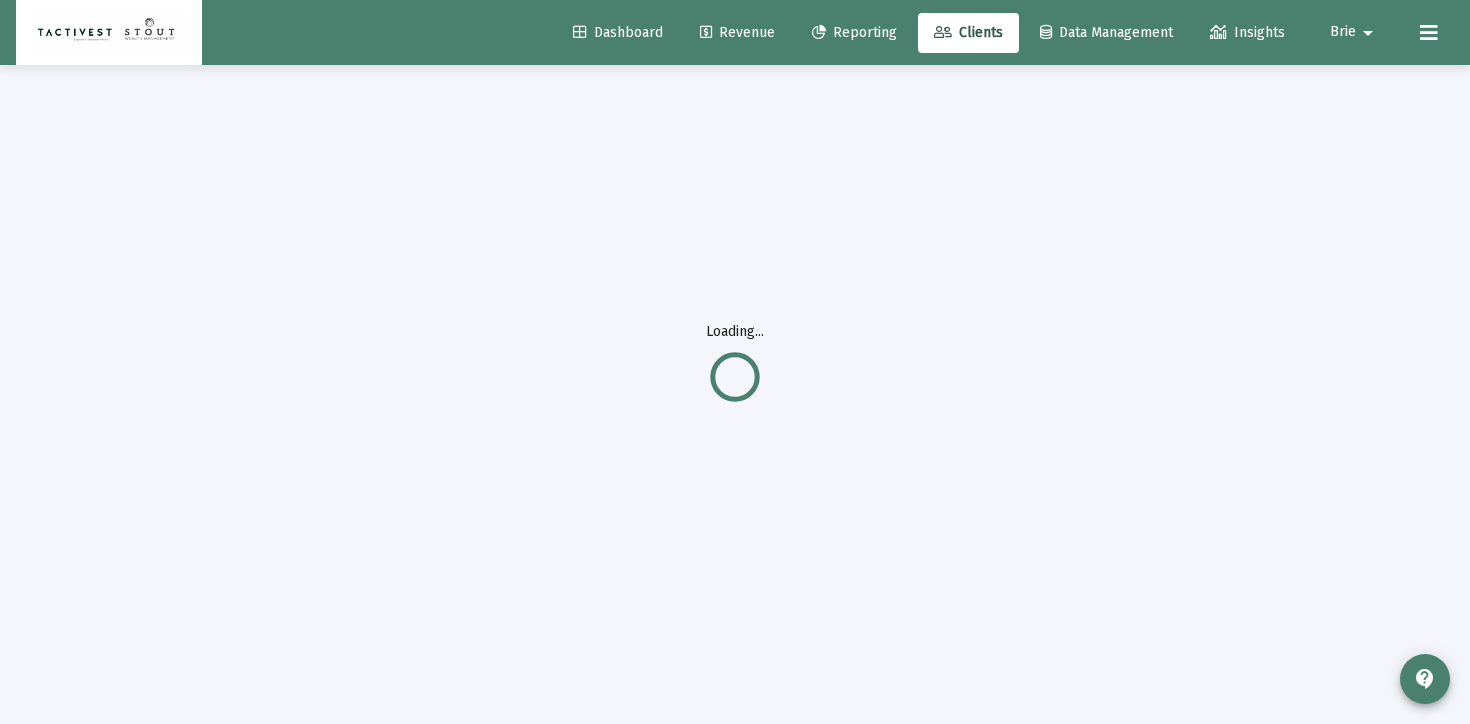 scroll, scrollTop: 65, scrollLeft: 0, axis: vertical 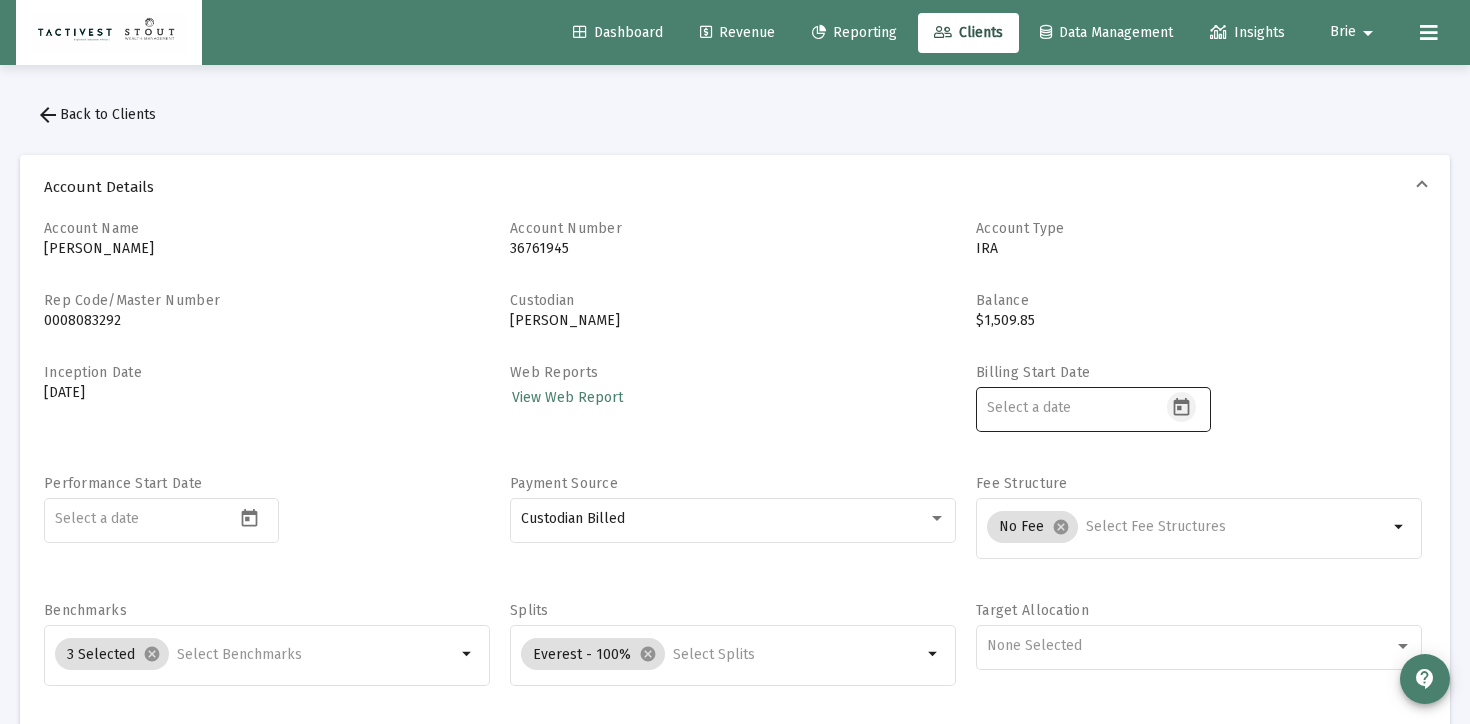 click at bounding box center (1181, 406) 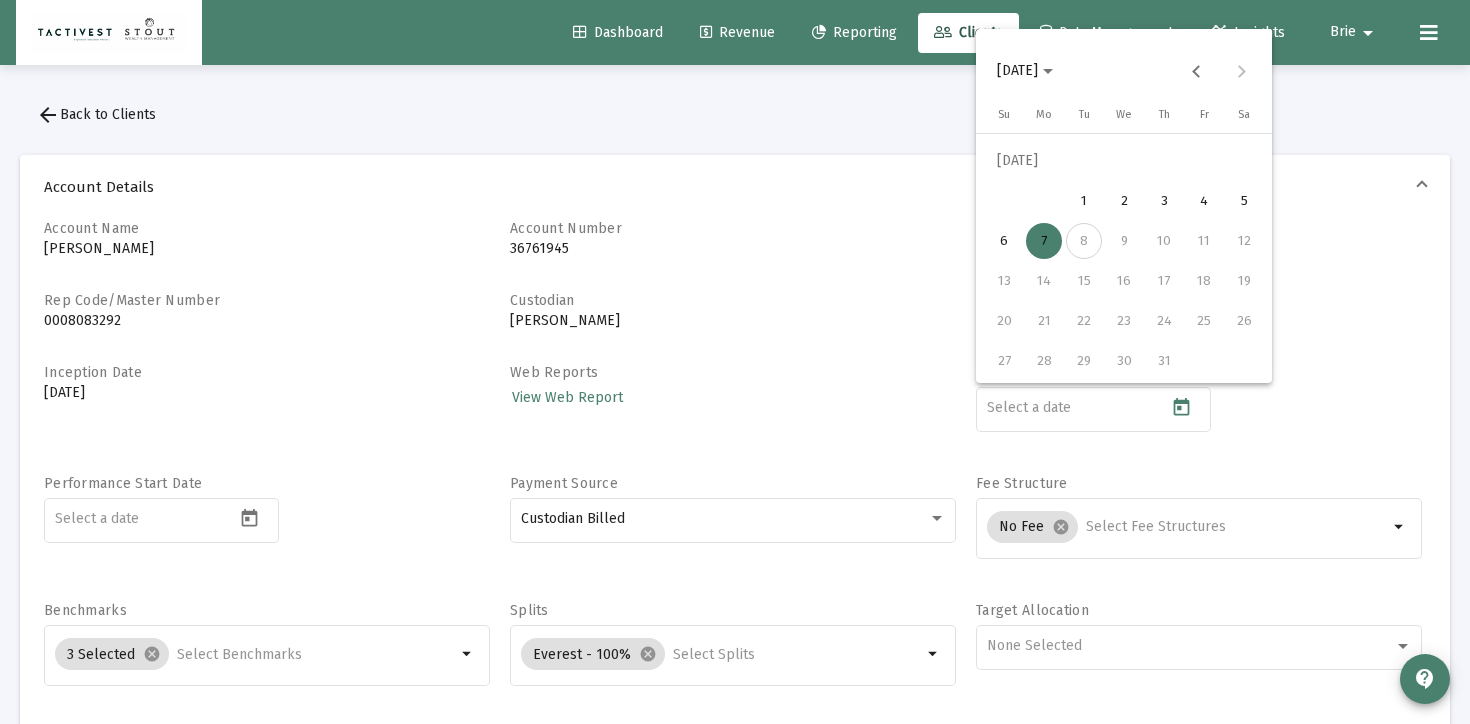 click on "7" at bounding box center [1044, 241] 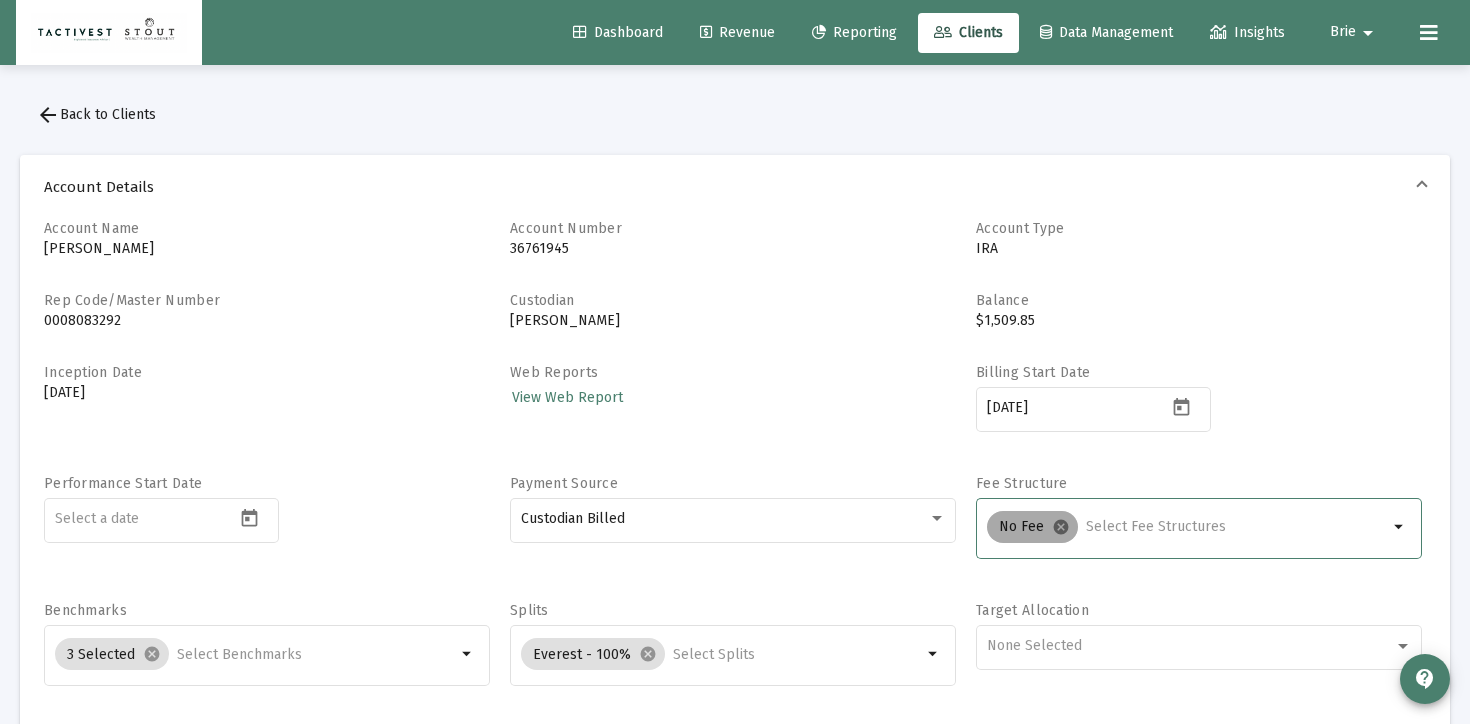 click on "cancel" at bounding box center (1061, 527) 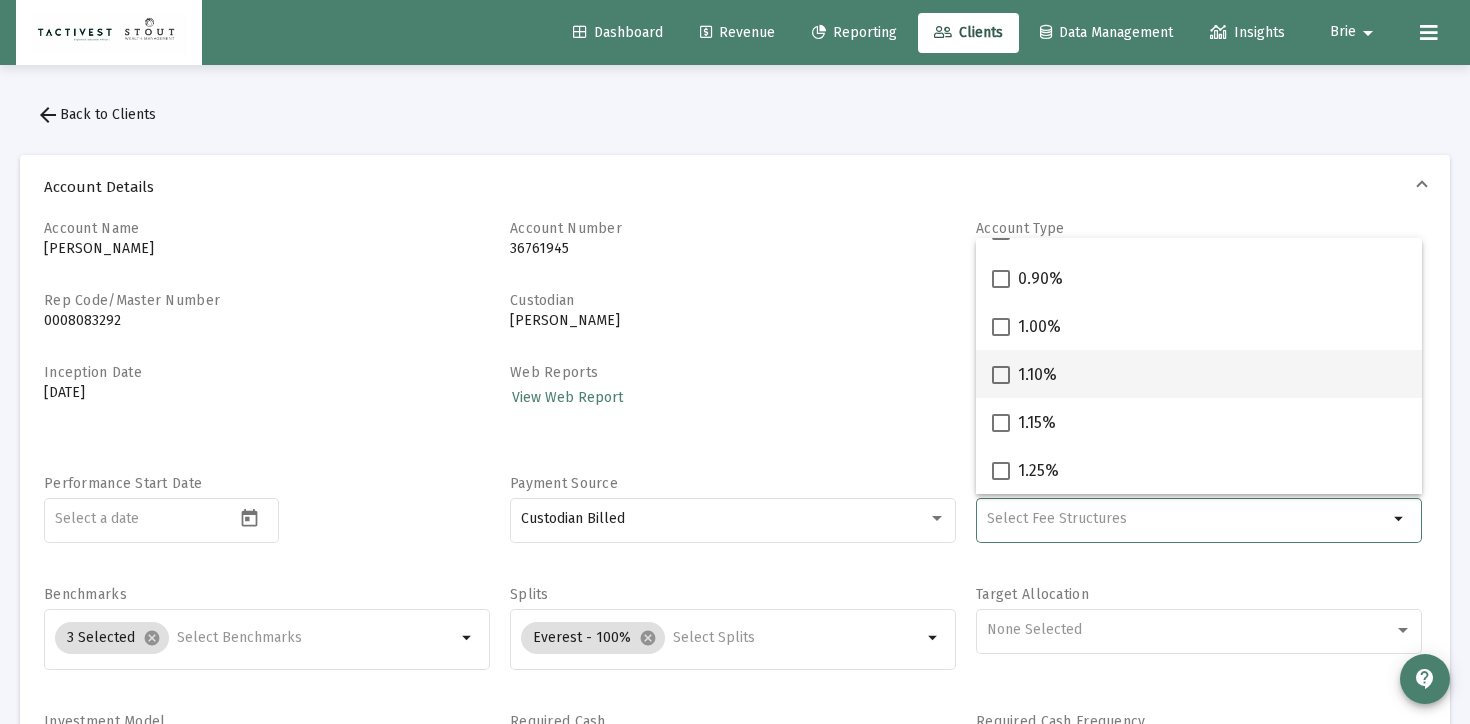 scroll, scrollTop: 374, scrollLeft: 0, axis: vertical 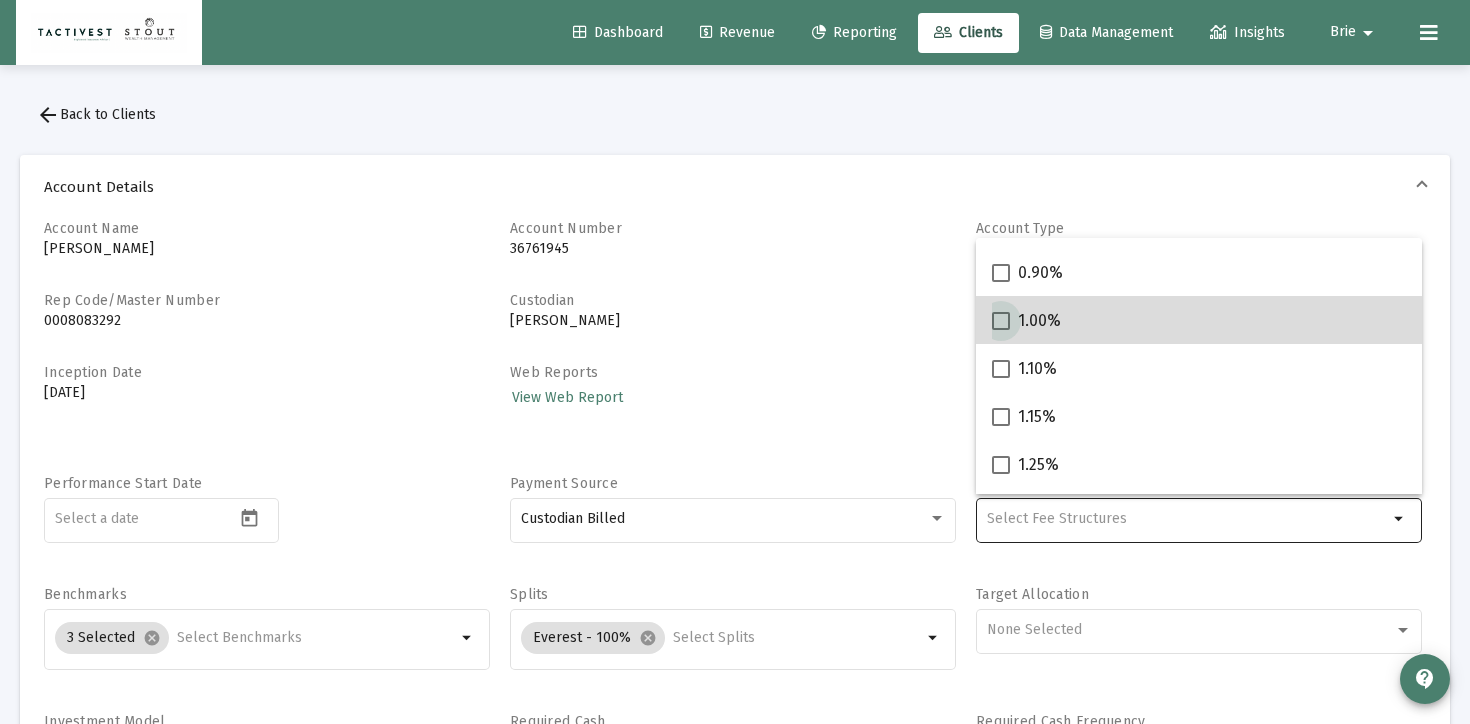 click at bounding box center [1001, 321] 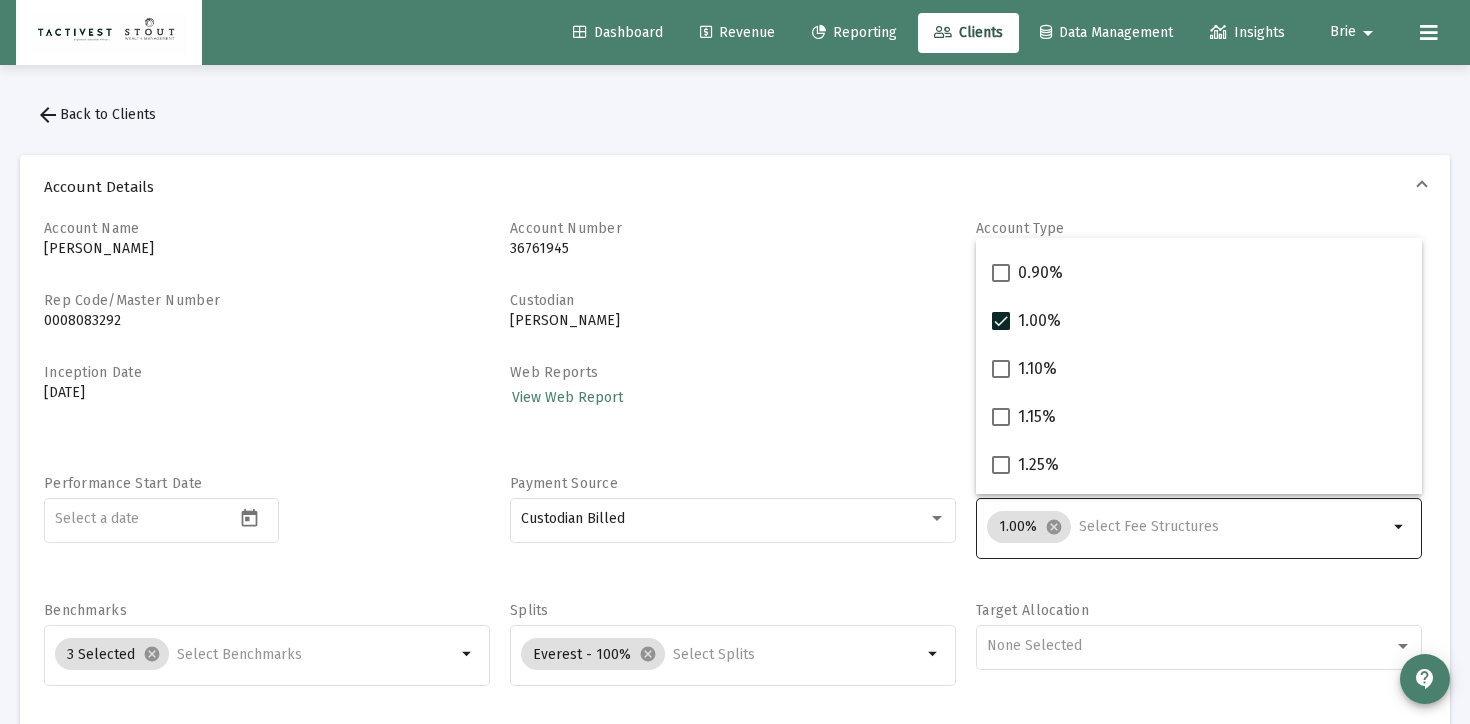 click on "Account Name [PERSON_NAME] Account Number [FINANCIAL_ID] Account Type IRA Rep Code/Master Number 0008083292 Custodian [PERSON_NAME] Balance $1,509.85 Inception Date [DATE] Web Reports View Web Report Billing Start Date [DATE]  Performance Start Date  Payment Source Custodian Billed Fee Structure  1.00%  cancel arrow_drop_down Benchmarks  3 Selected  cancel arrow_drop_down Splits  Everest - 100%  cancel arrow_drop_down Target Allocation None Selected Investment Model arrow_drop_down Required Cash $ 0.00 Required Cash Frequency None" at bounding box center (735, 519) 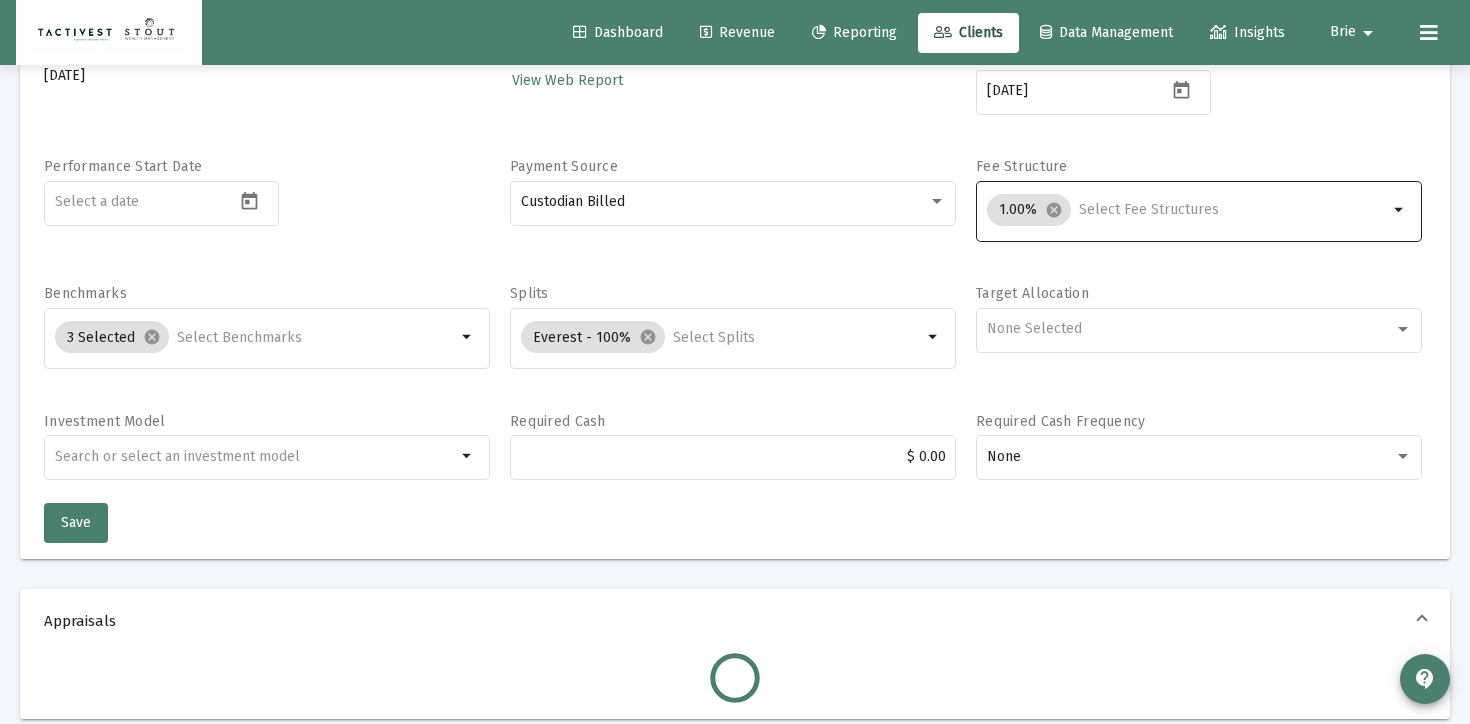 scroll, scrollTop: 319, scrollLeft: 0, axis: vertical 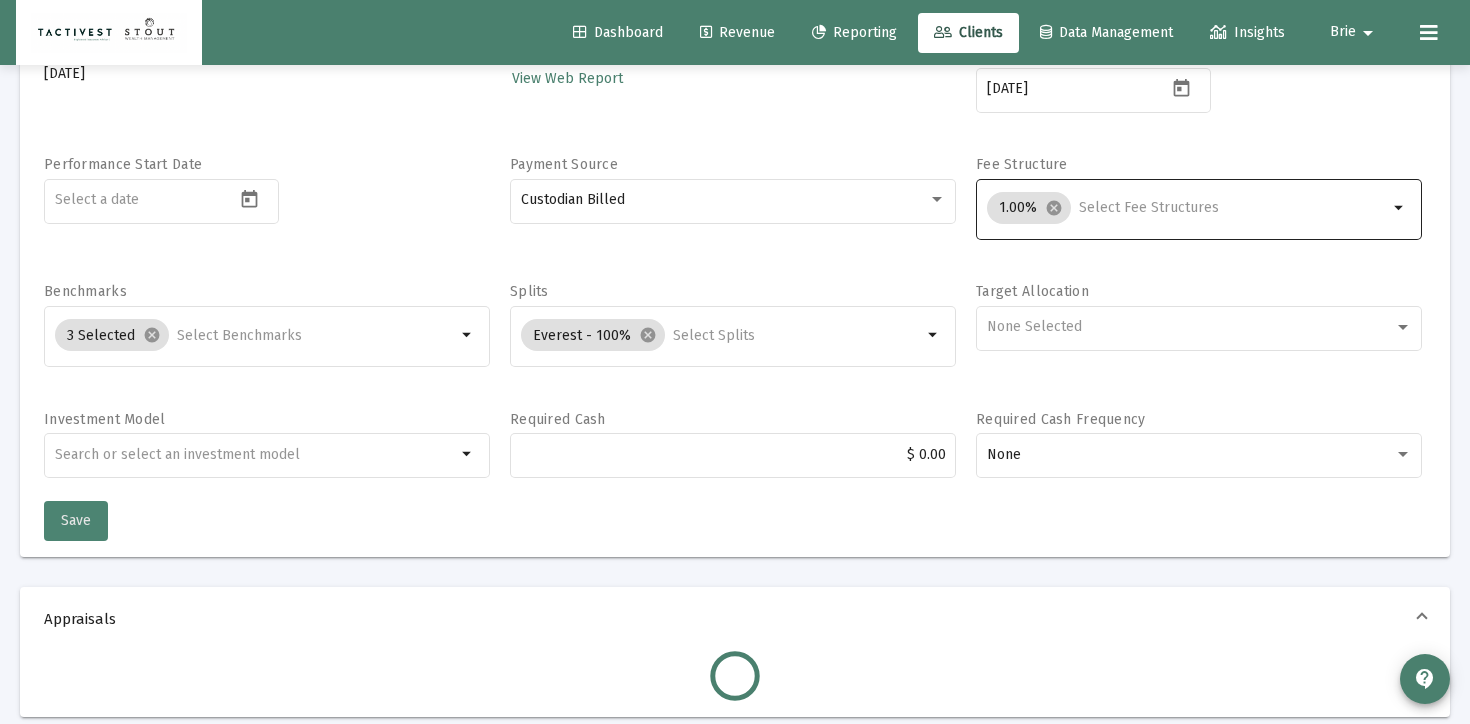 click on "Save" at bounding box center [76, 520] 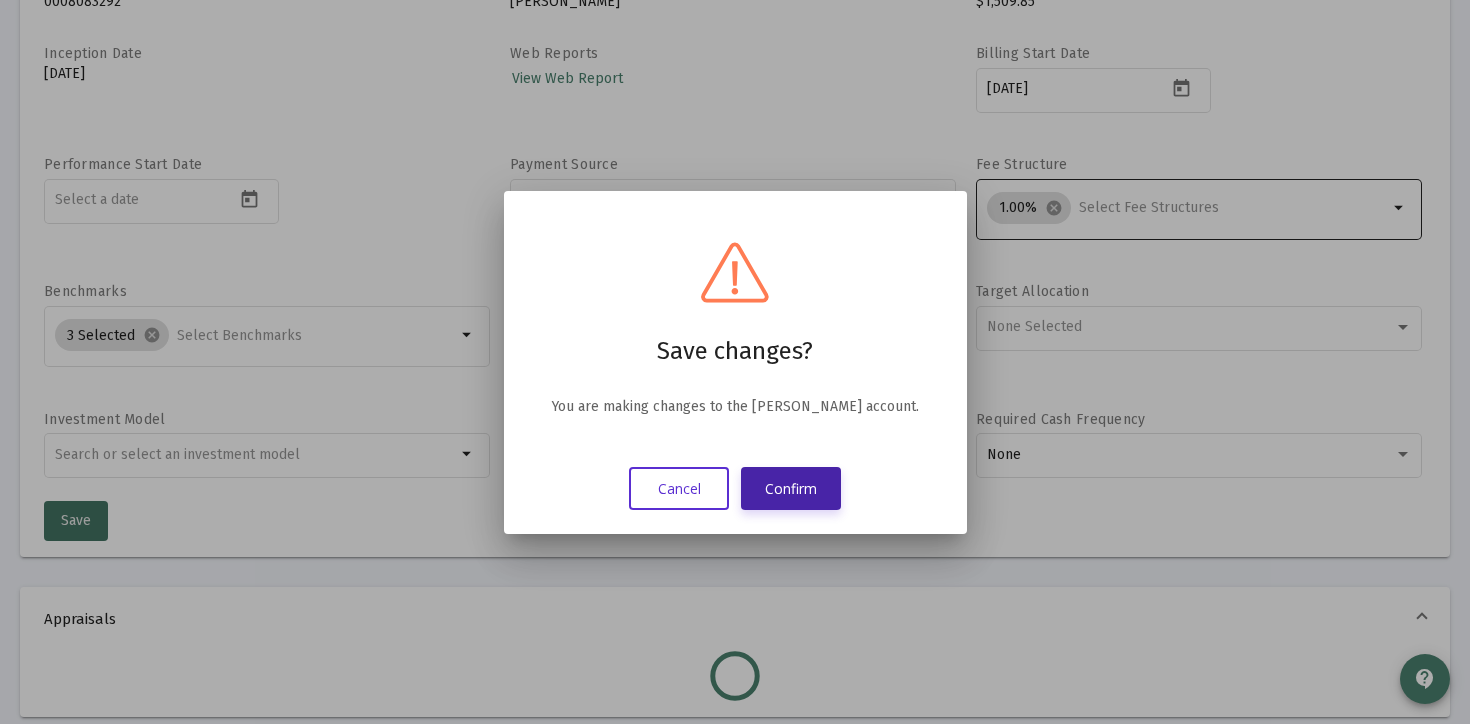 click on "Confirm" at bounding box center (791, 488) 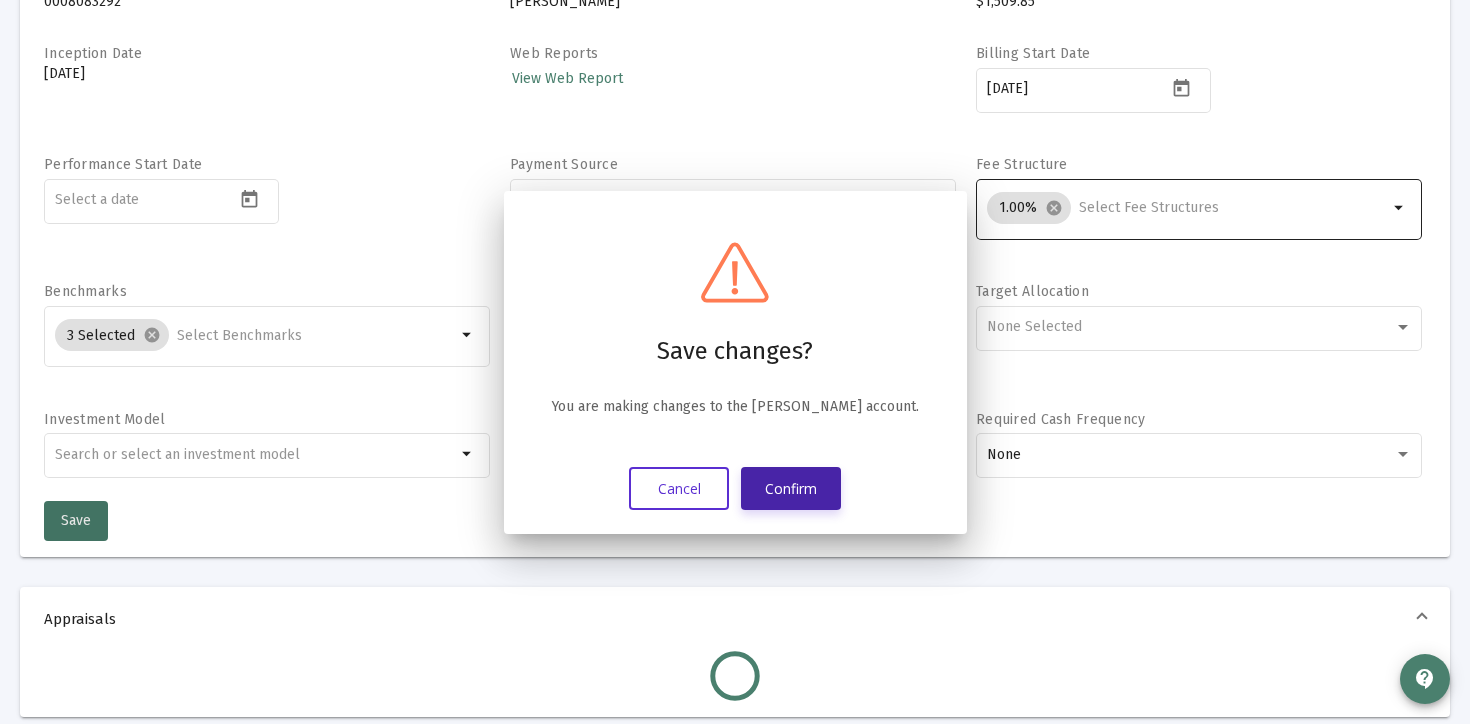 scroll, scrollTop: 319, scrollLeft: 0, axis: vertical 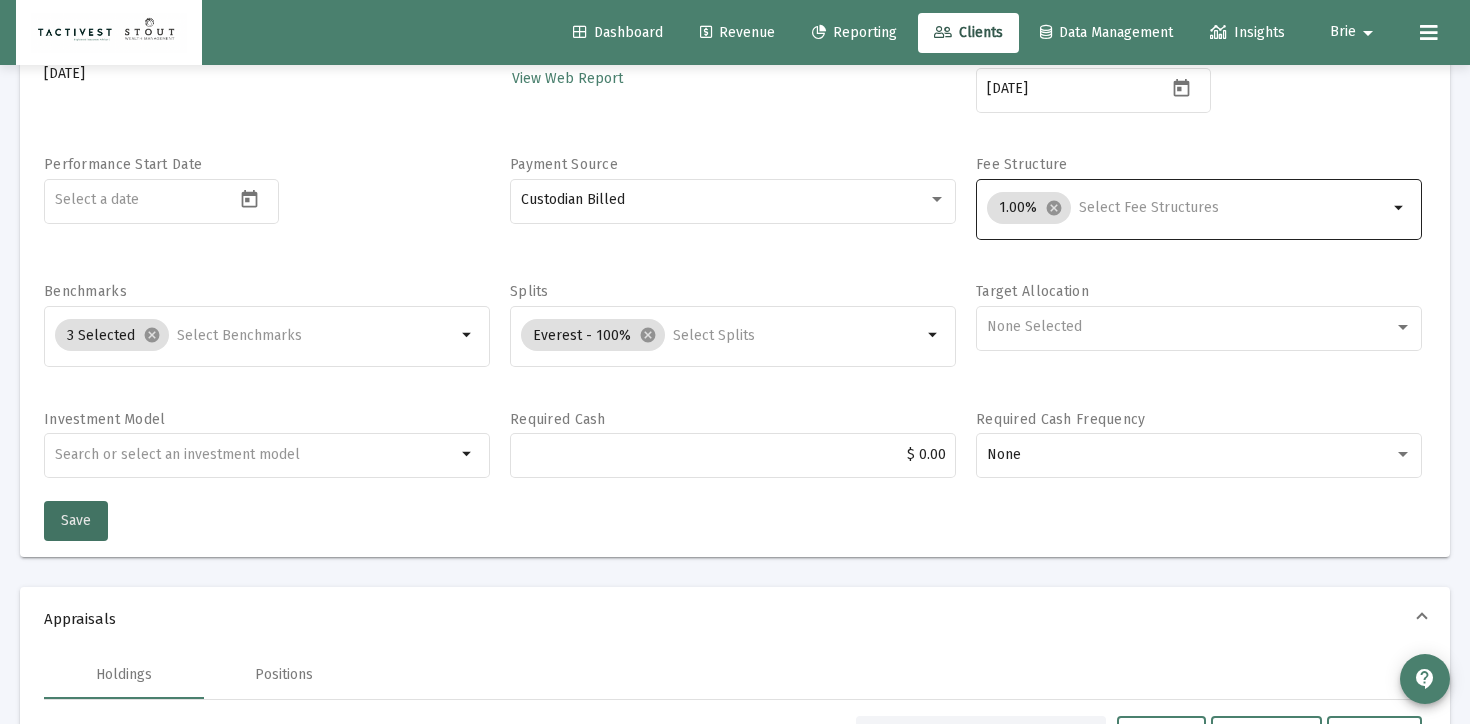click on "Account Name [PERSON_NAME] Account Number [FINANCIAL_ID] Account Type IRA Rep Code/Master Number 0008083292 Custodian [PERSON_NAME] Balance $1,509.85 Inception Date [DATE] Web Reports View Web Report Billing Start Date [DATE]  Performance Start Date  Payment Source Custodian Billed Fee Structure  1.00%  cancel arrow_drop_down Benchmarks  3 Selected  cancel arrow_drop_down Splits  Everest - 100%  cancel arrow_drop_down Target Allocation None Selected Investment Model arrow_drop_down Required Cash $ 0.00 Required Cash Frequency None" at bounding box center [735, 200] 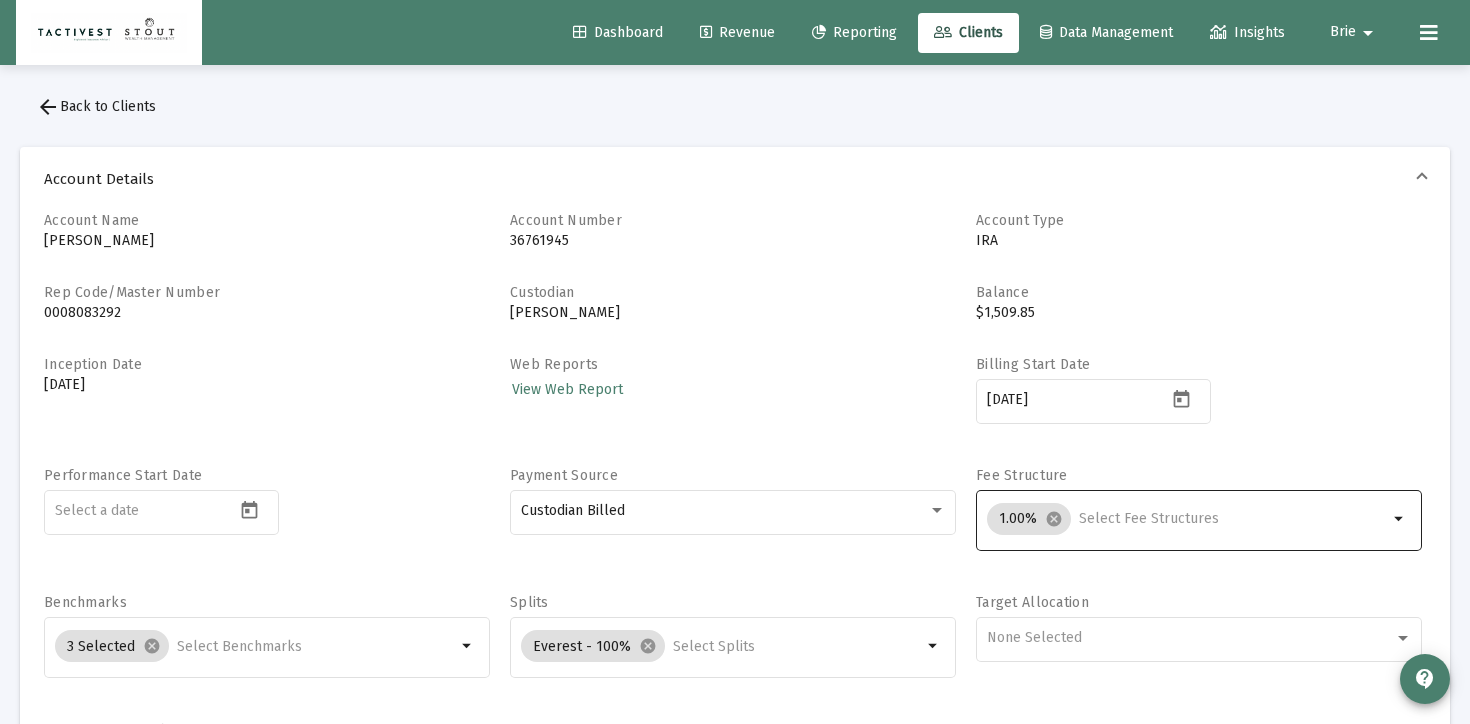 scroll, scrollTop: 0, scrollLeft: 0, axis: both 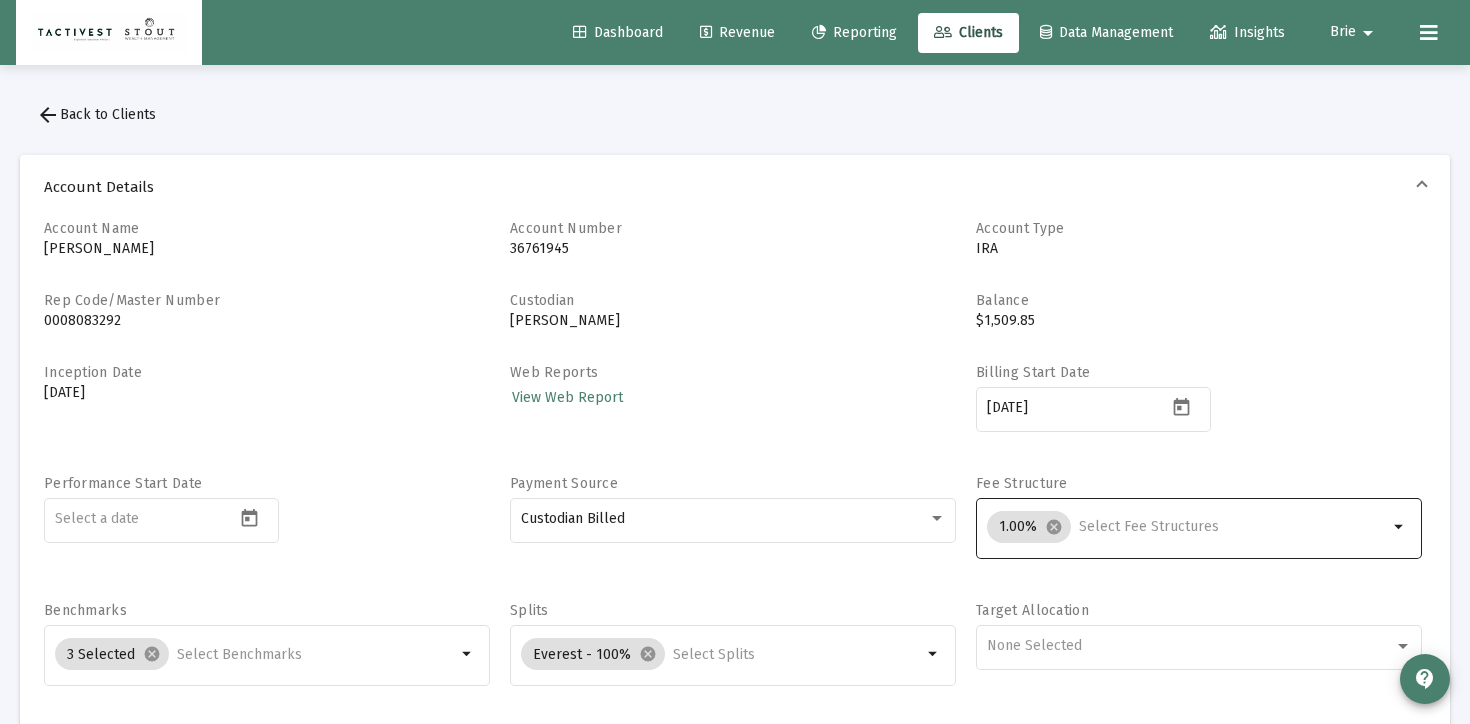 click on "arrow_back  Back to Clients" 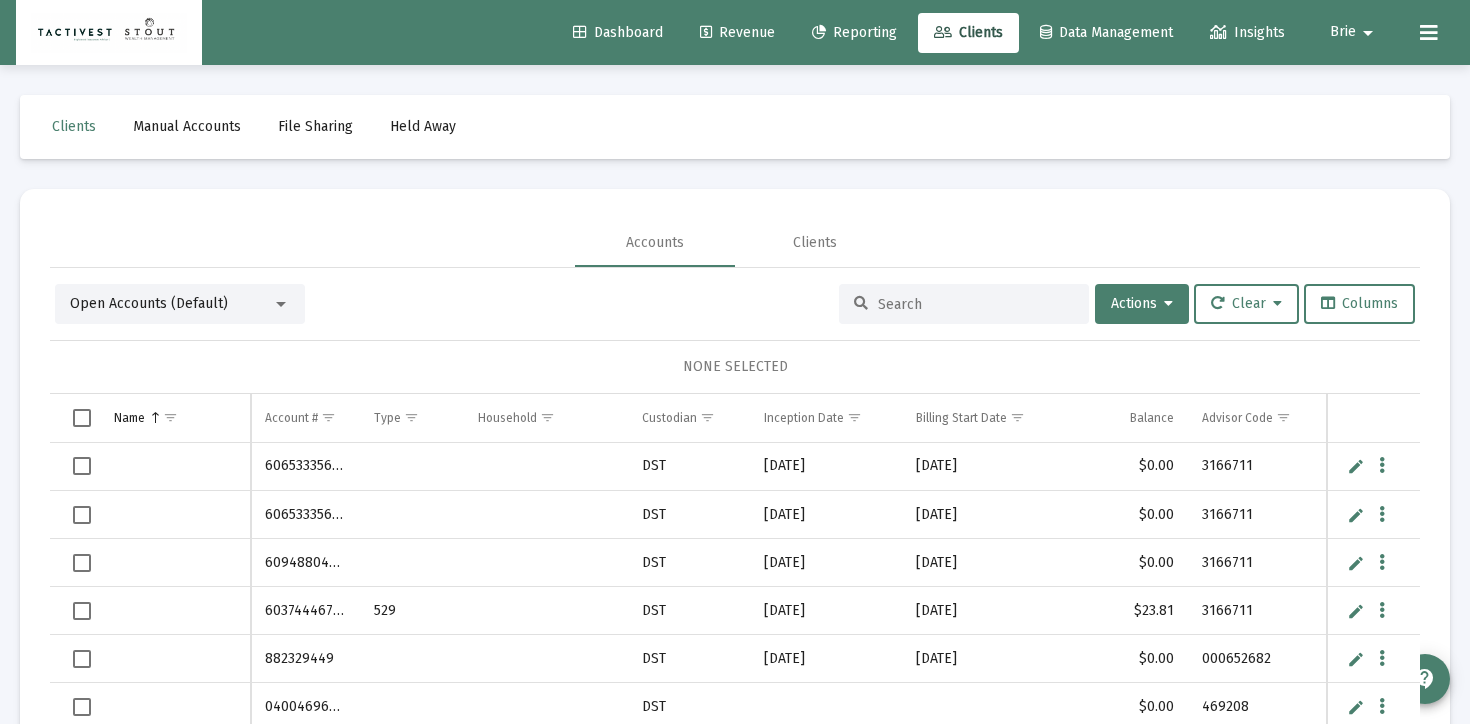 click at bounding box center [976, 304] 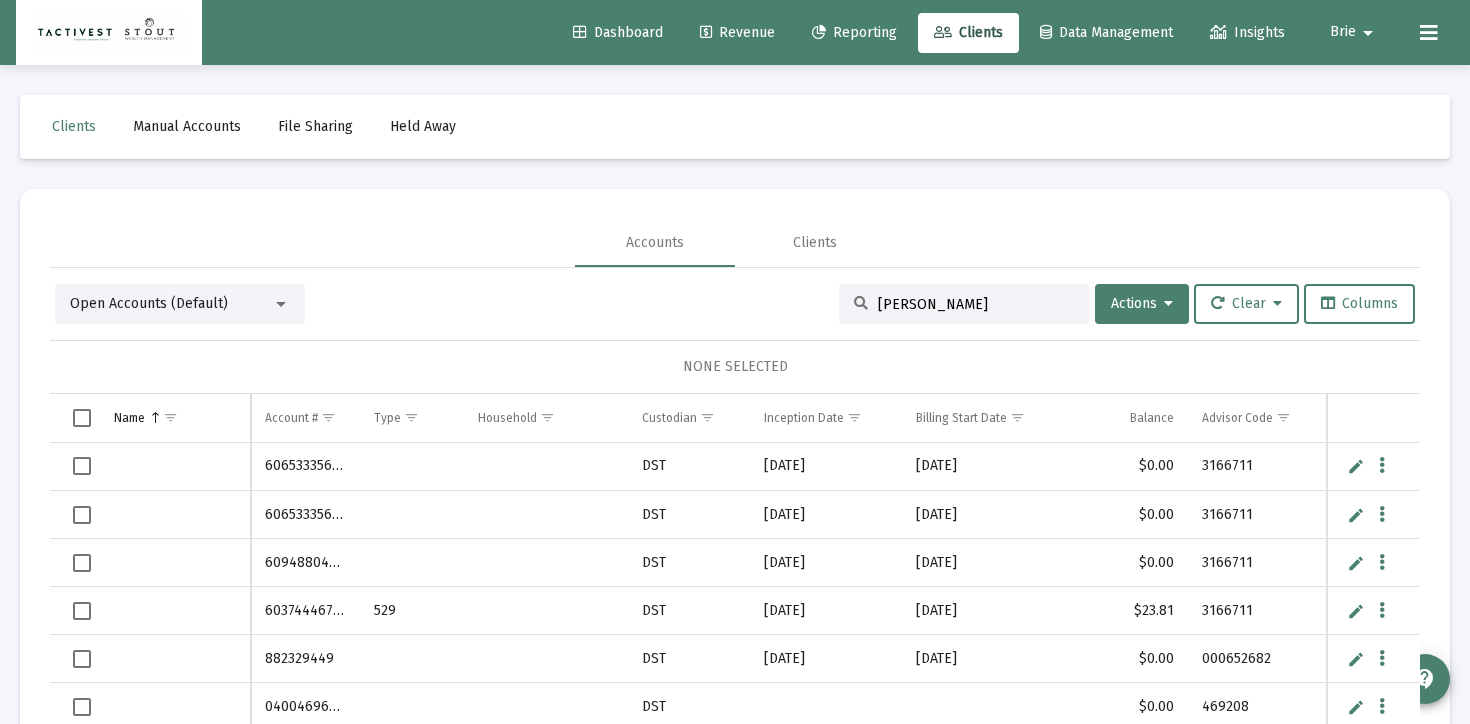 type on "[PERSON_NAME]" 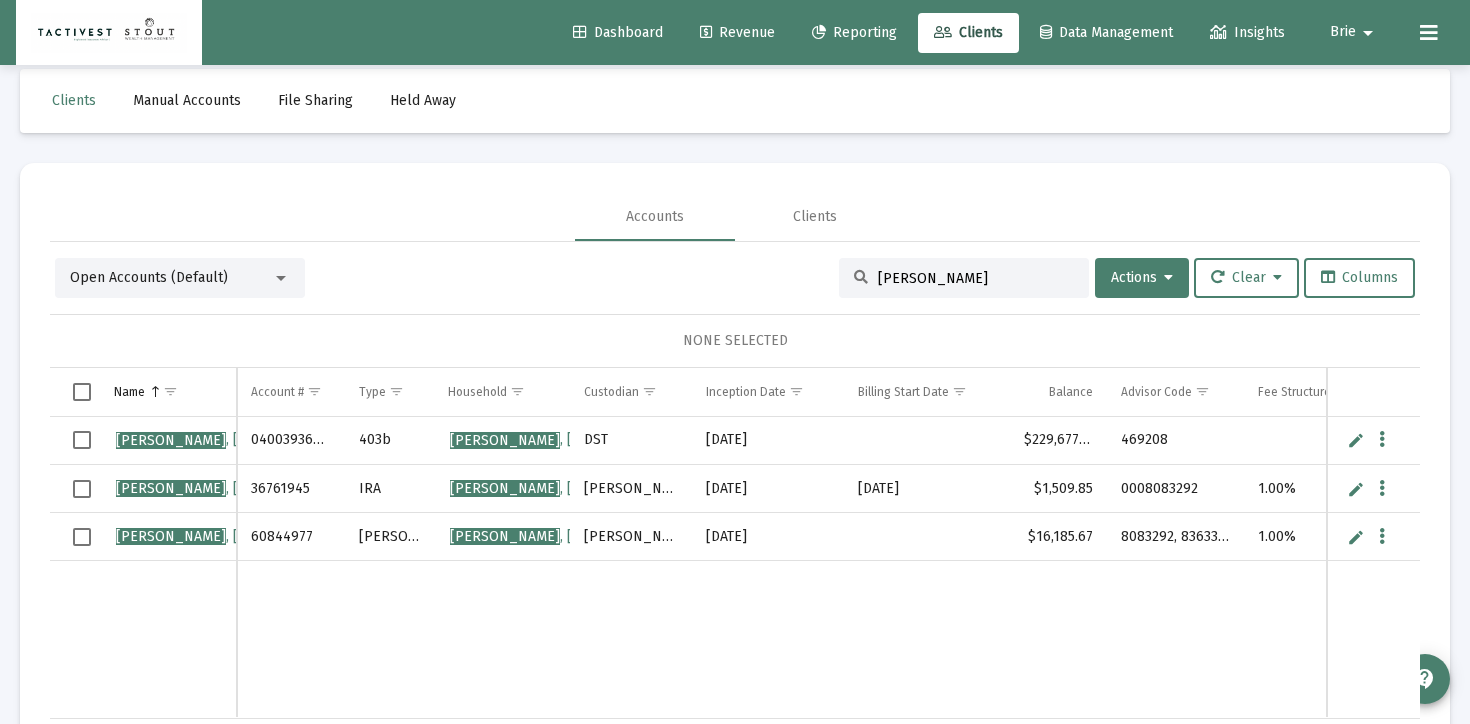 scroll, scrollTop: 92, scrollLeft: 0, axis: vertical 